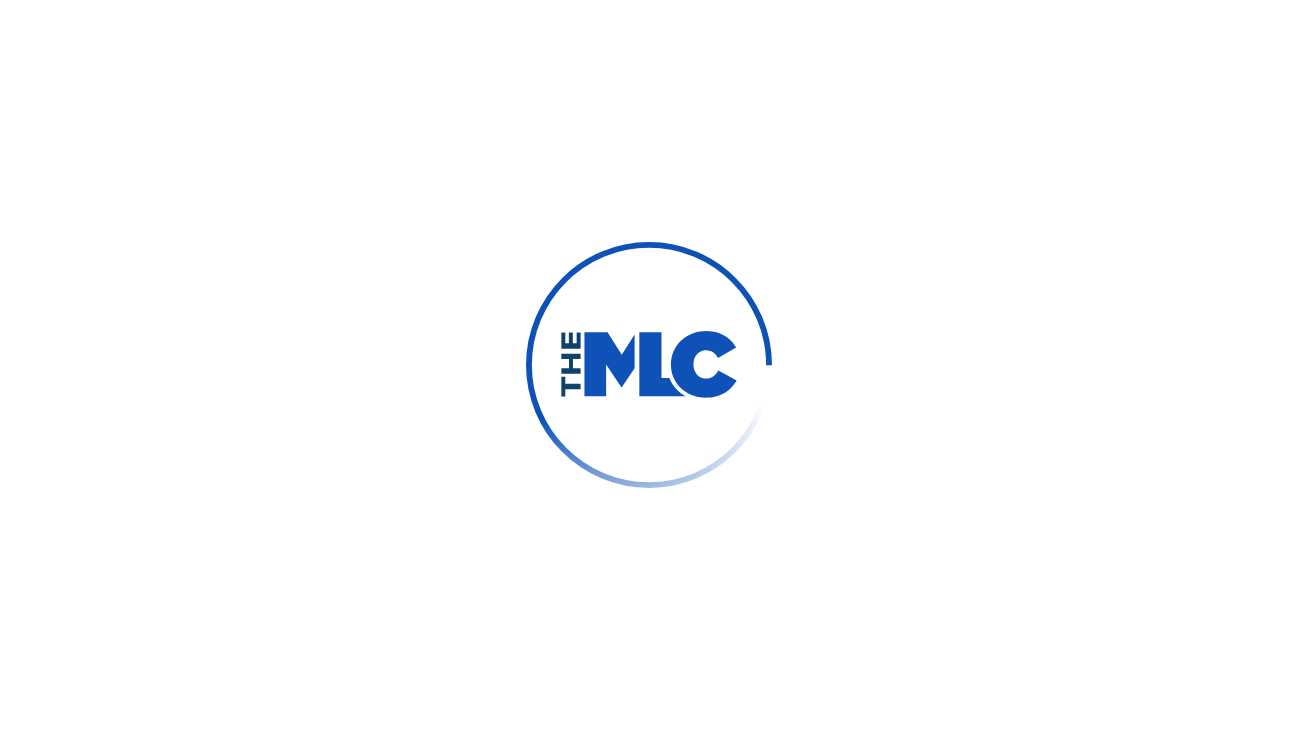 scroll, scrollTop: 0, scrollLeft: 0, axis: both 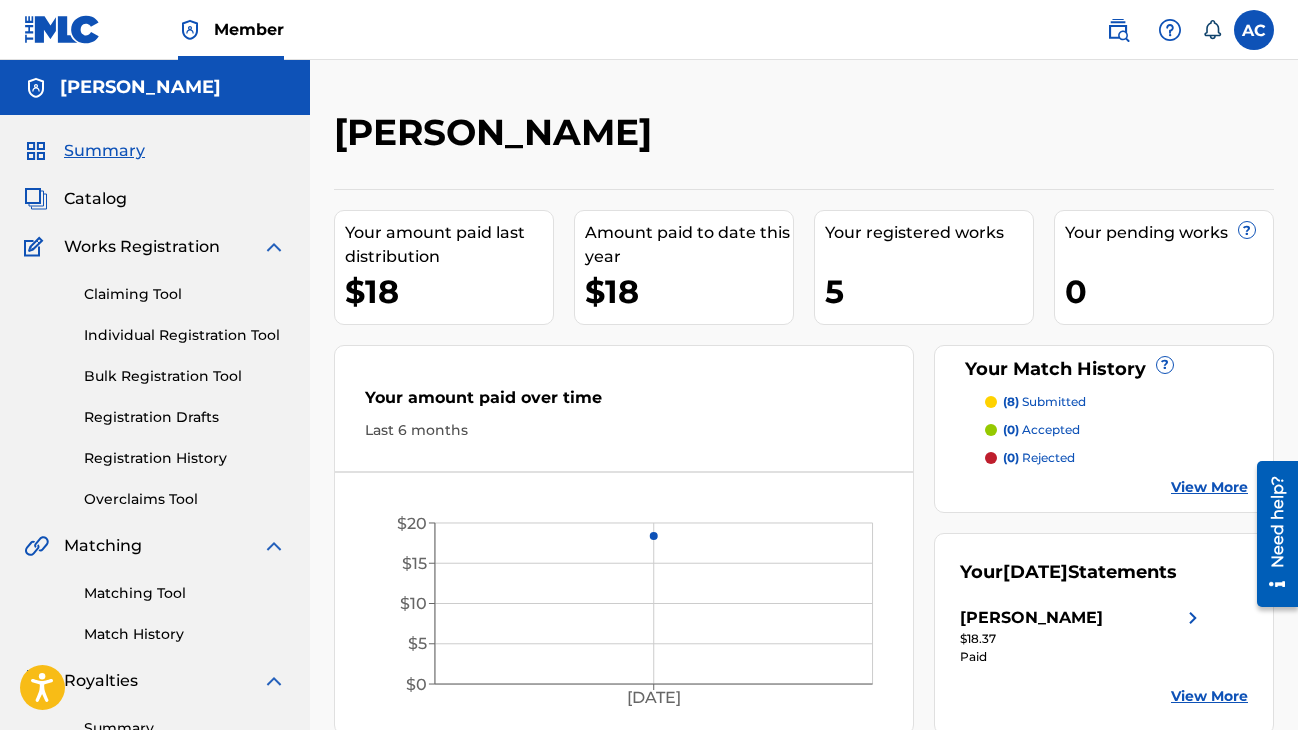 click on "Catalog" at bounding box center (95, 199) 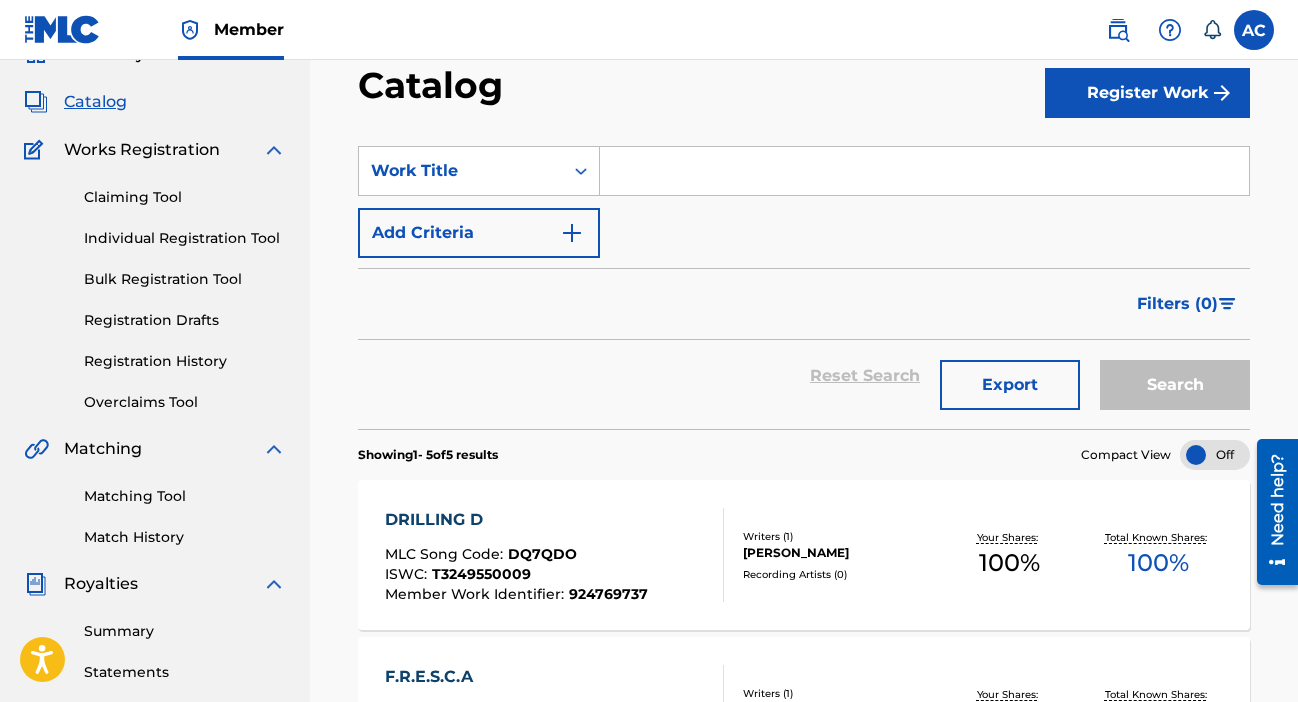 scroll, scrollTop: 96, scrollLeft: 0, axis: vertical 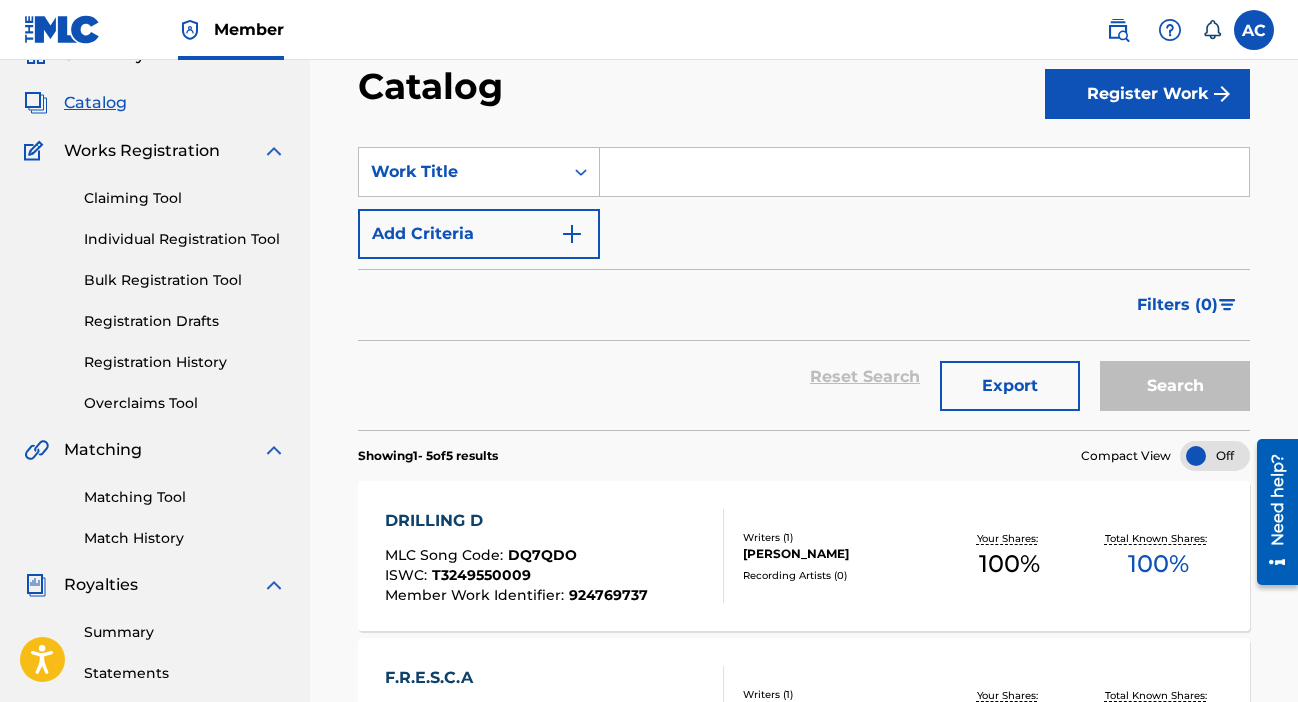 click at bounding box center (1222, 94) 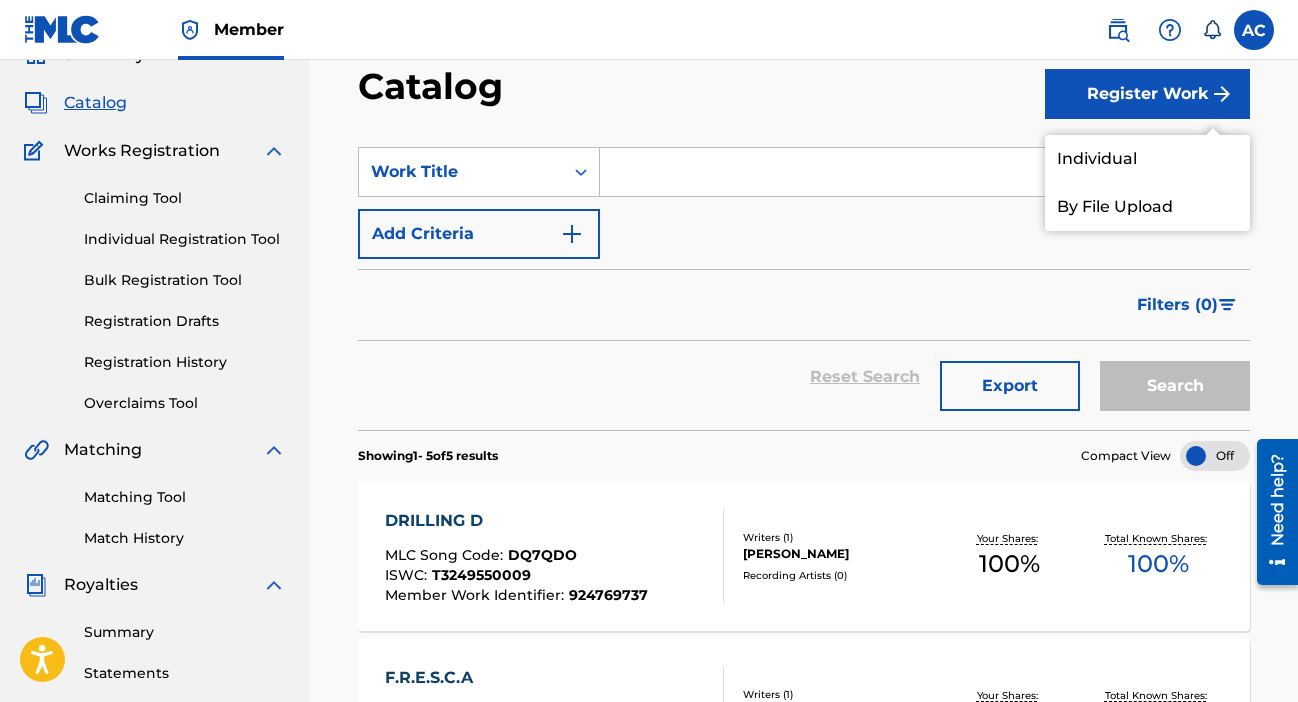 click on "Individual" at bounding box center (1147, 159) 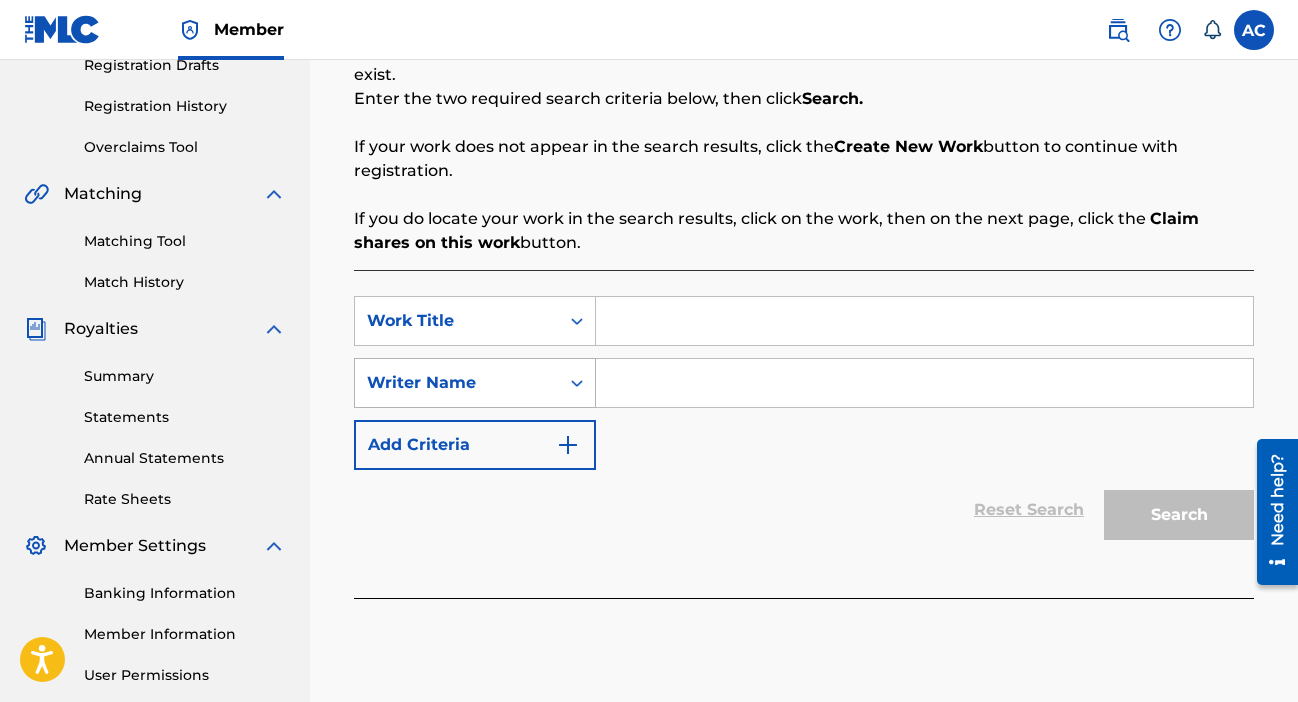 scroll, scrollTop: 355, scrollLeft: 0, axis: vertical 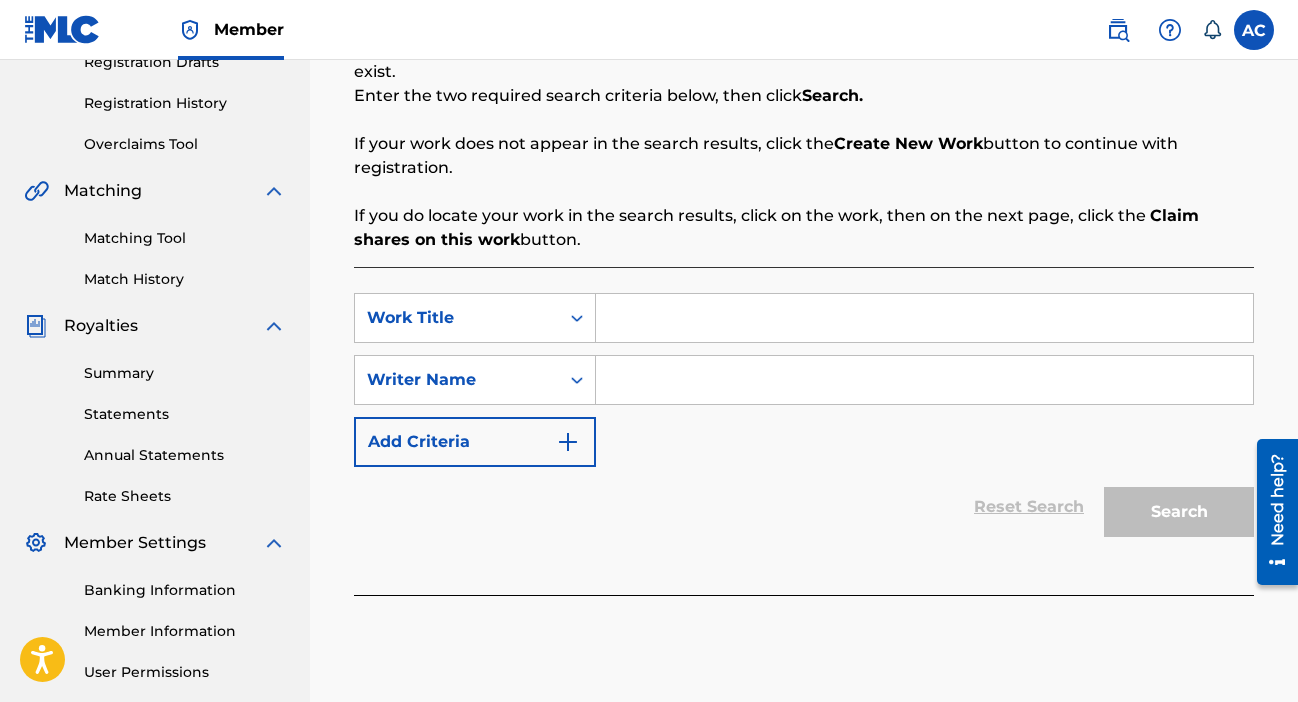 click at bounding box center [924, 318] 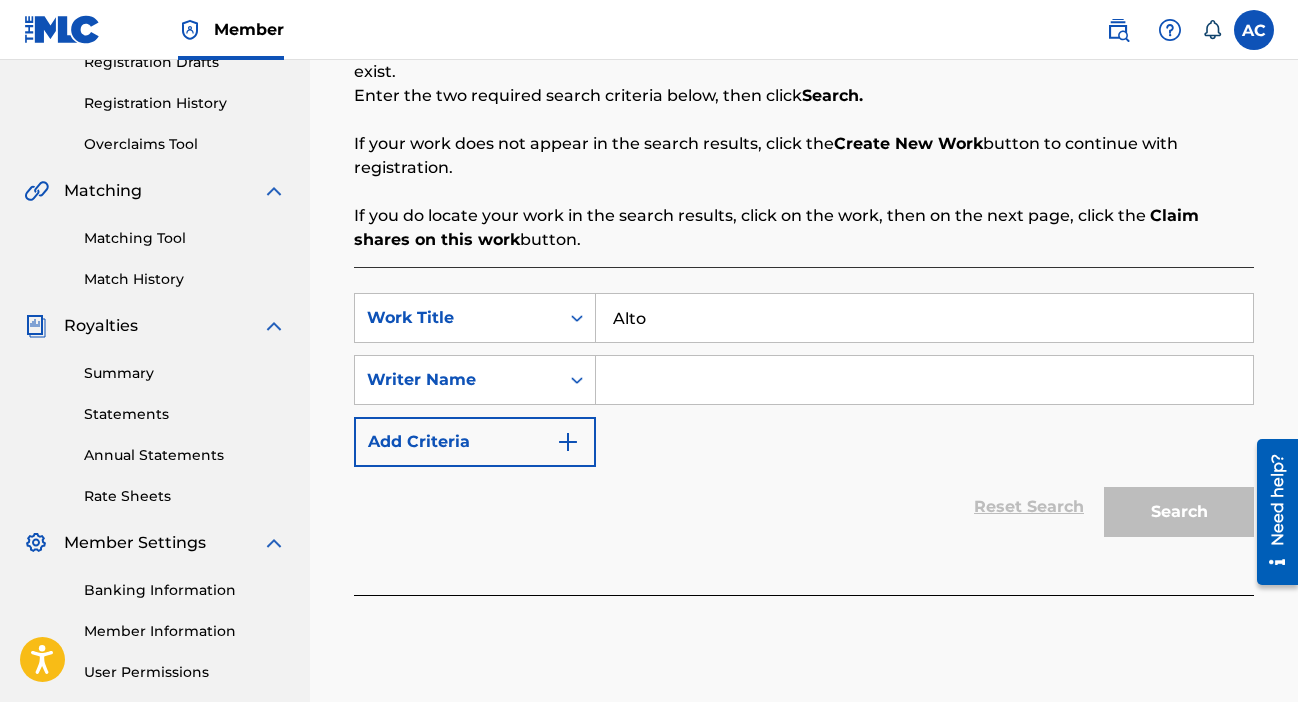 type on "Alto" 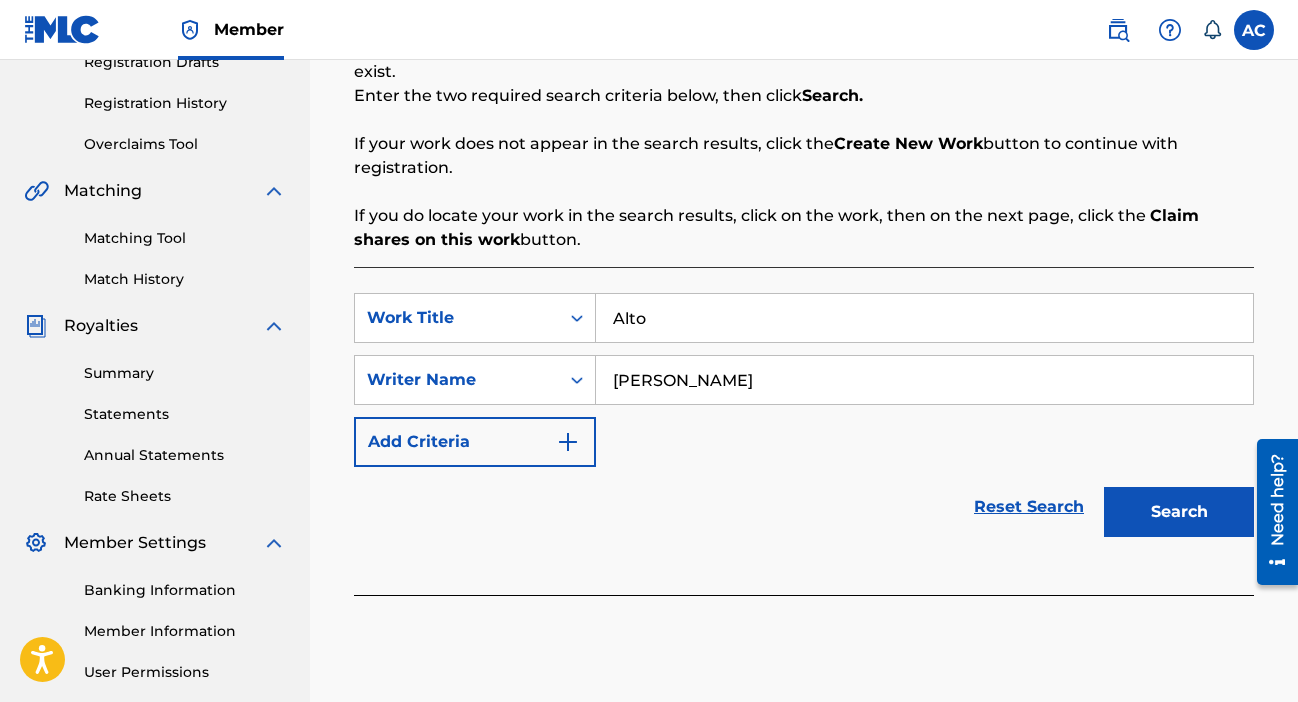type on "[PERSON_NAME]" 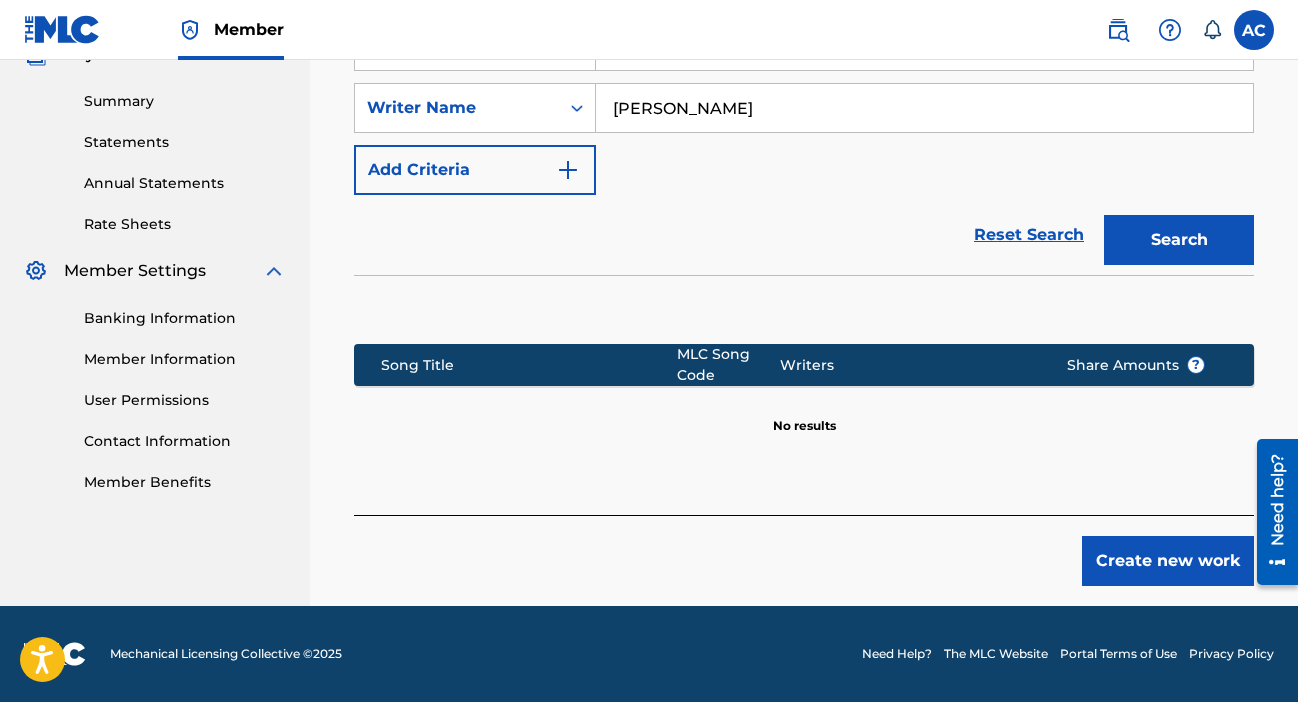 click on "Create new work" at bounding box center (1168, 561) 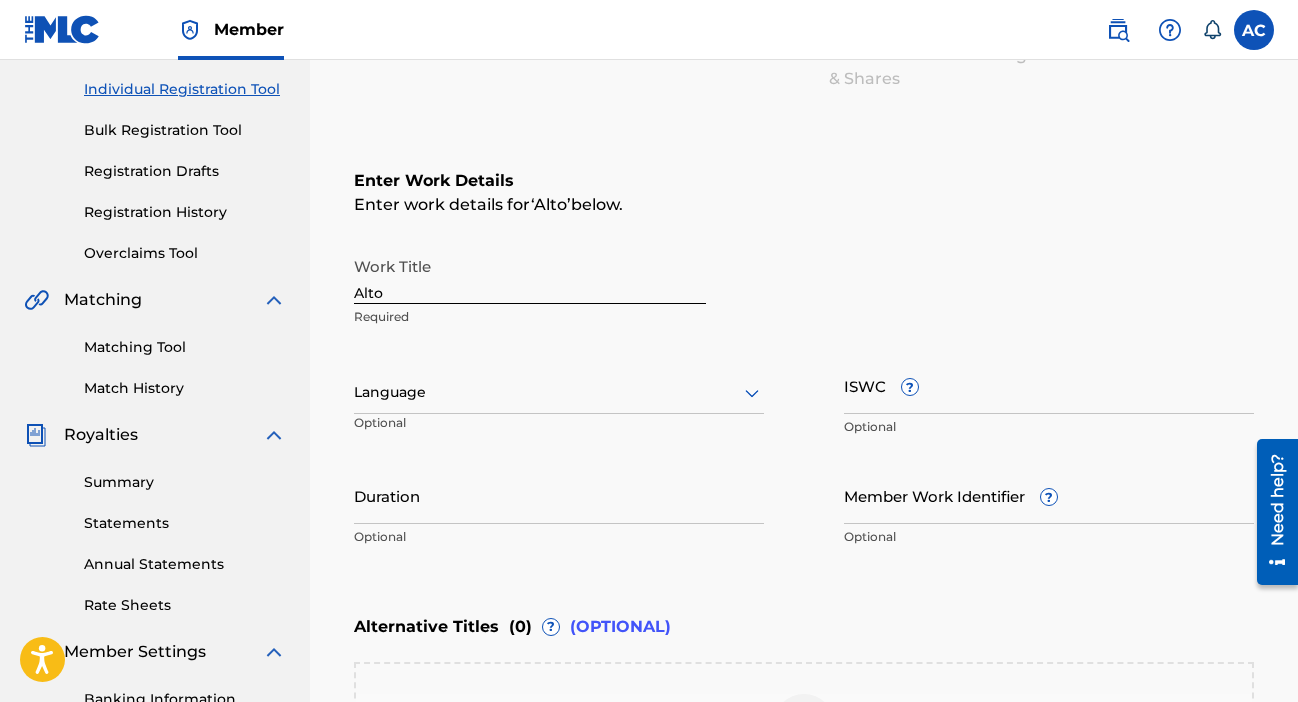 scroll, scrollTop: 248, scrollLeft: 0, axis: vertical 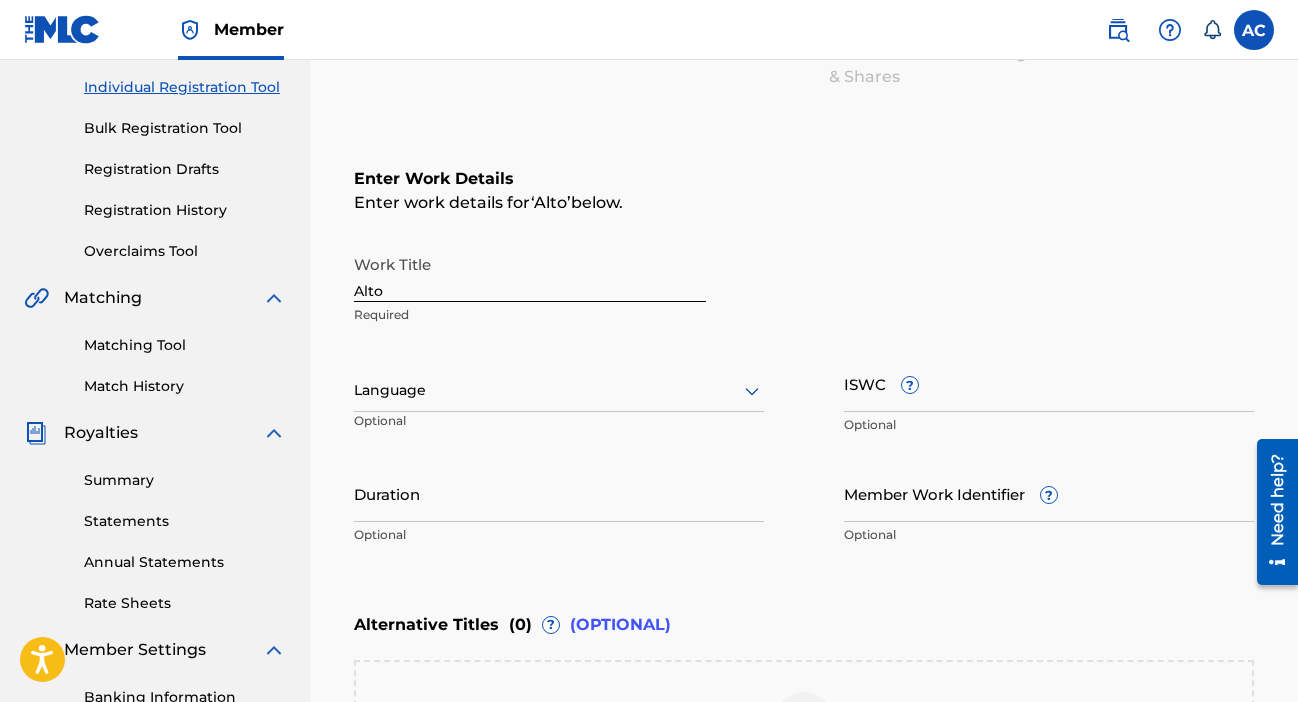 click at bounding box center (559, 390) 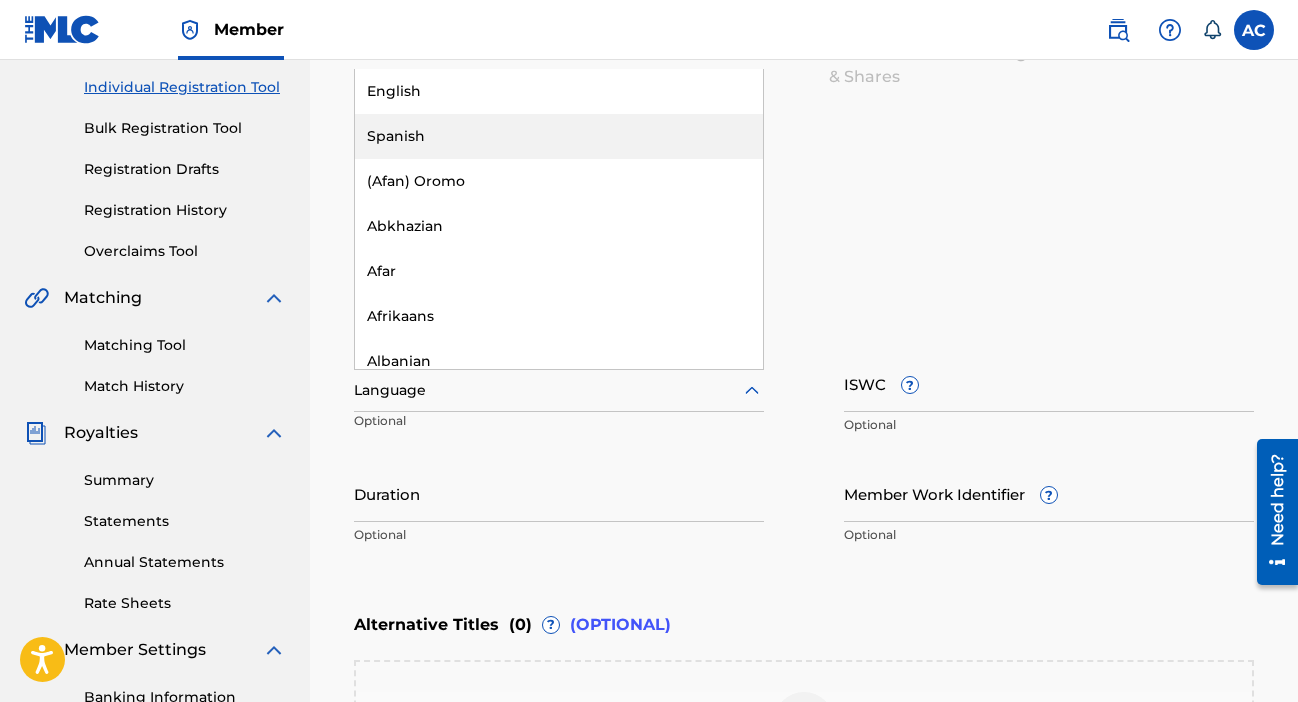click on "Spanish" at bounding box center [559, 136] 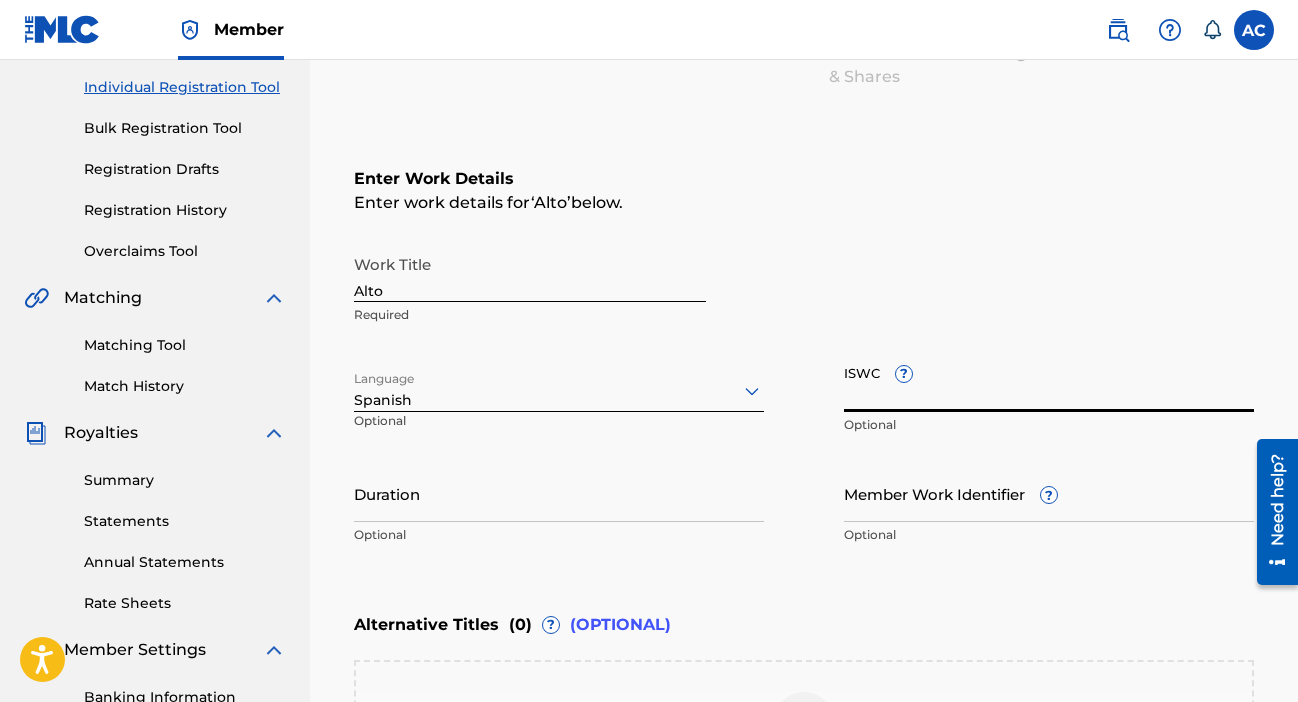 click on "ISWC   ?" at bounding box center [1049, 383] 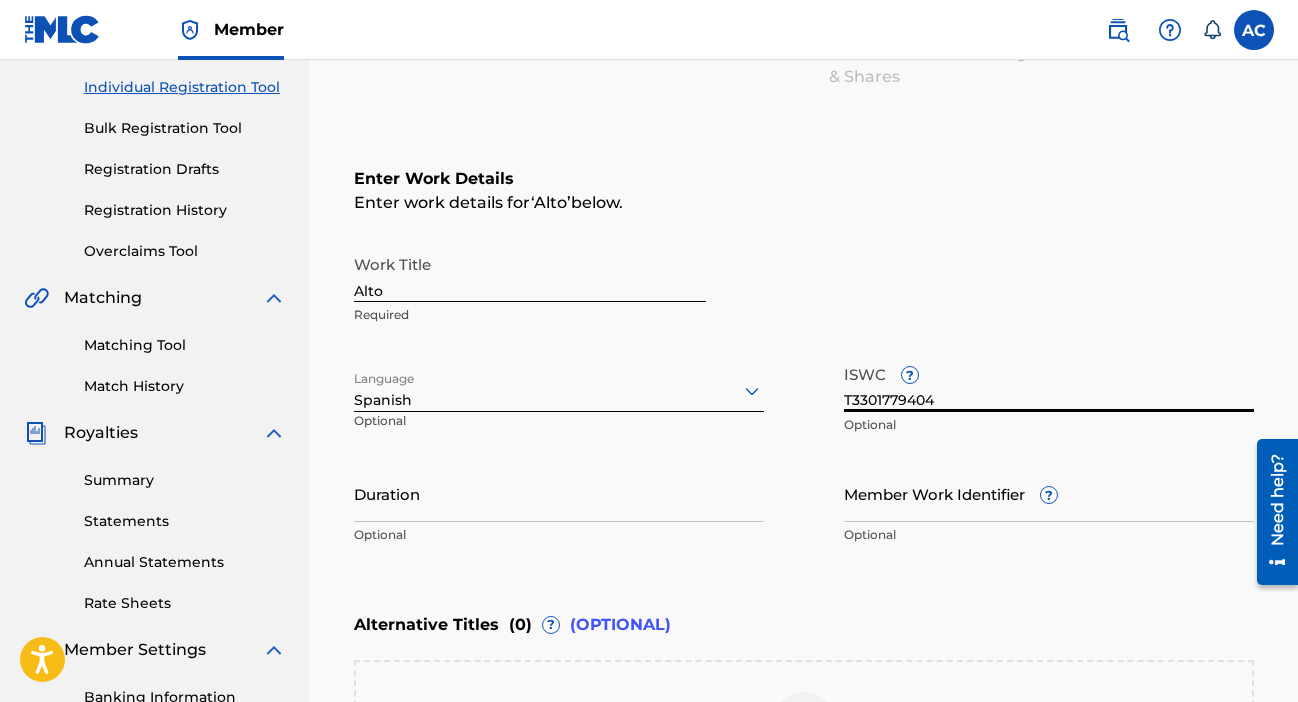 type on "T3301779404" 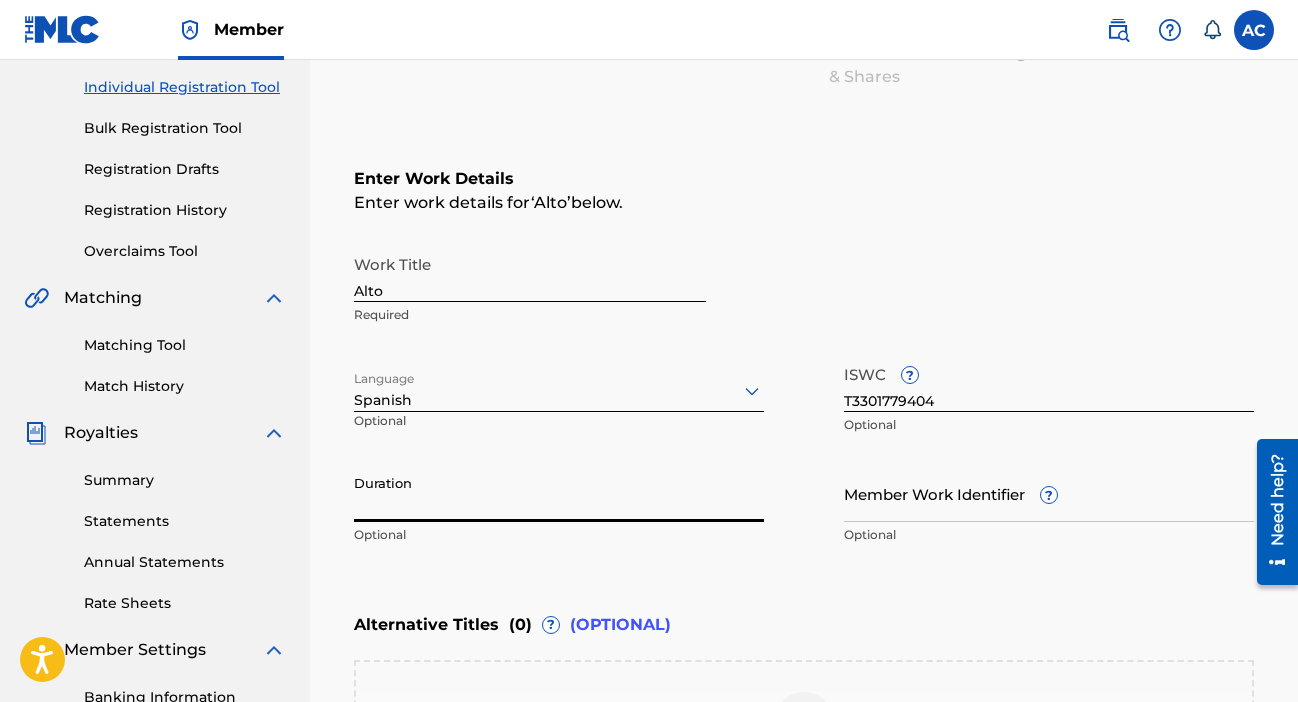 click on "Duration" at bounding box center (559, 493) 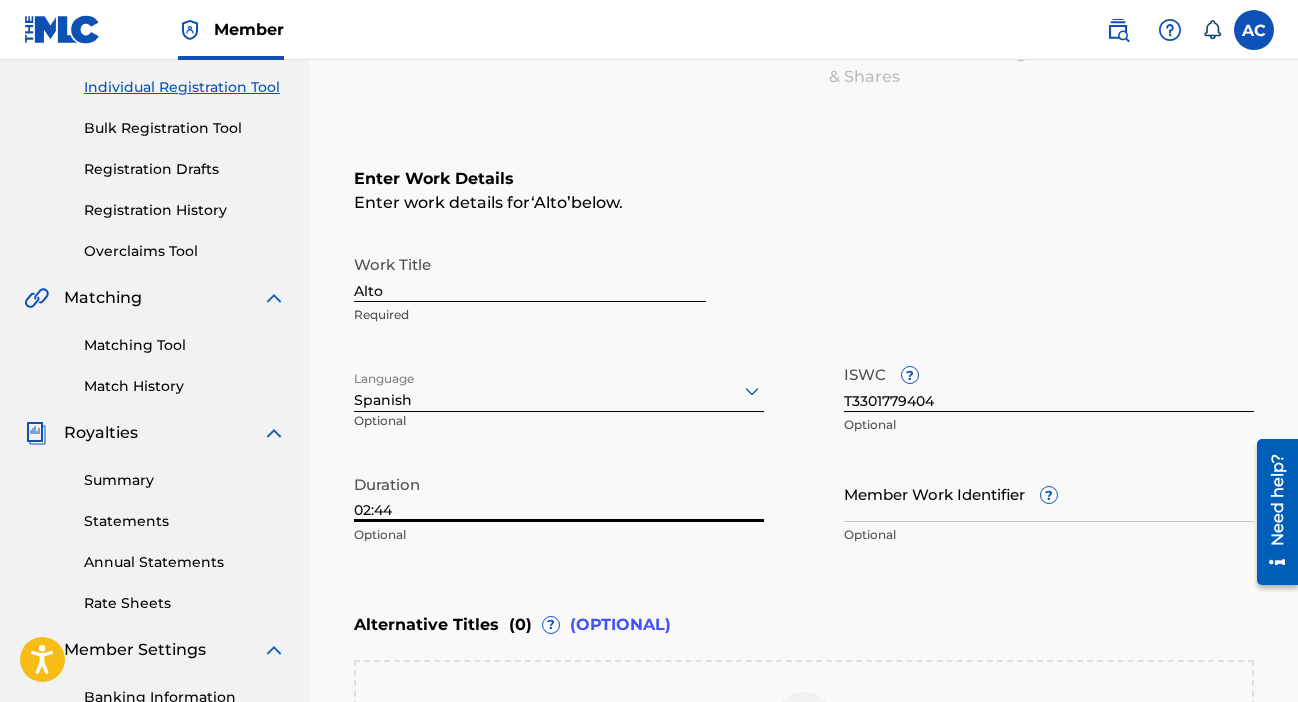 type on "02:44" 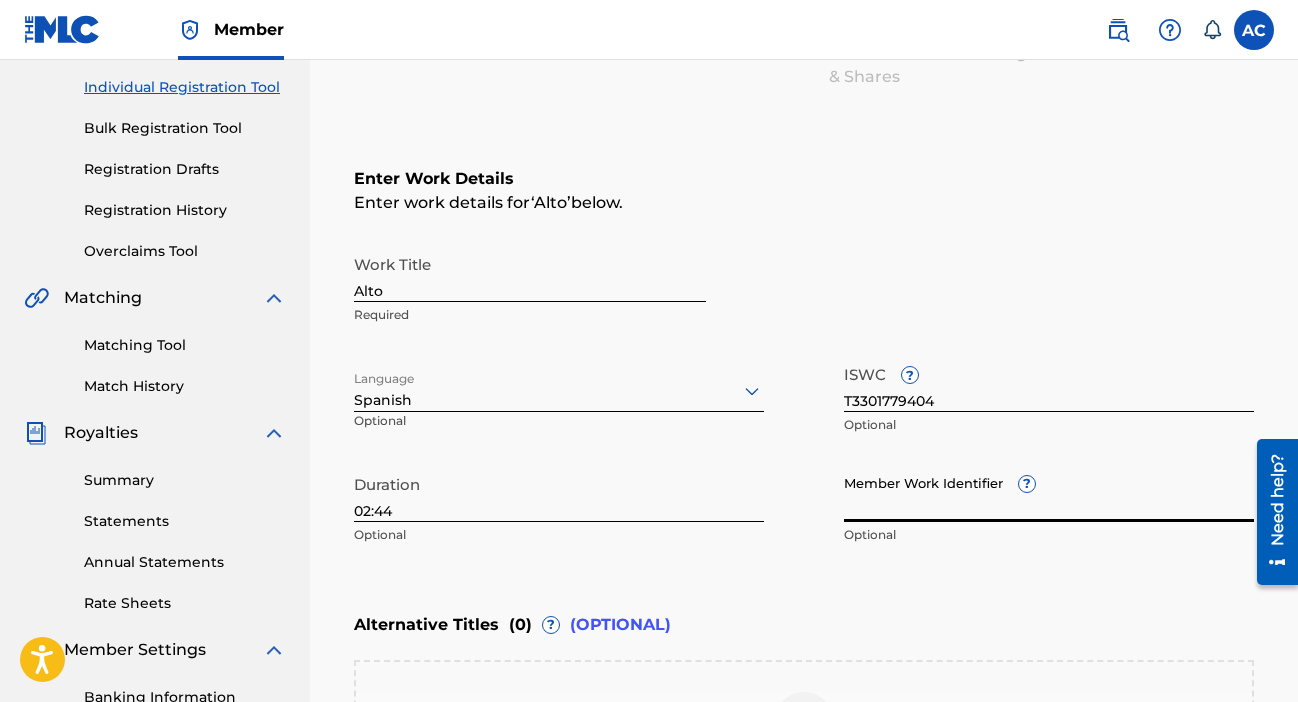 click on "Member Work Identifier   ?" at bounding box center [1049, 493] 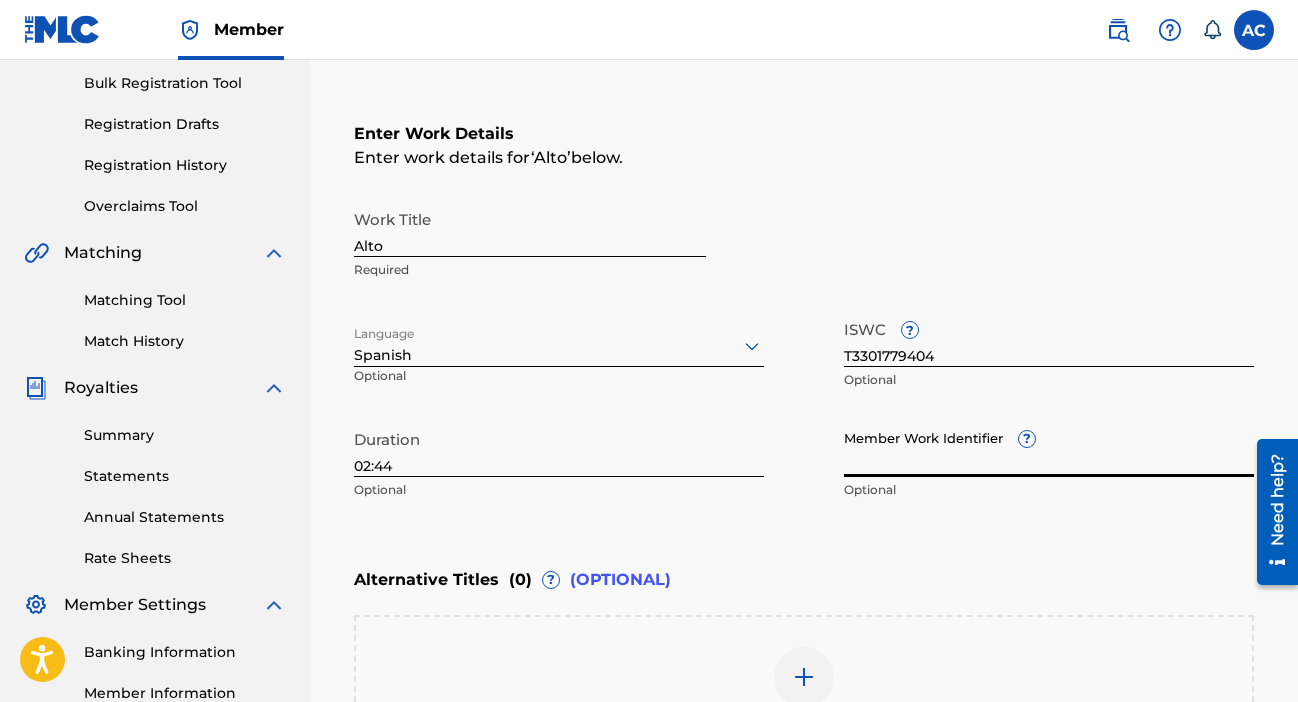 scroll, scrollTop: 317, scrollLeft: 0, axis: vertical 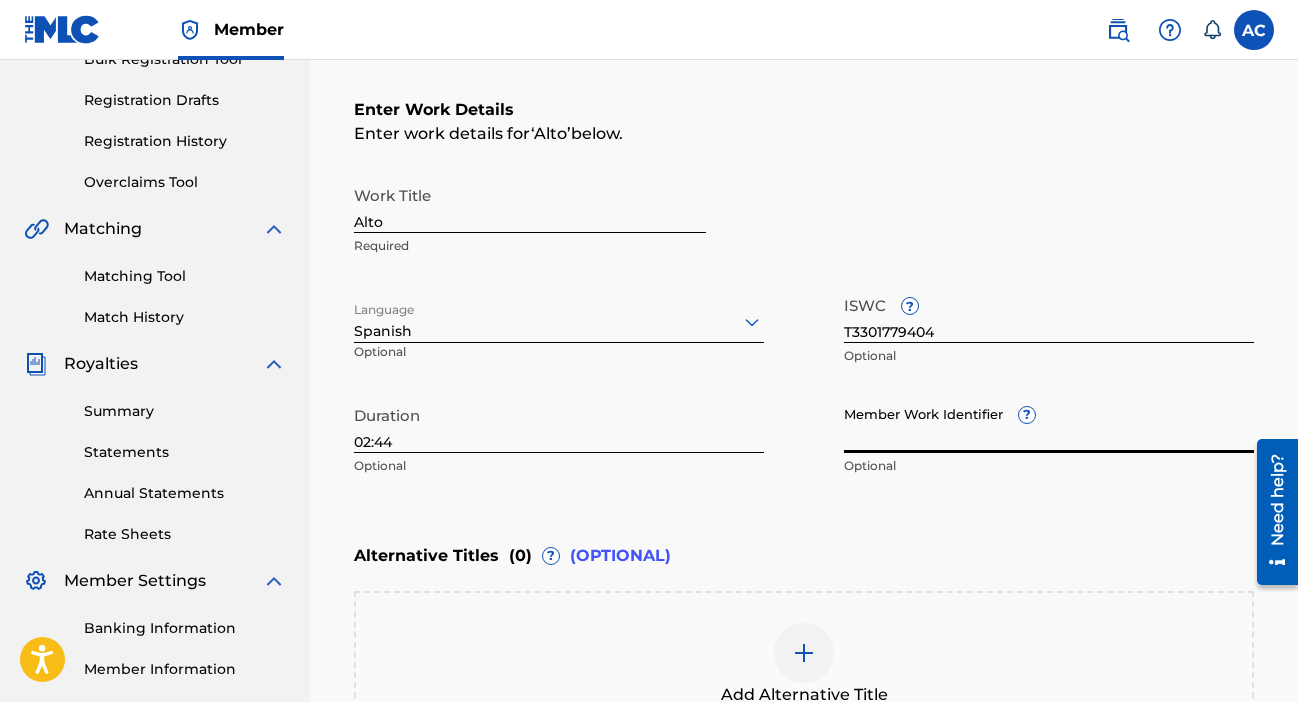 click on "Member Work Identifier   ?" at bounding box center (1049, 424) 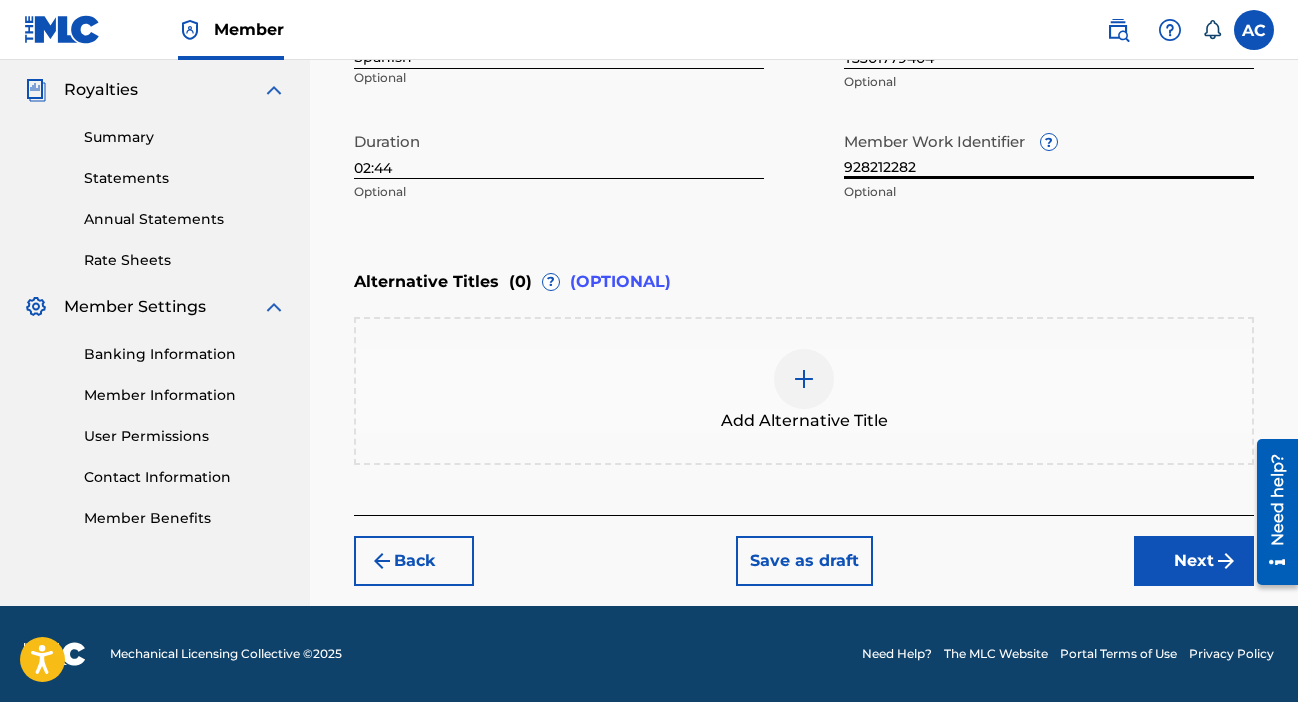 scroll, scrollTop: 591, scrollLeft: 0, axis: vertical 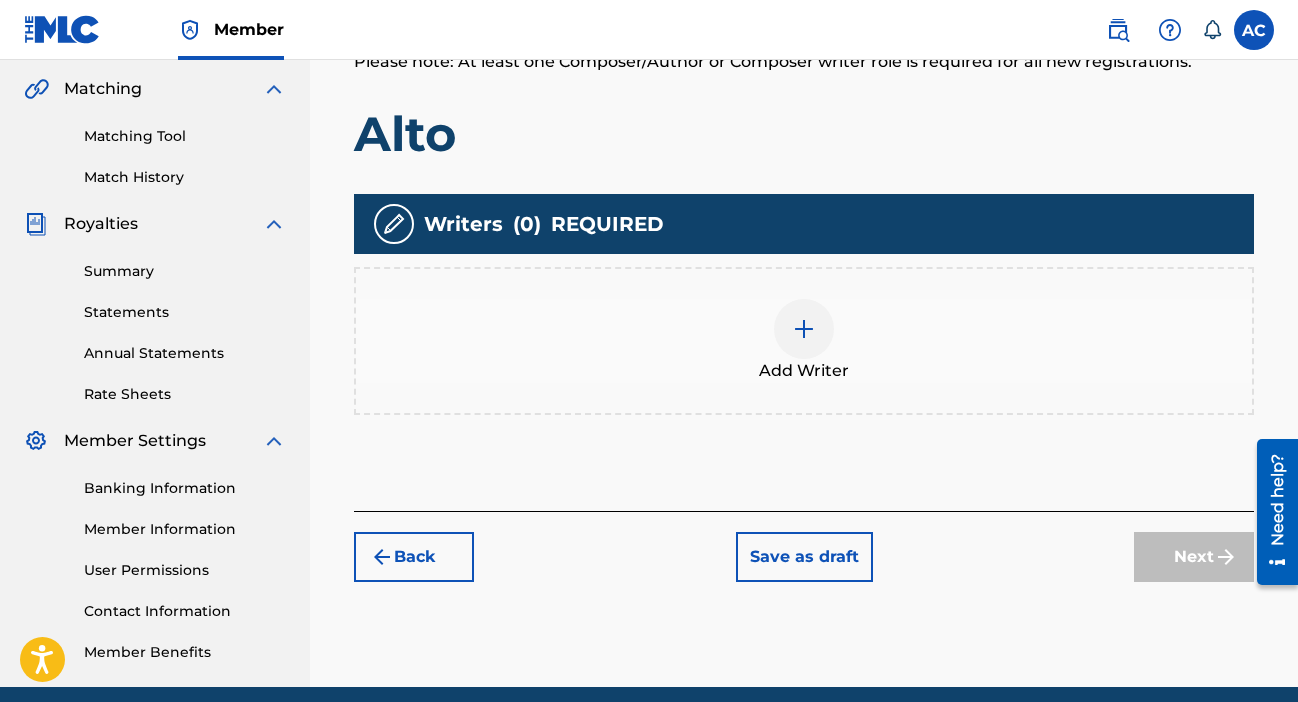 click at bounding box center (804, 329) 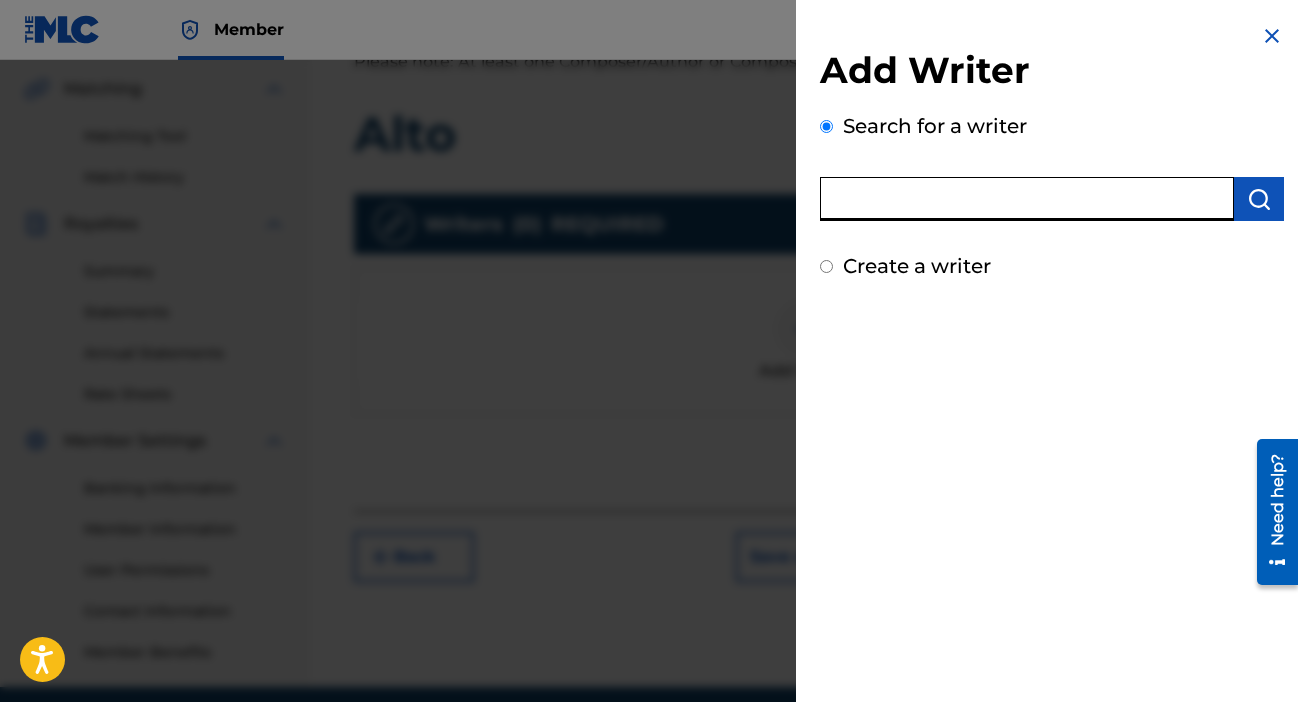 click at bounding box center (1027, 199) 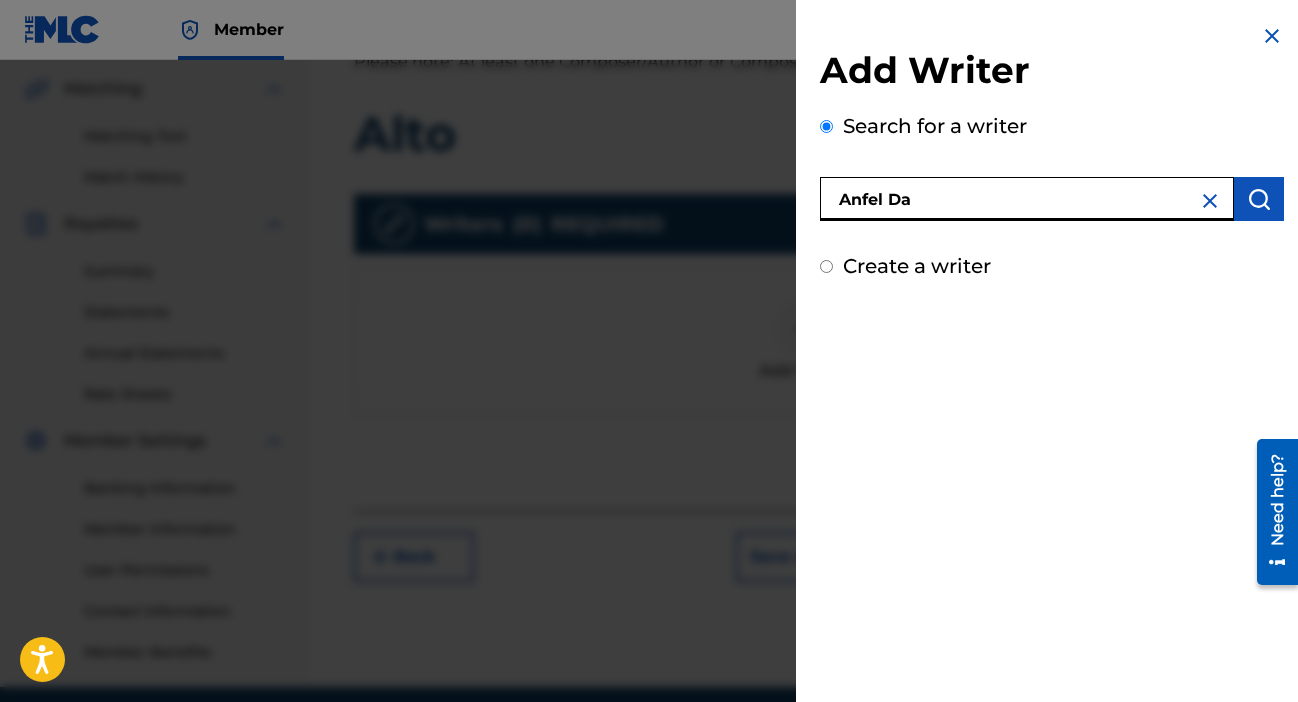 click on "Anfel Da" at bounding box center [1027, 199] 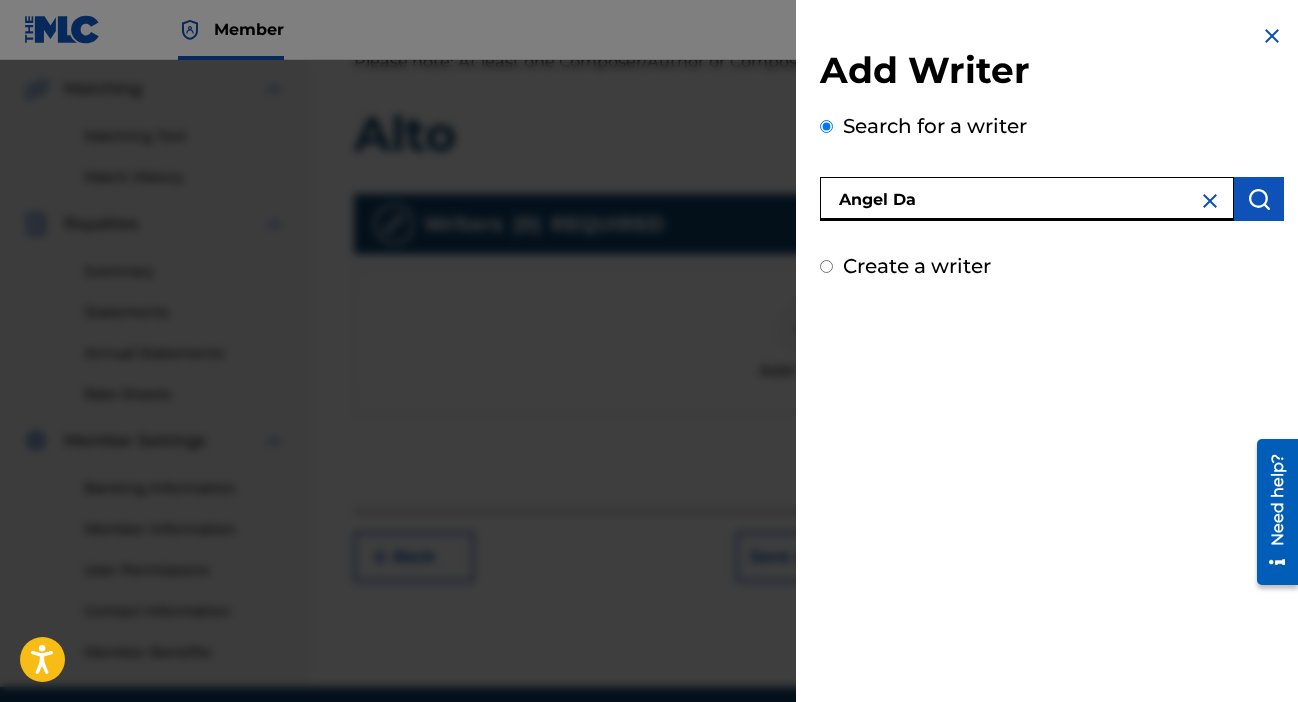 click on "Angel Da" at bounding box center (1027, 199) 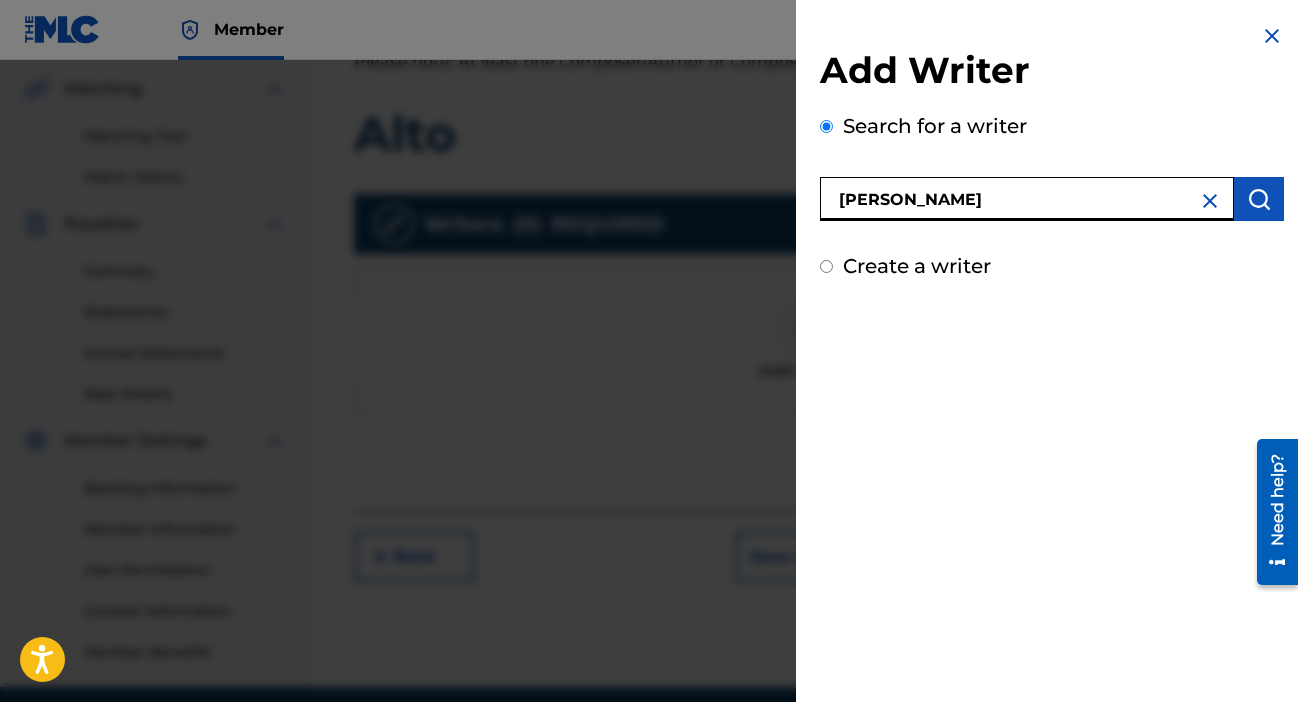 type on "[PERSON_NAME]" 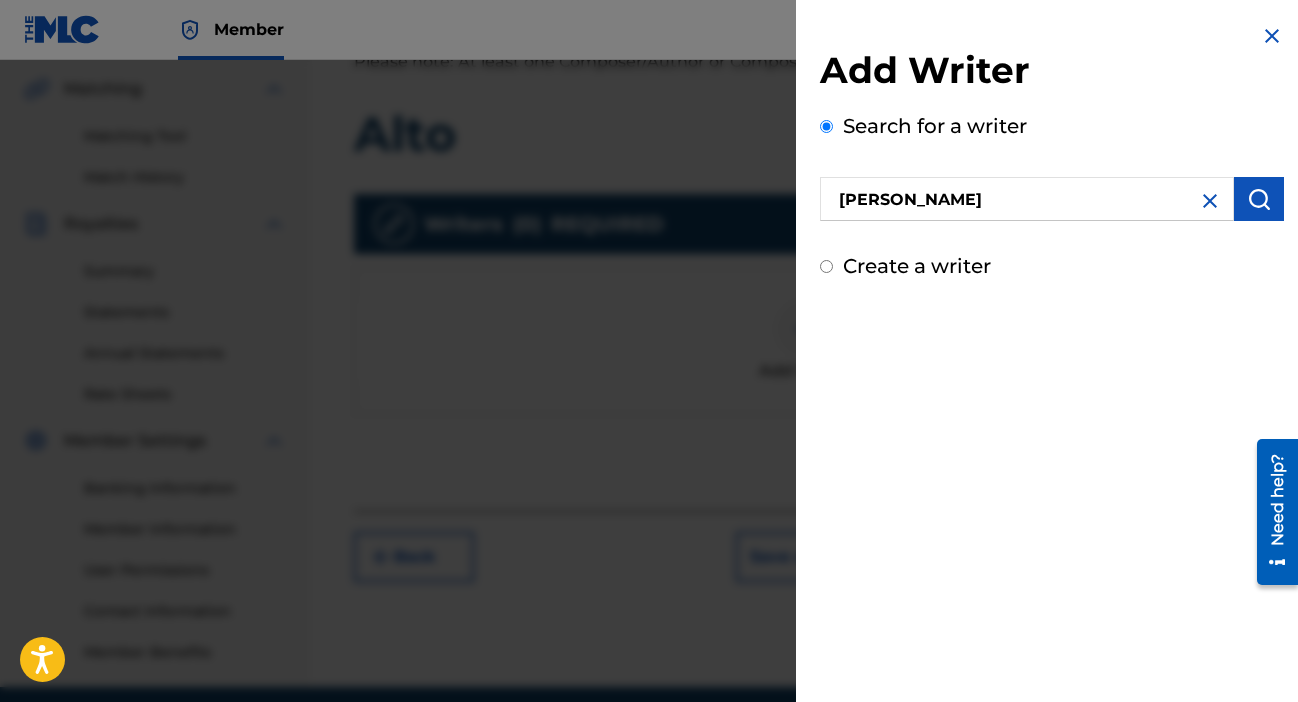 click at bounding box center (1259, 199) 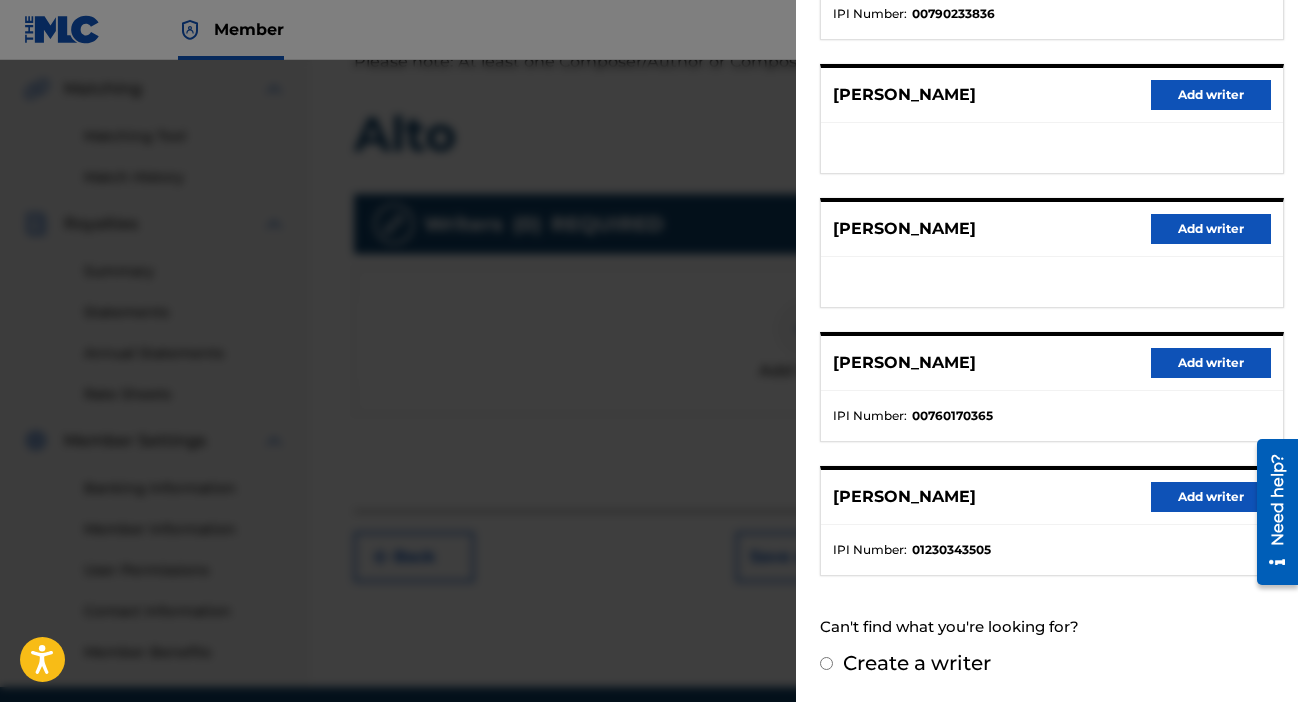 scroll, scrollTop: 339, scrollLeft: 0, axis: vertical 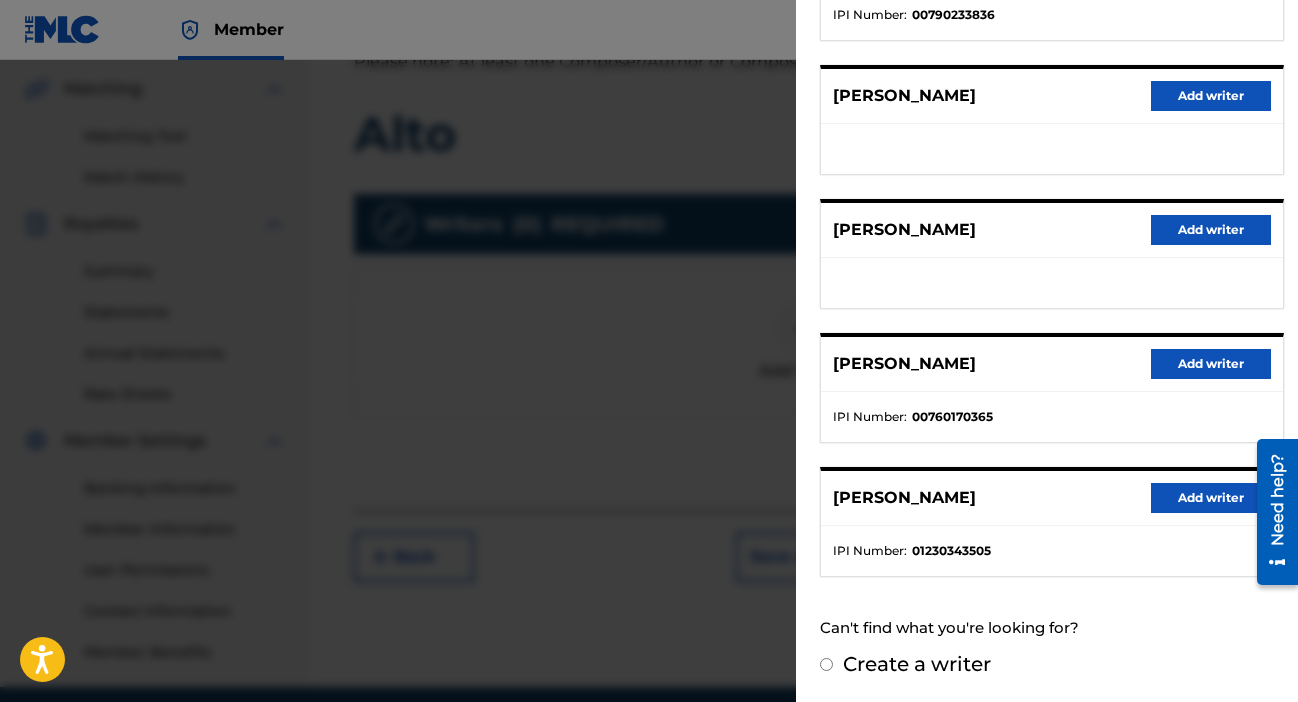 drag, startPoint x: 830, startPoint y: 498, endPoint x: 1052, endPoint y: 506, distance: 222.1441 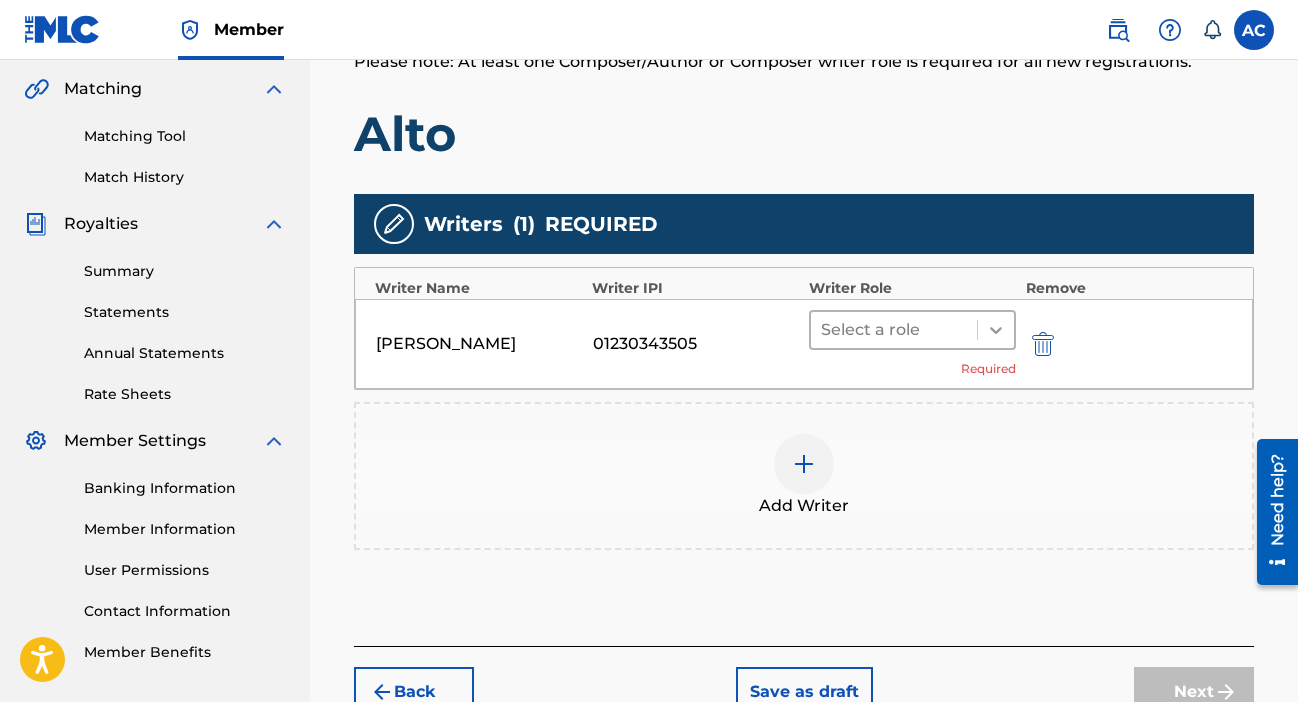 click 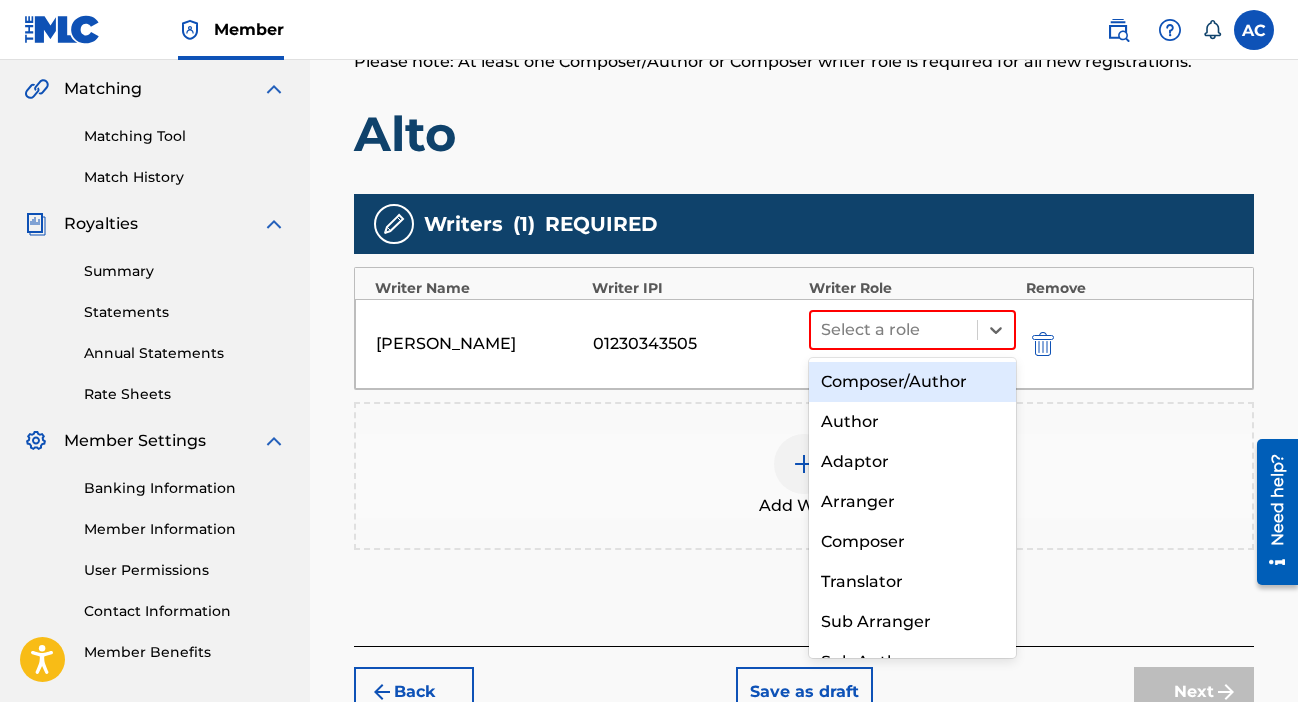 click on "Composer/Author" at bounding box center (912, 382) 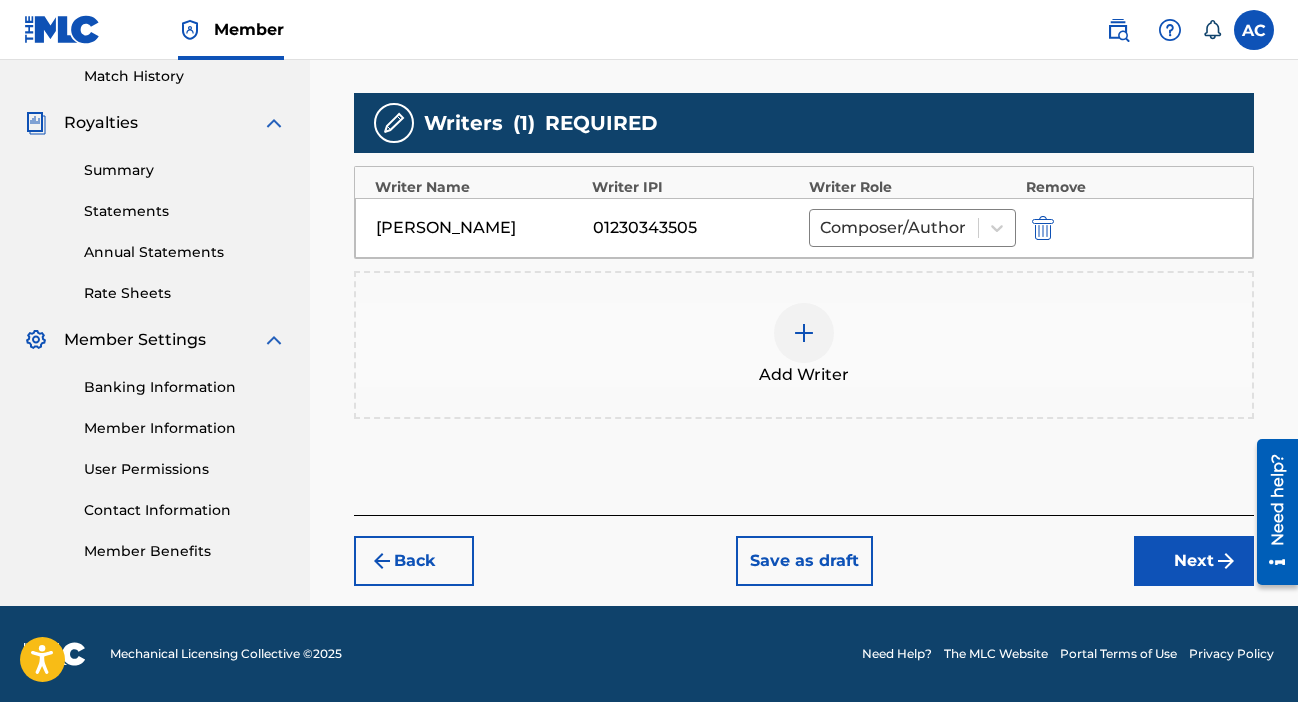 scroll, scrollTop: 563, scrollLeft: 0, axis: vertical 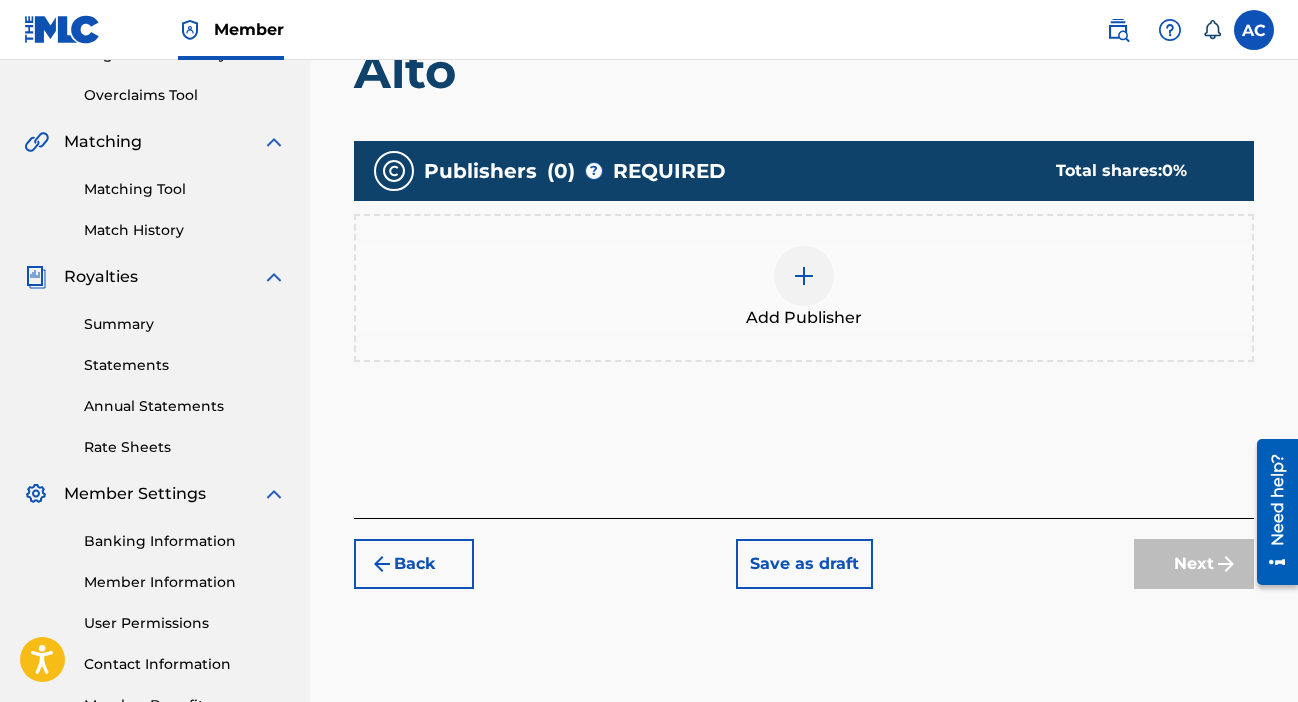 click at bounding box center [804, 276] 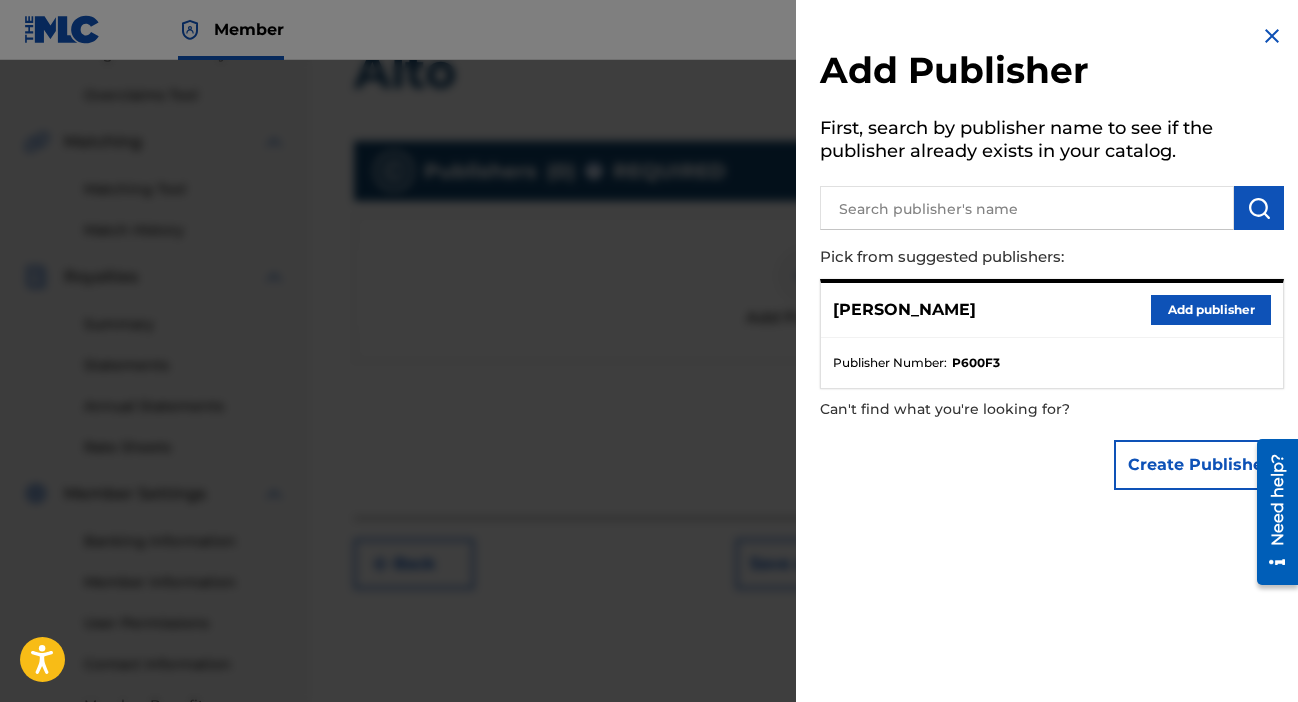 click on "Add publisher" at bounding box center [1211, 310] 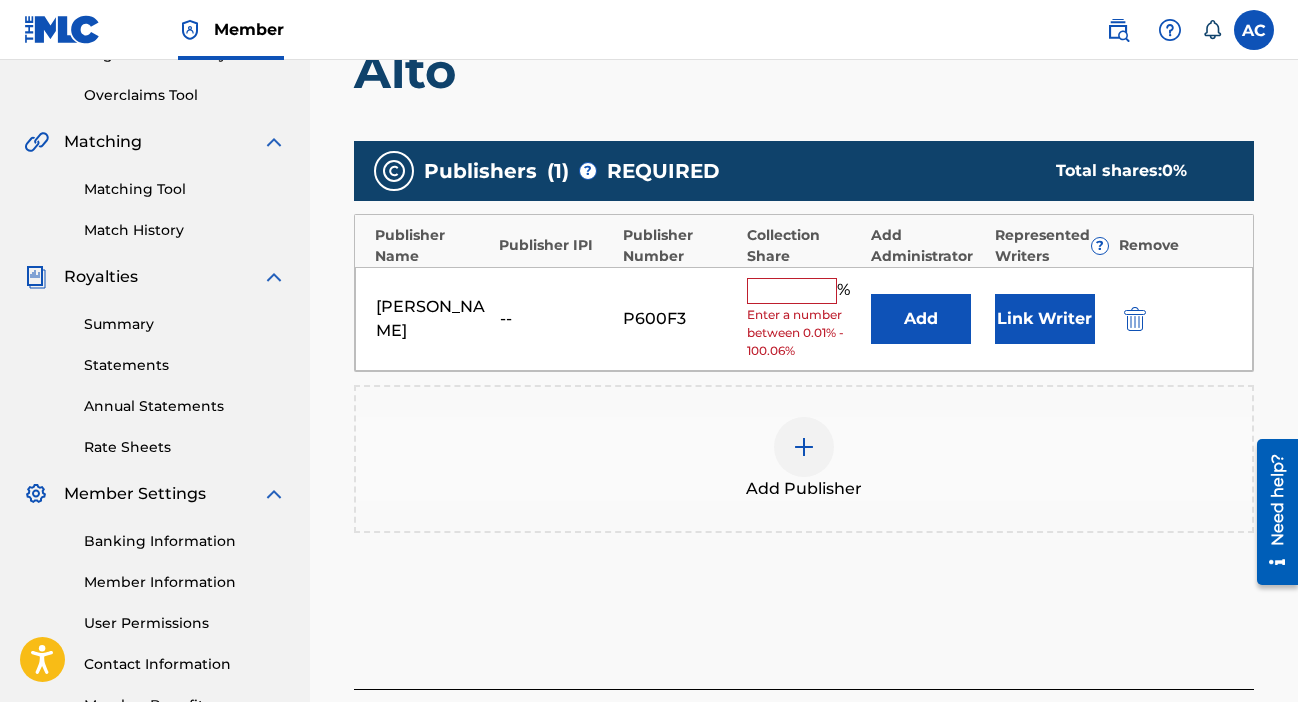 click at bounding box center [792, 291] 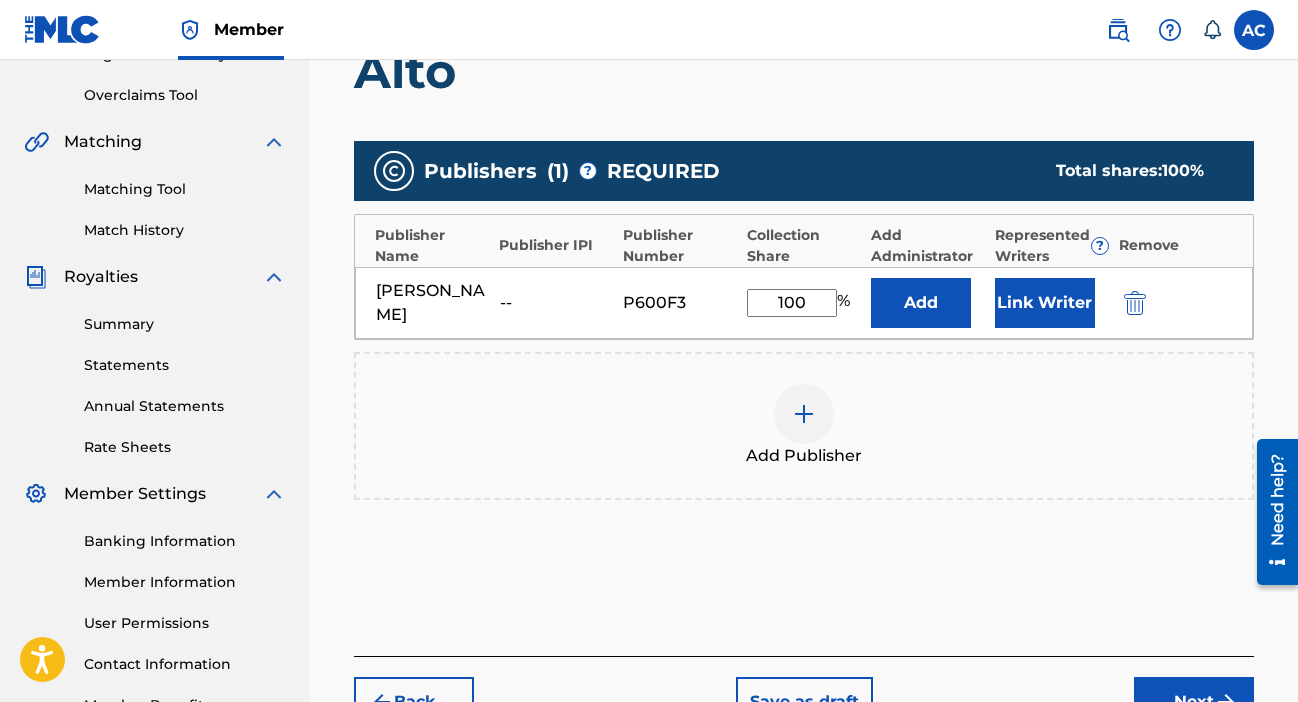 type on "100" 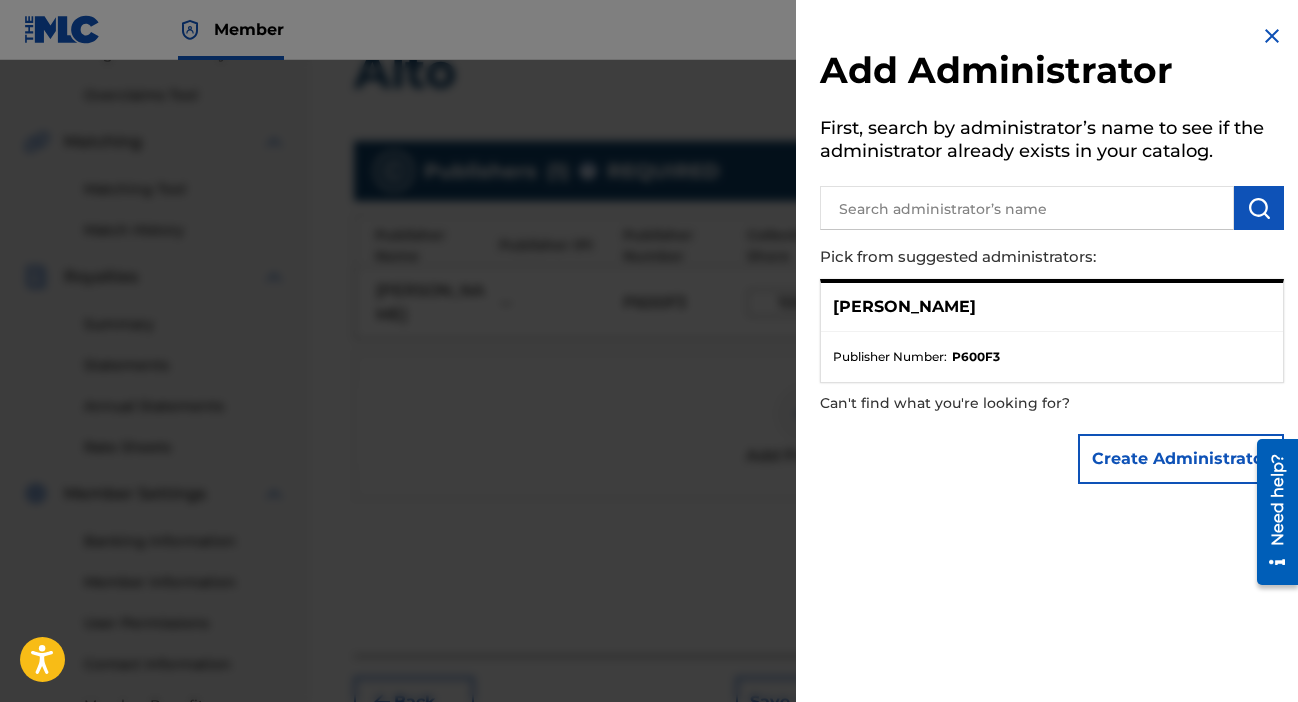 click on "Publisher Number : P600F3" at bounding box center [1052, 357] 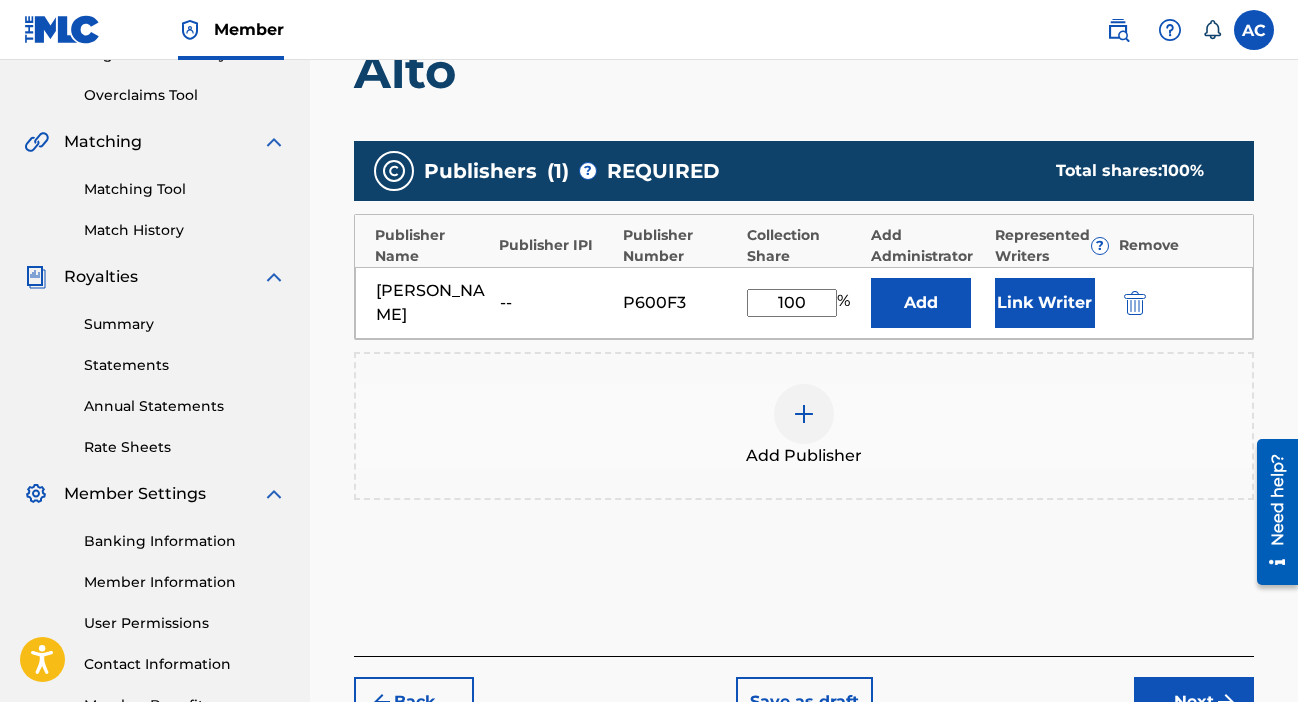 click on "Link Writer" at bounding box center [1045, 303] 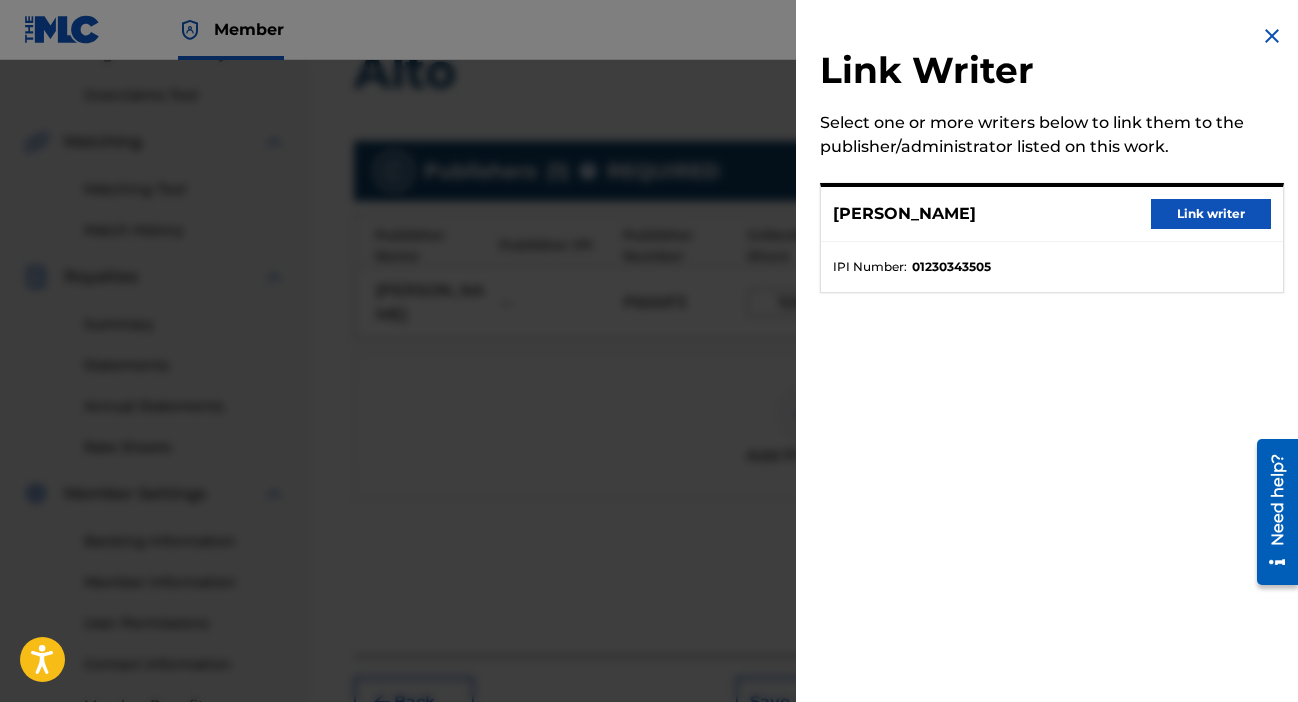 click on "Link writer" at bounding box center [1211, 214] 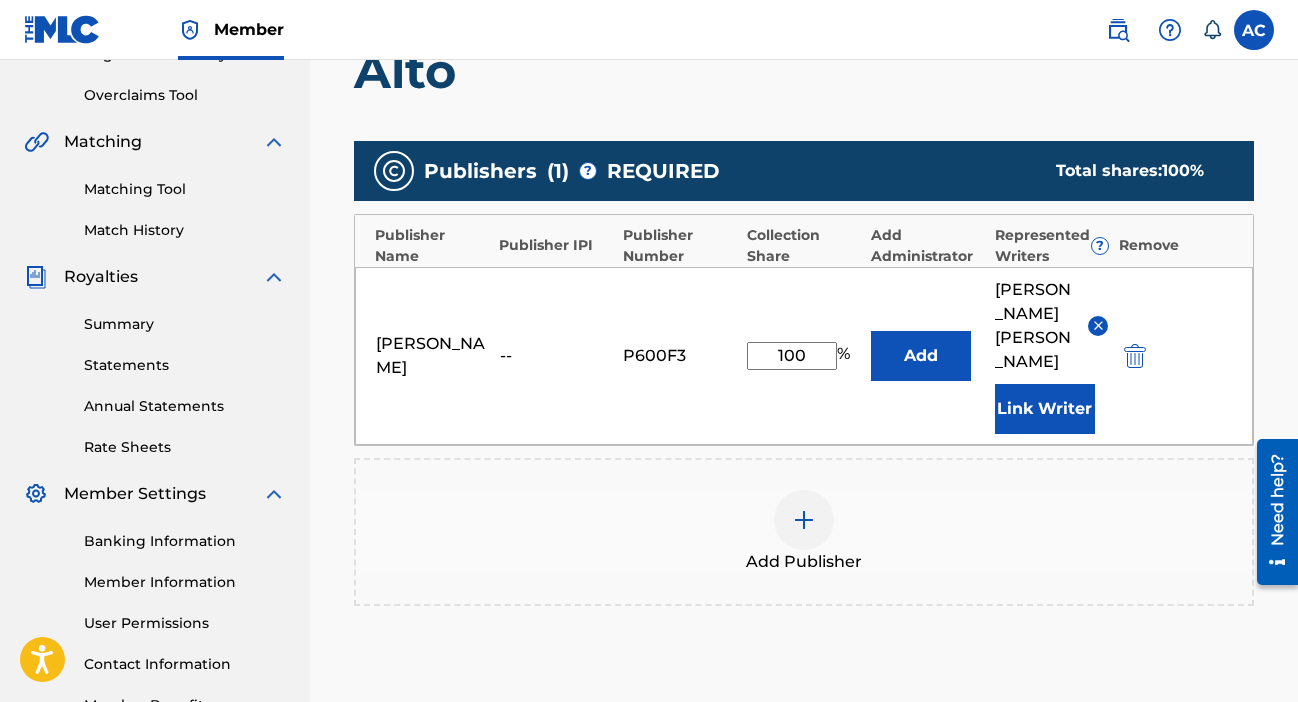 click on "Add" at bounding box center [921, 356] 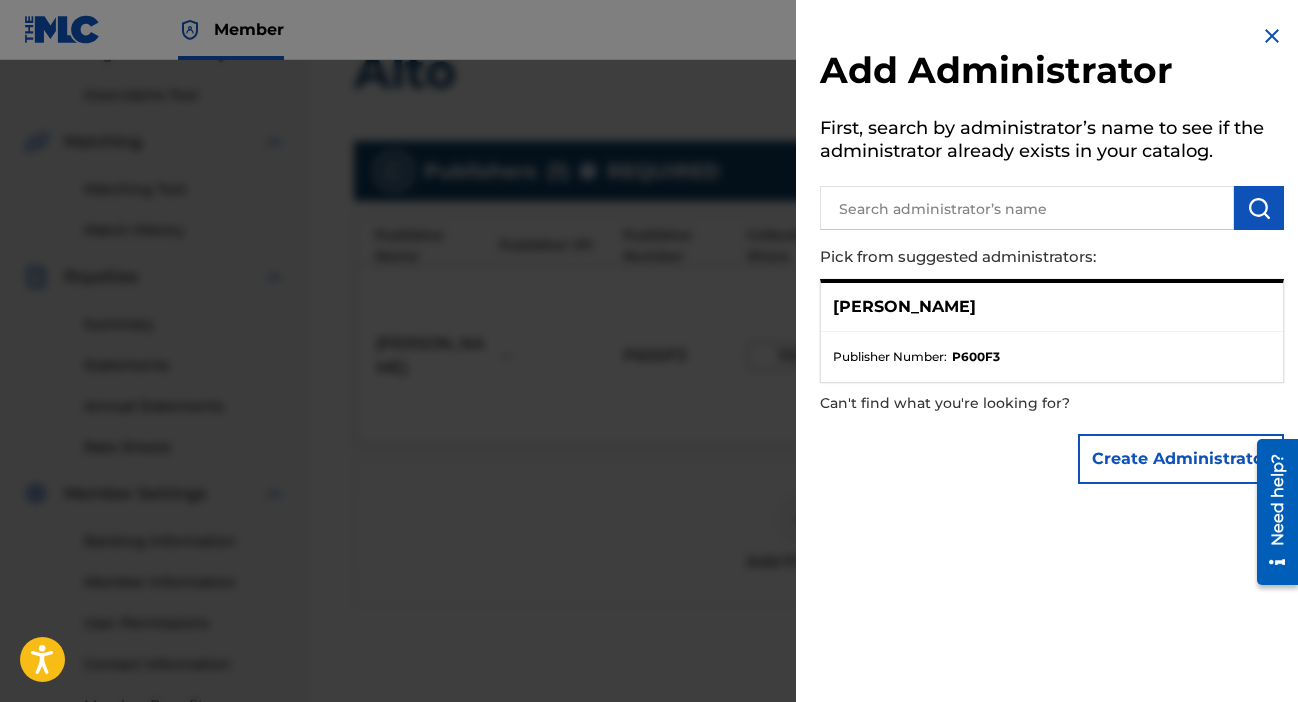 click on "[PERSON_NAME]" at bounding box center (1052, 307) 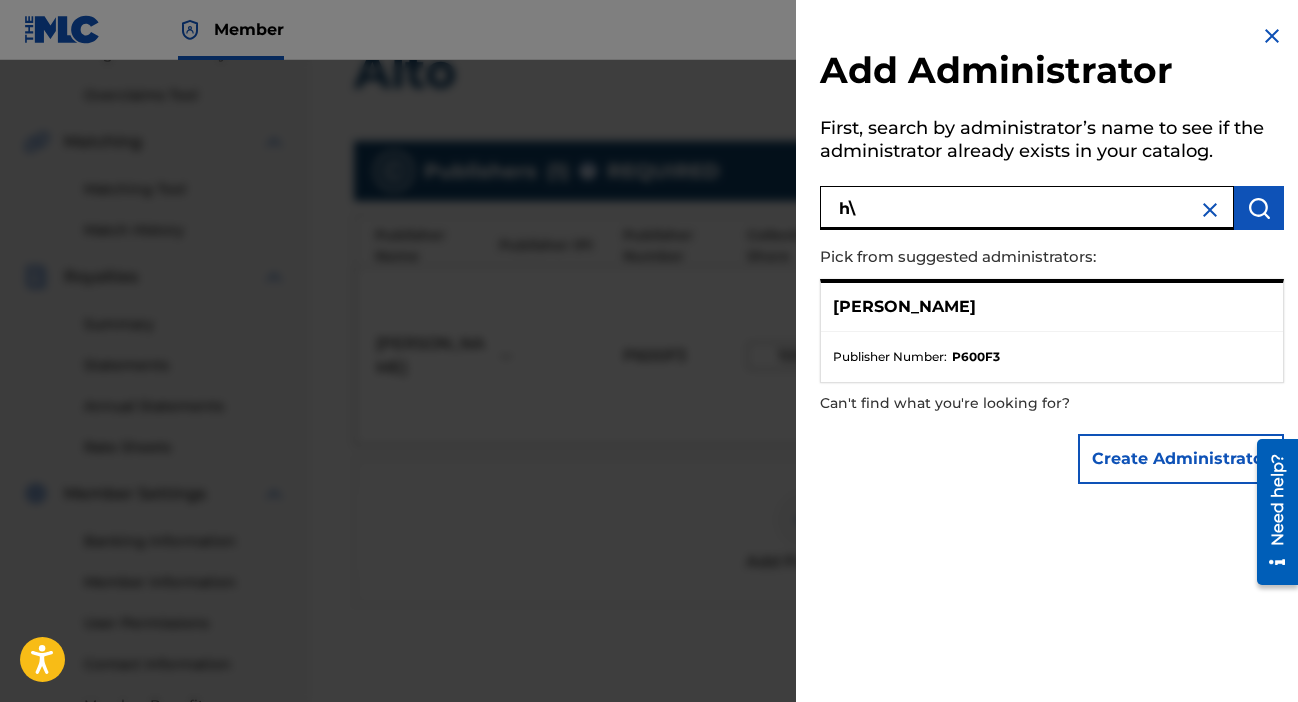 type on "h" 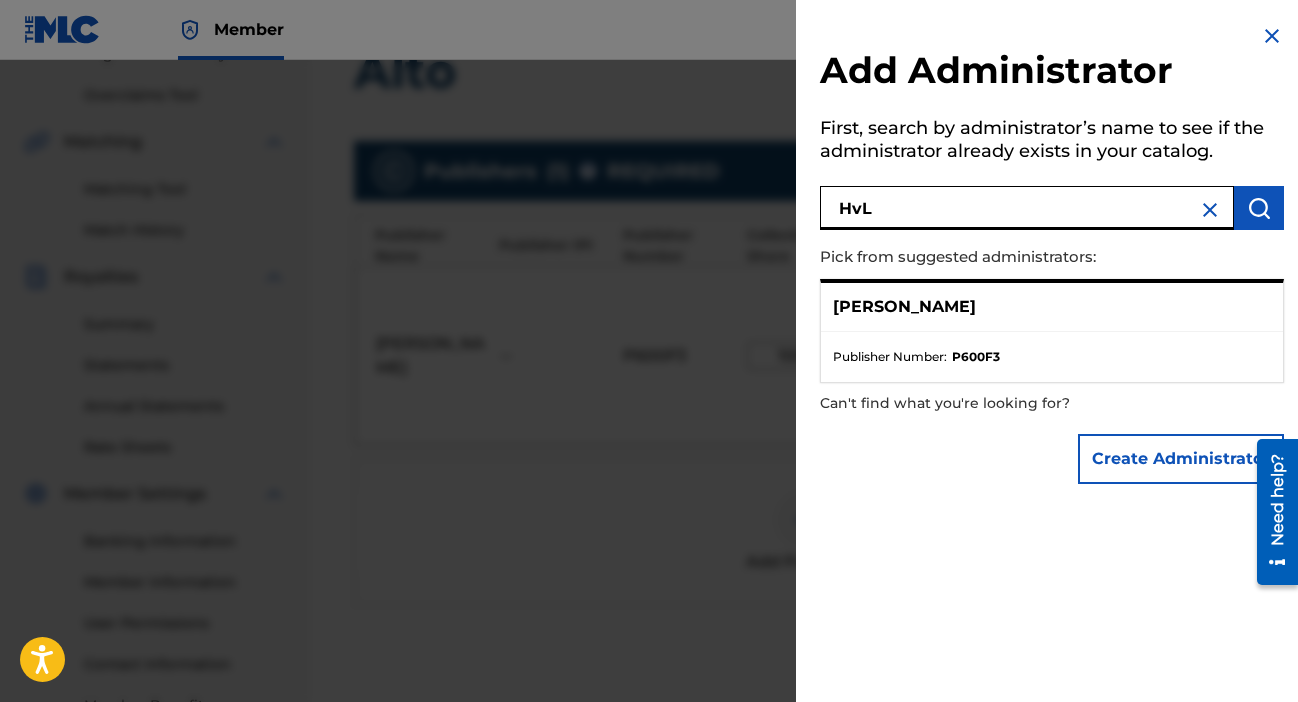 type on "HvL" 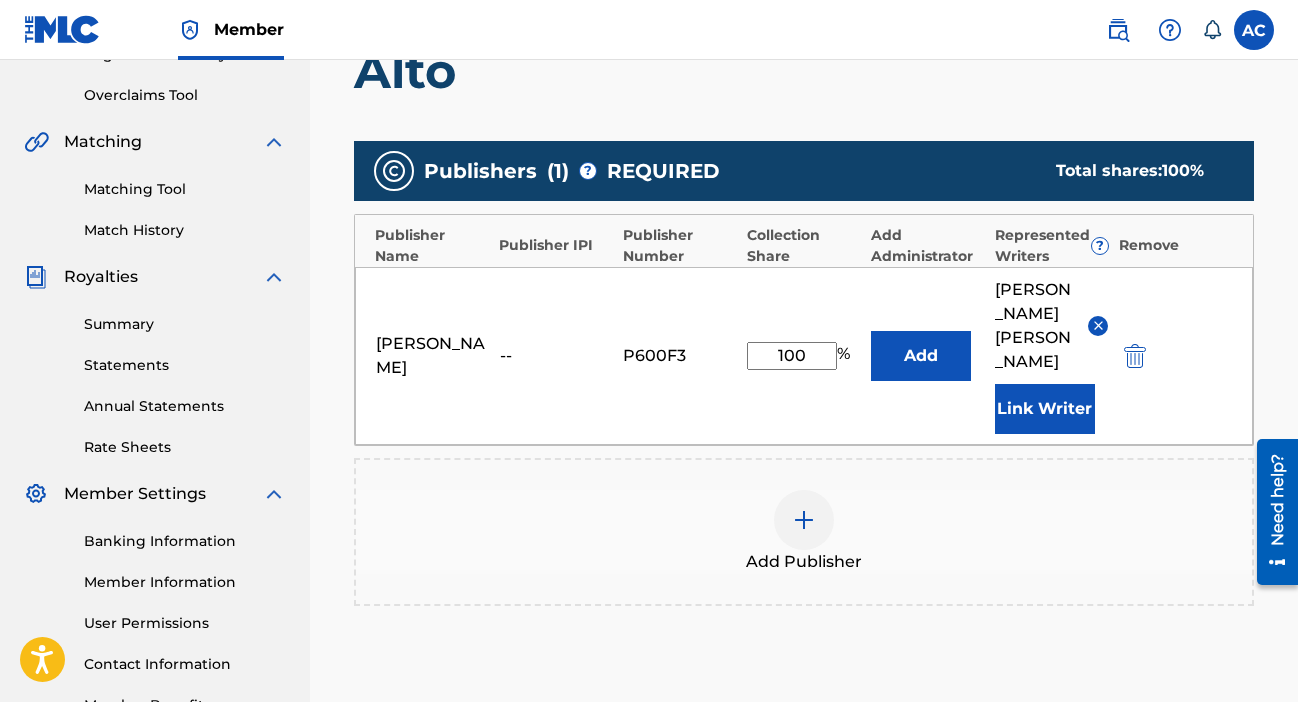 click on "Add" at bounding box center (921, 356) 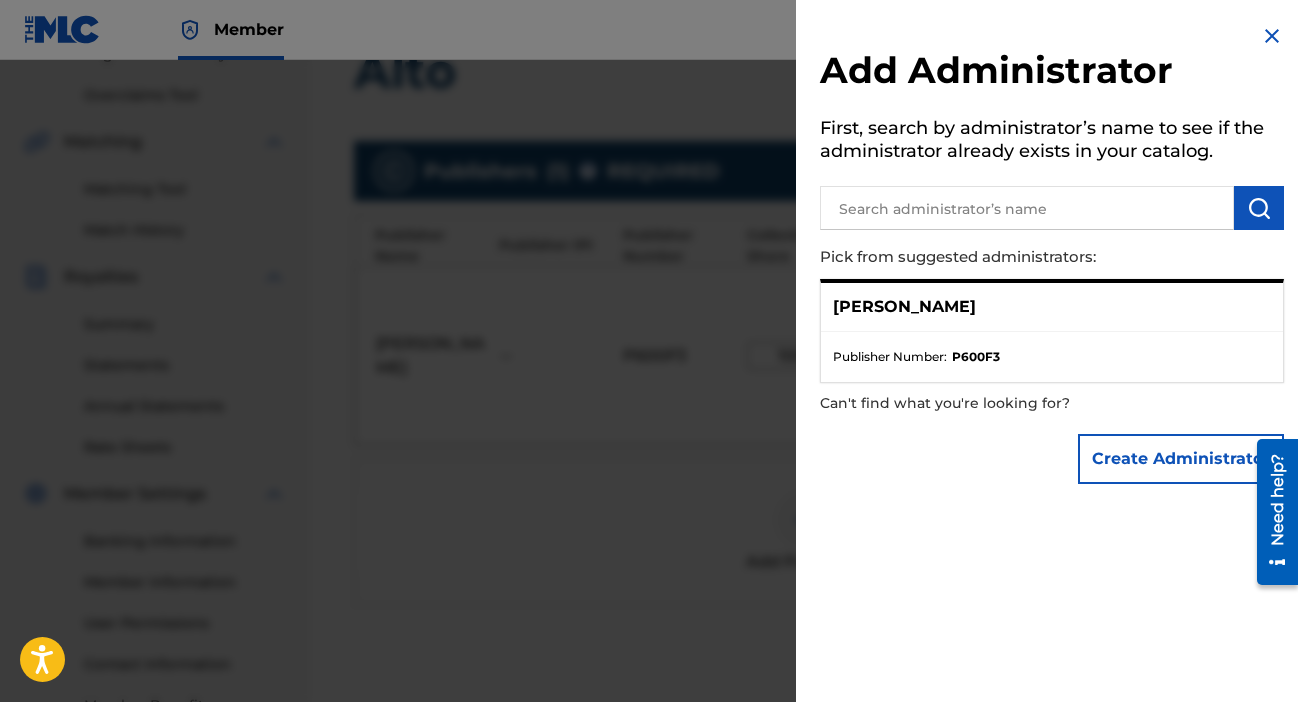 click on "[PERSON_NAME]" at bounding box center (1052, 307) 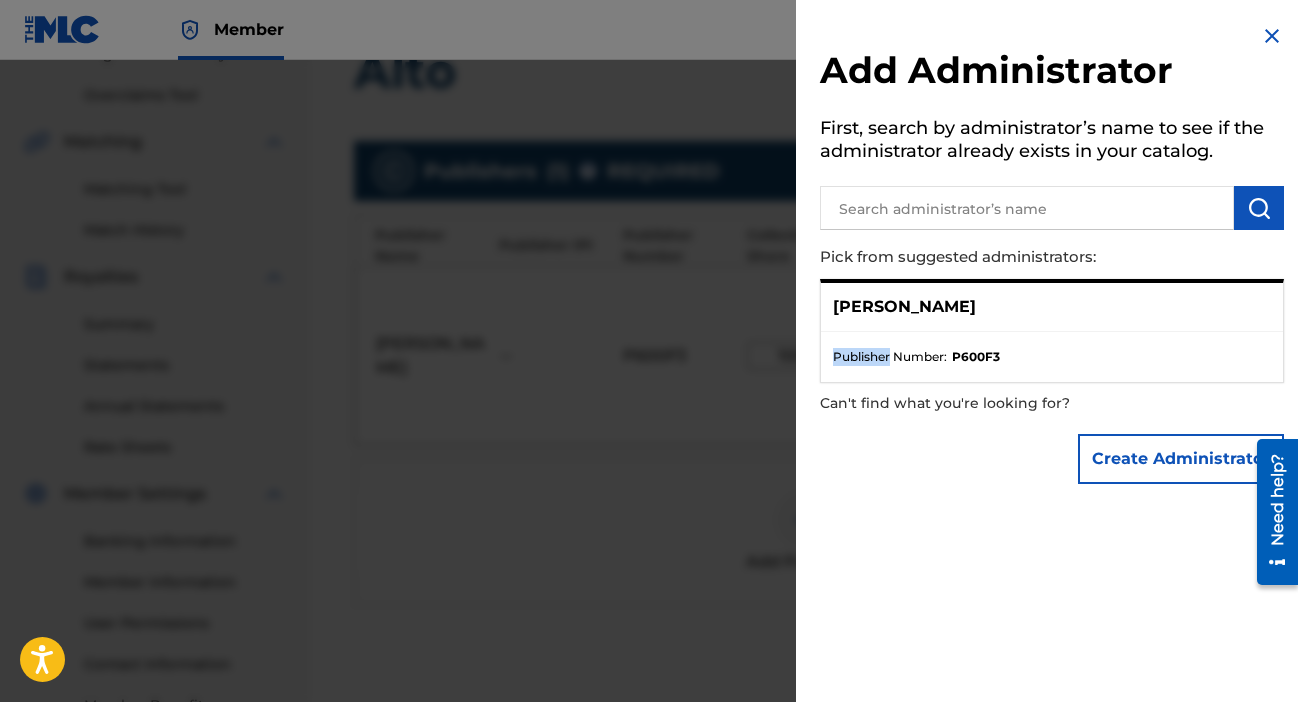click on "Publisher Number :" at bounding box center [890, 357] 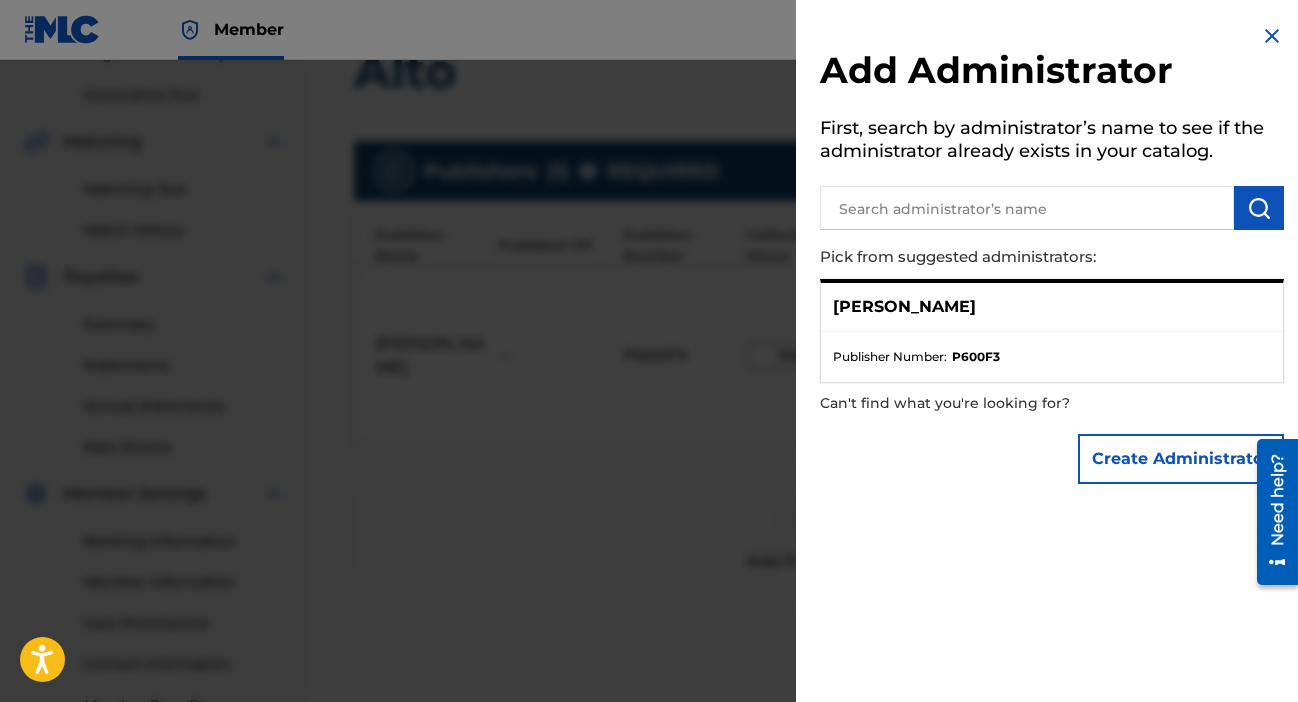 click on "[PERSON_NAME]" at bounding box center (1052, 307) 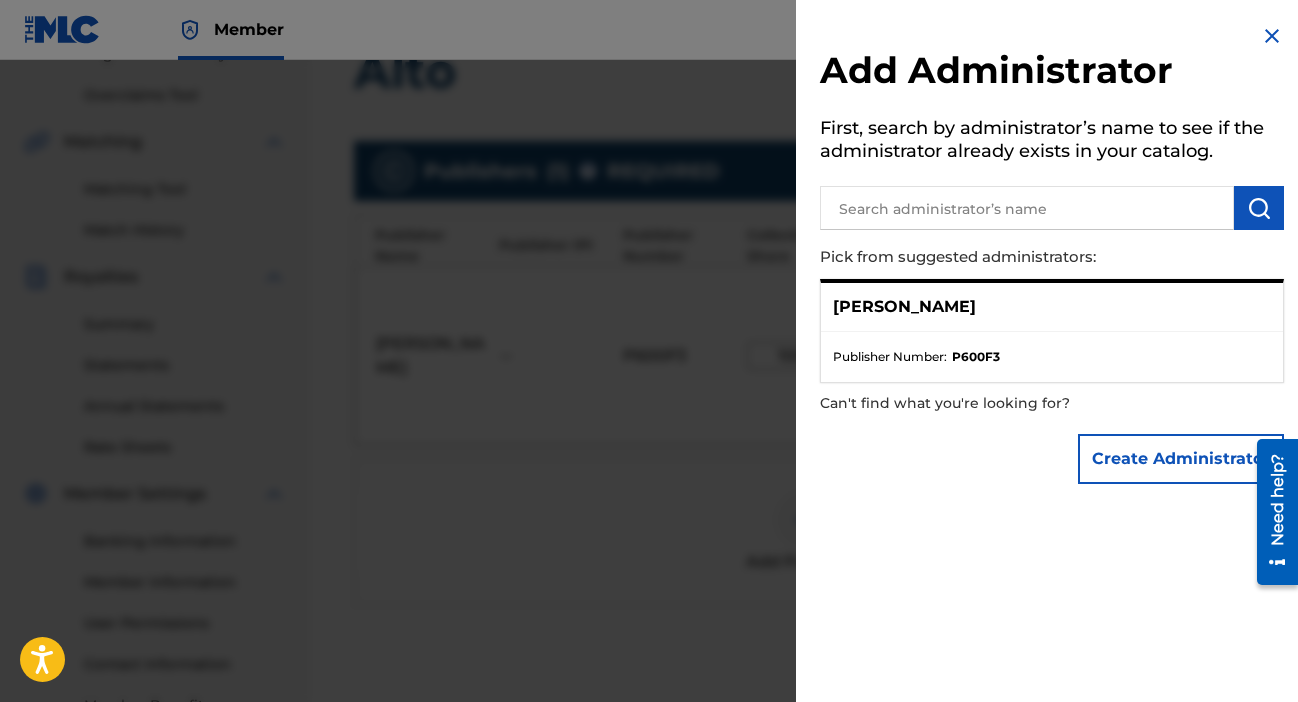 click at bounding box center (1027, 208) 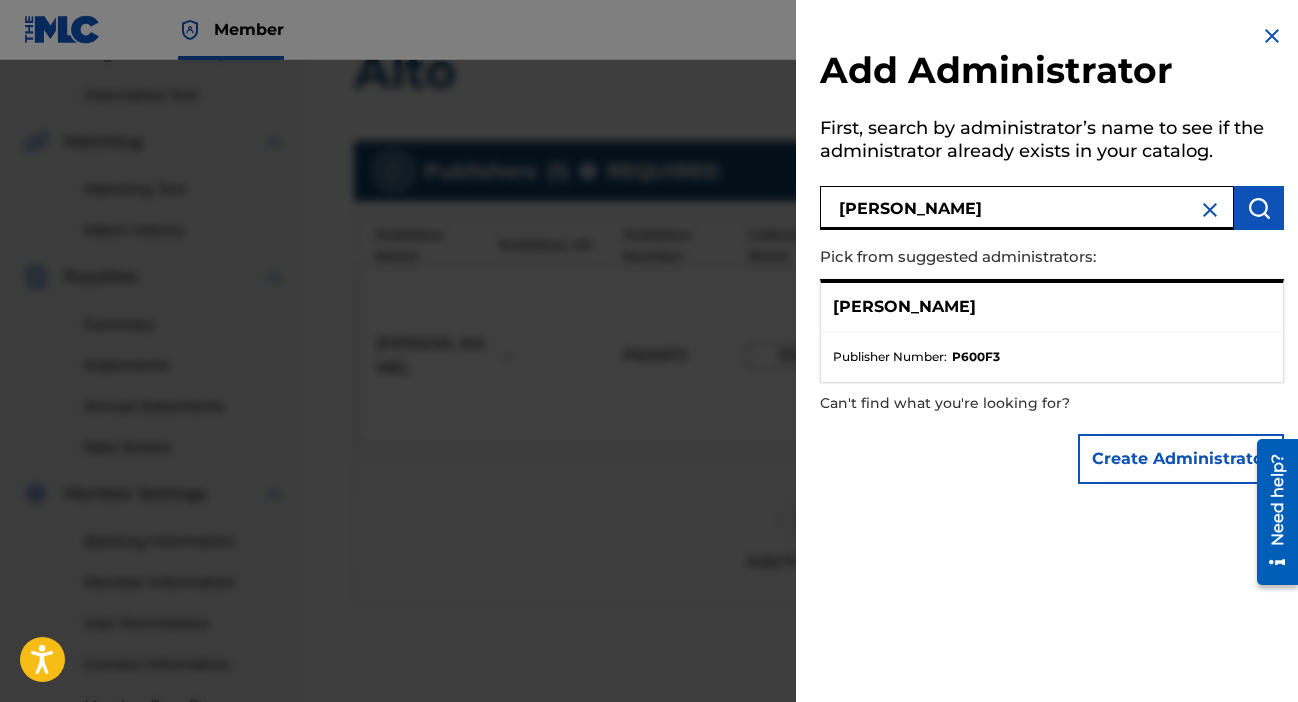 type on "[PERSON_NAME]" 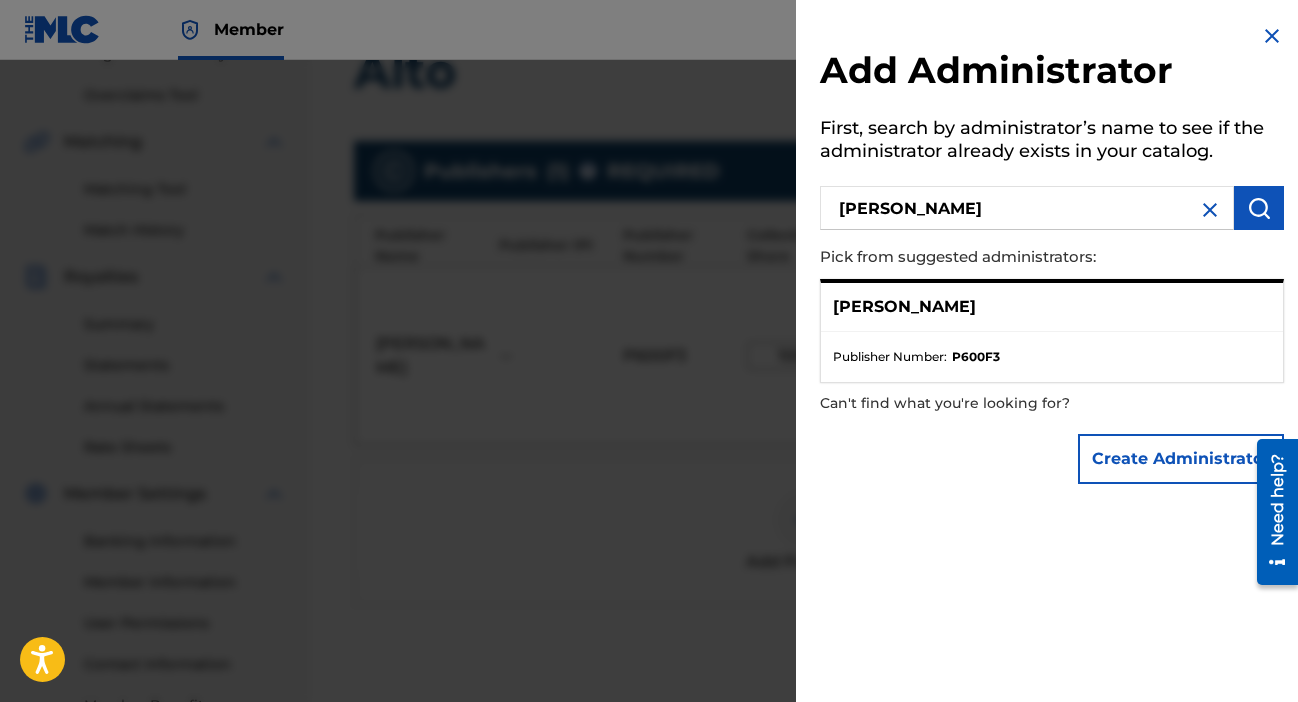 click on "[PERSON_NAME]" at bounding box center [1052, 307] 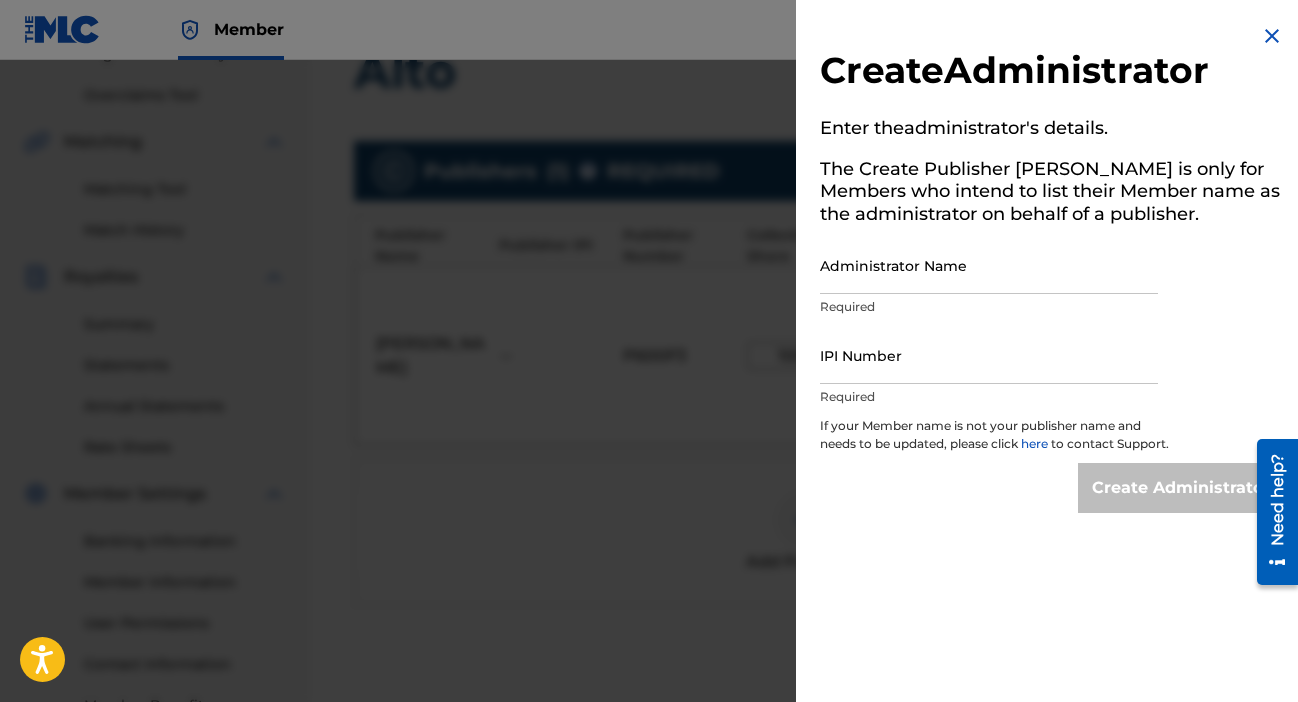 click at bounding box center [649, 411] 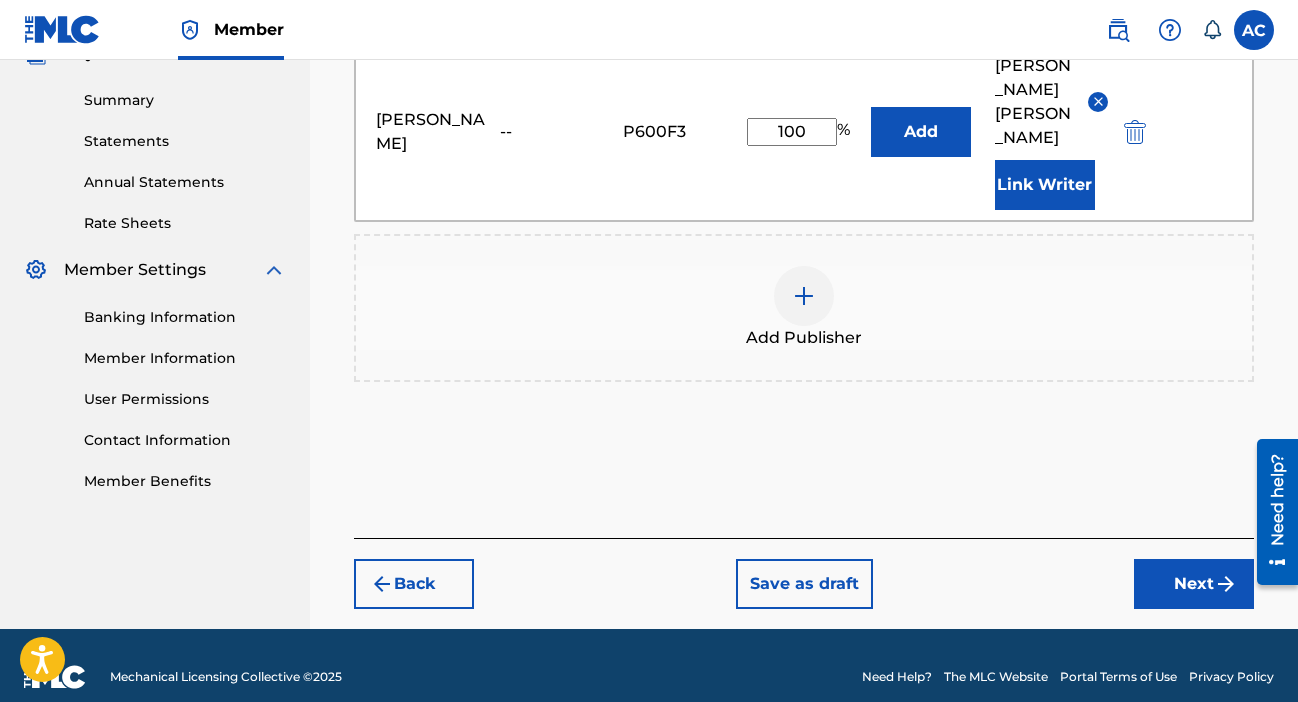 scroll, scrollTop: 627, scrollLeft: 0, axis: vertical 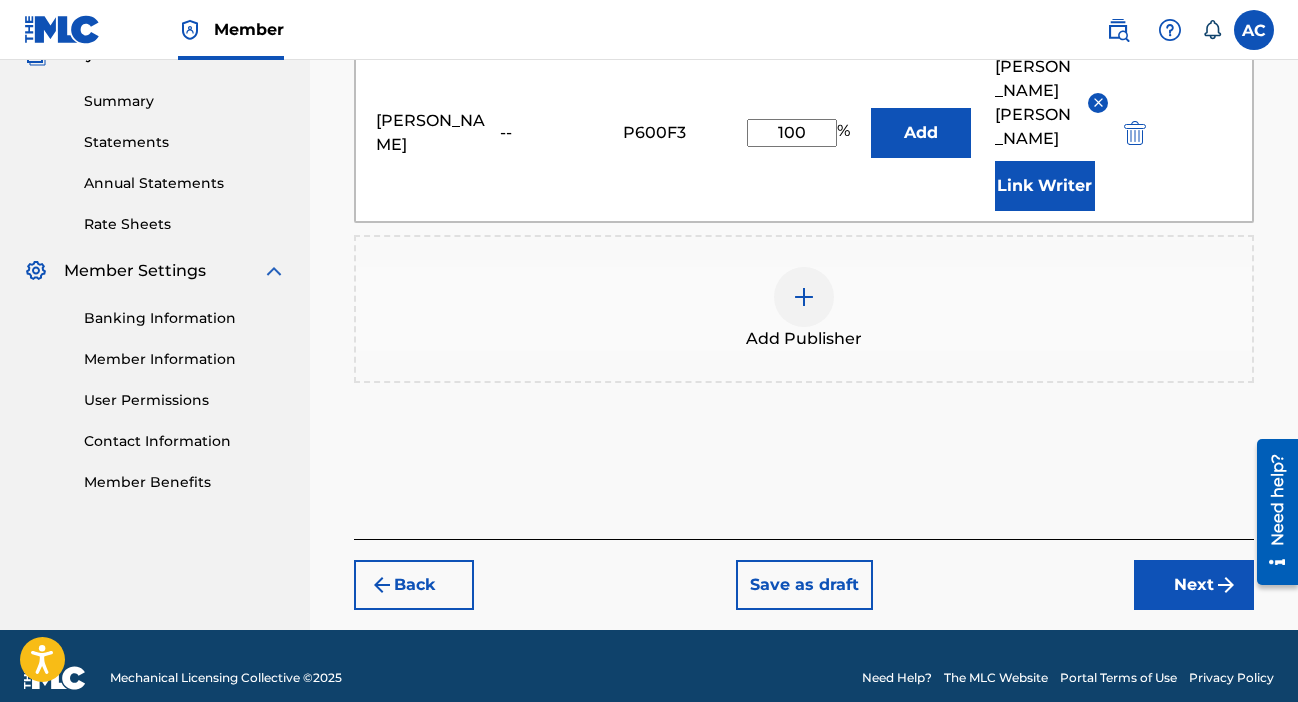 click on "Next" at bounding box center [1194, 585] 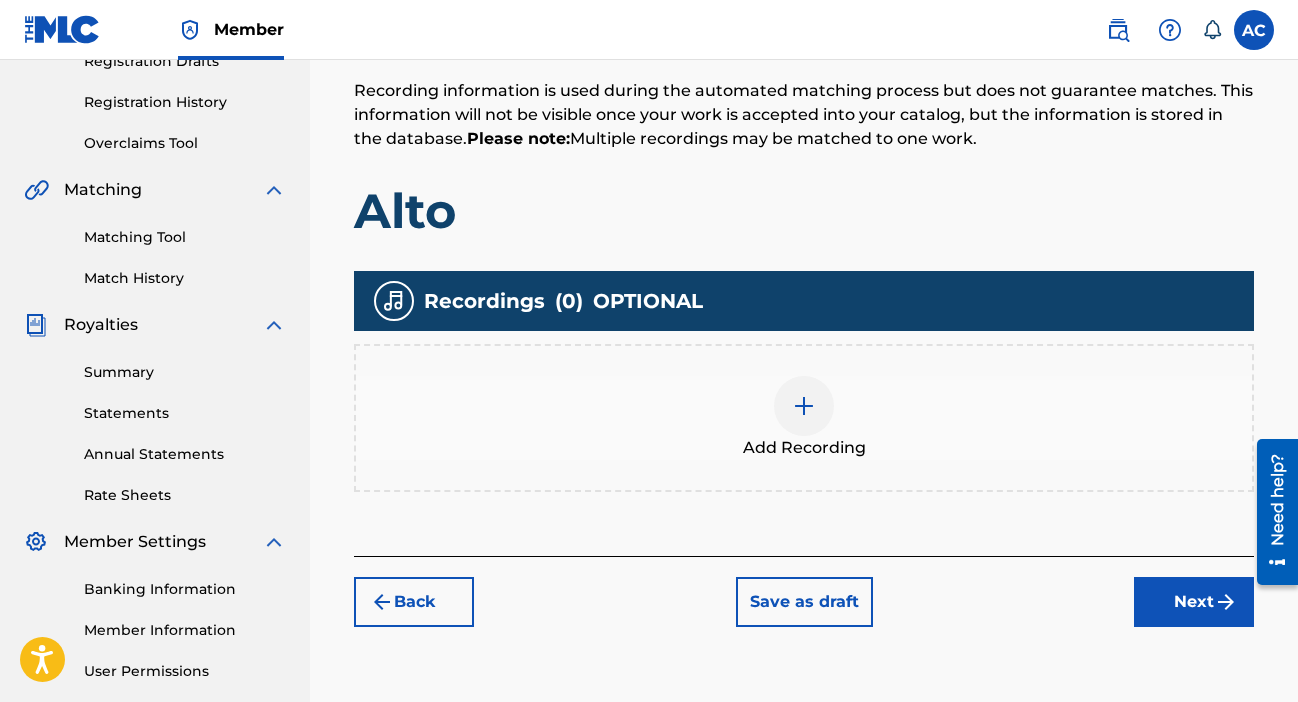 scroll, scrollTop: 350, scrollLeft: 0, axis: vertical 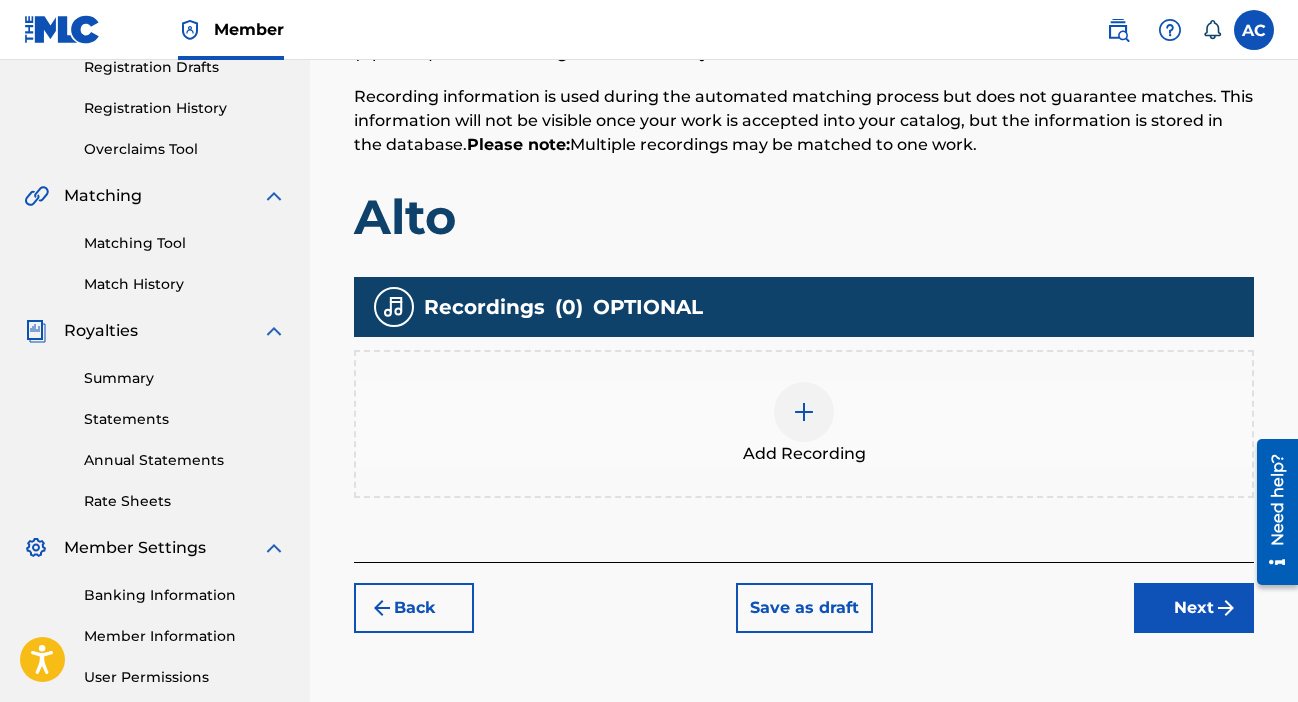 click at bounding box center (804, 412) 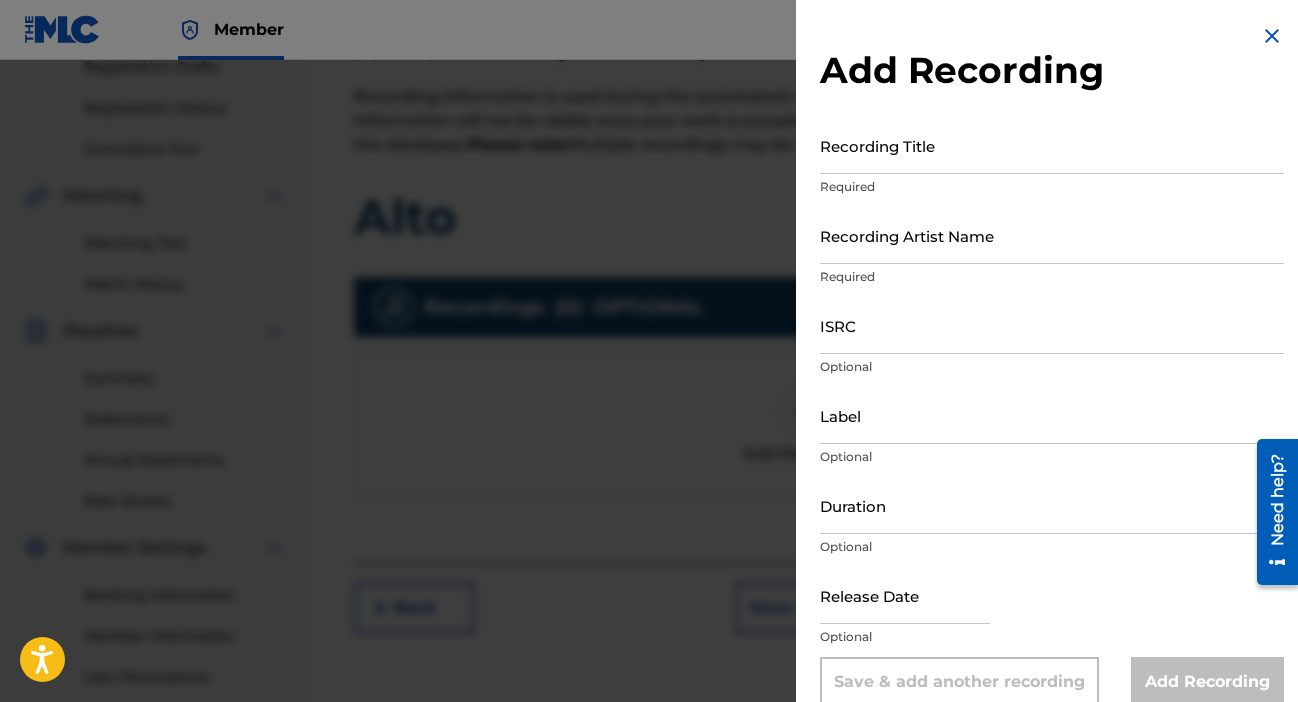 click on "Recording Title" at bounding box center [1052, 145] 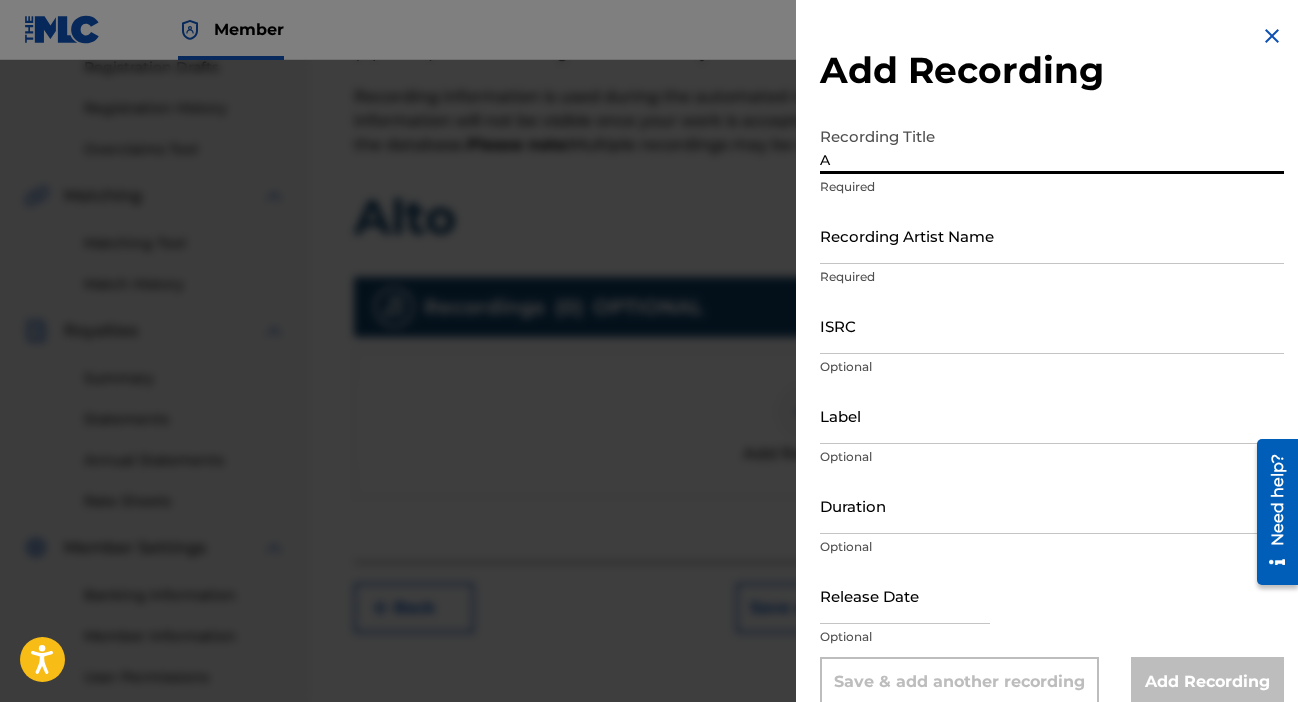 type on "A" 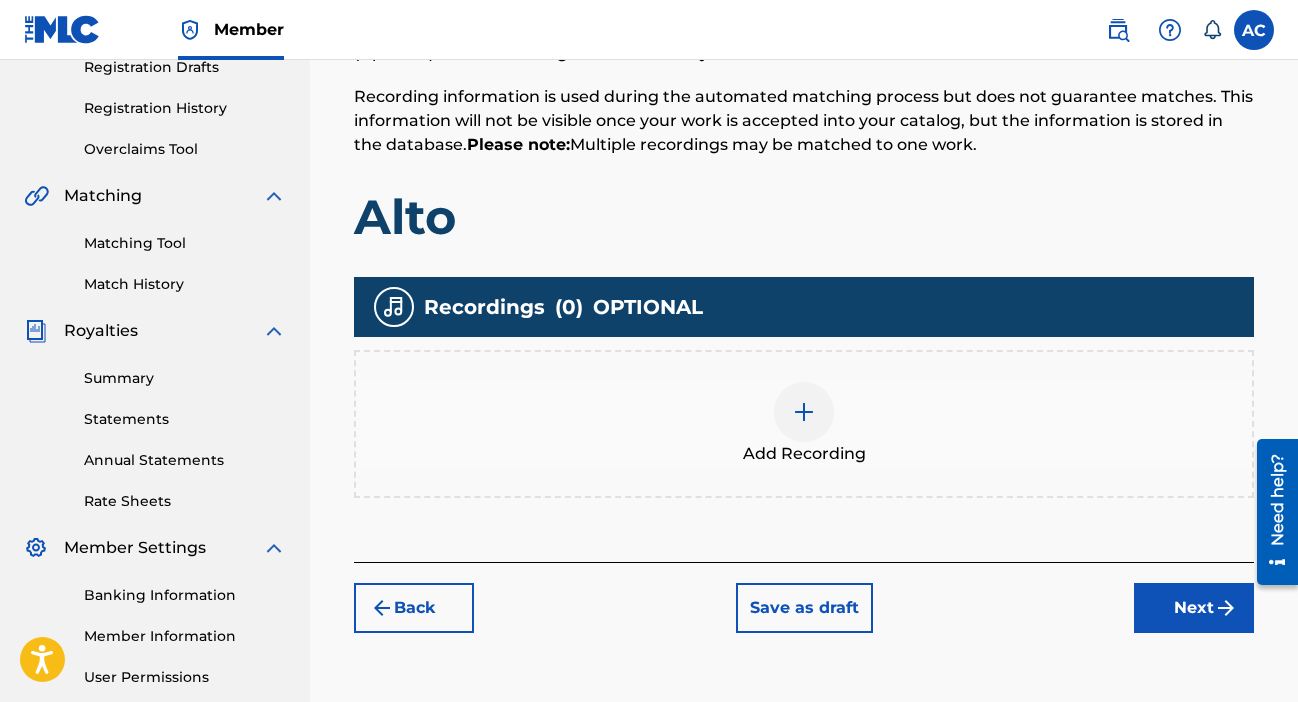 click at bounding box center [804, 412] 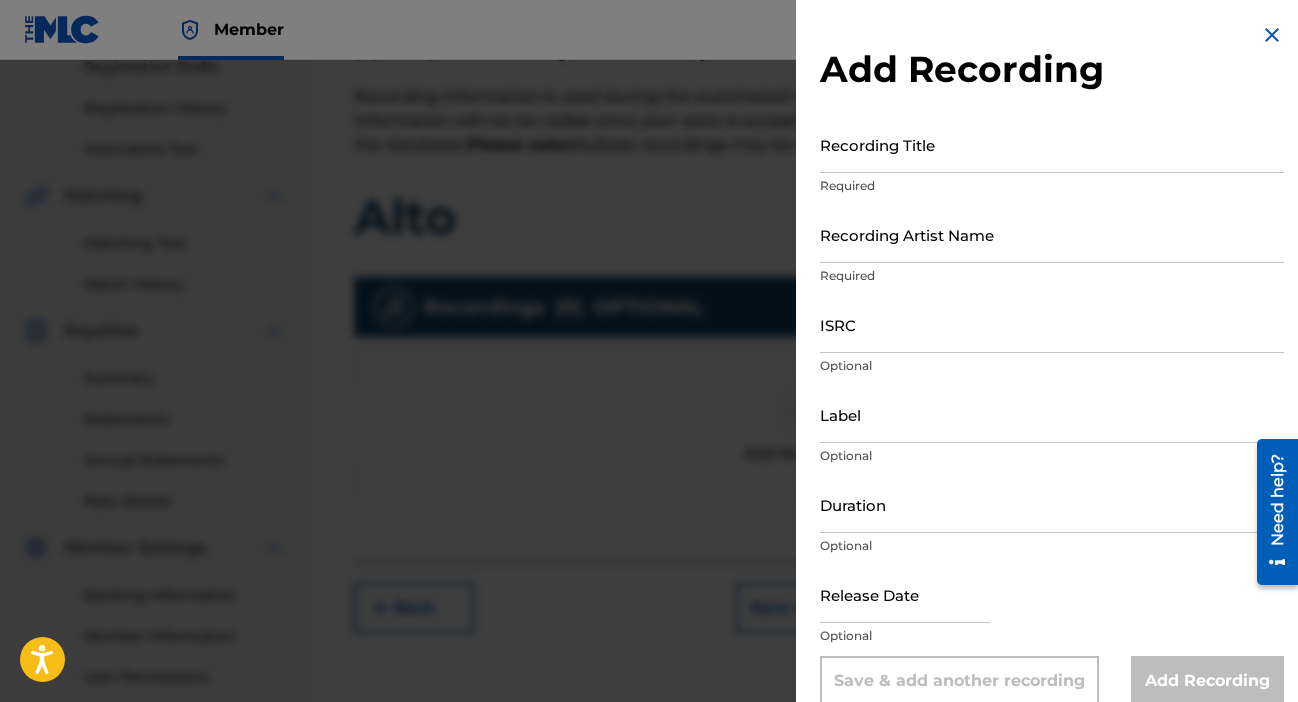 scroll, scrollTop: 0, scrollLeft: 0, axis: both 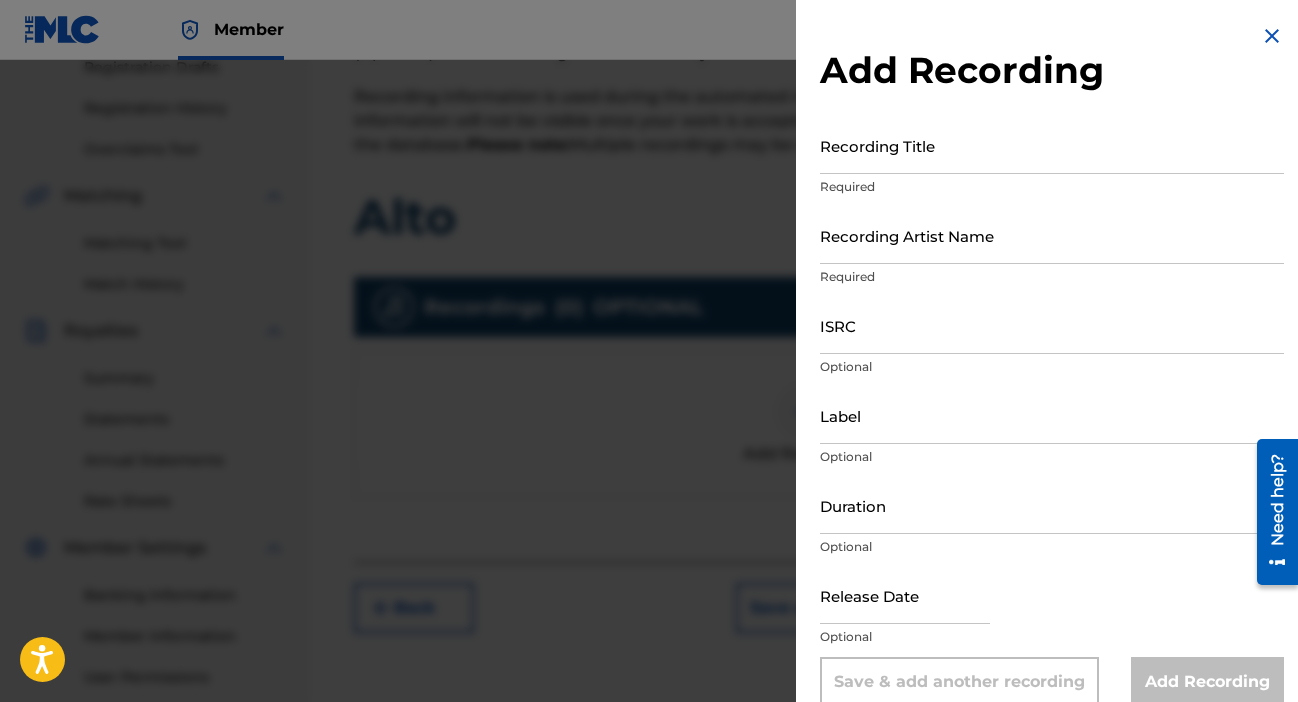 click on "Recording Title" at bounding box center (1052, 145) 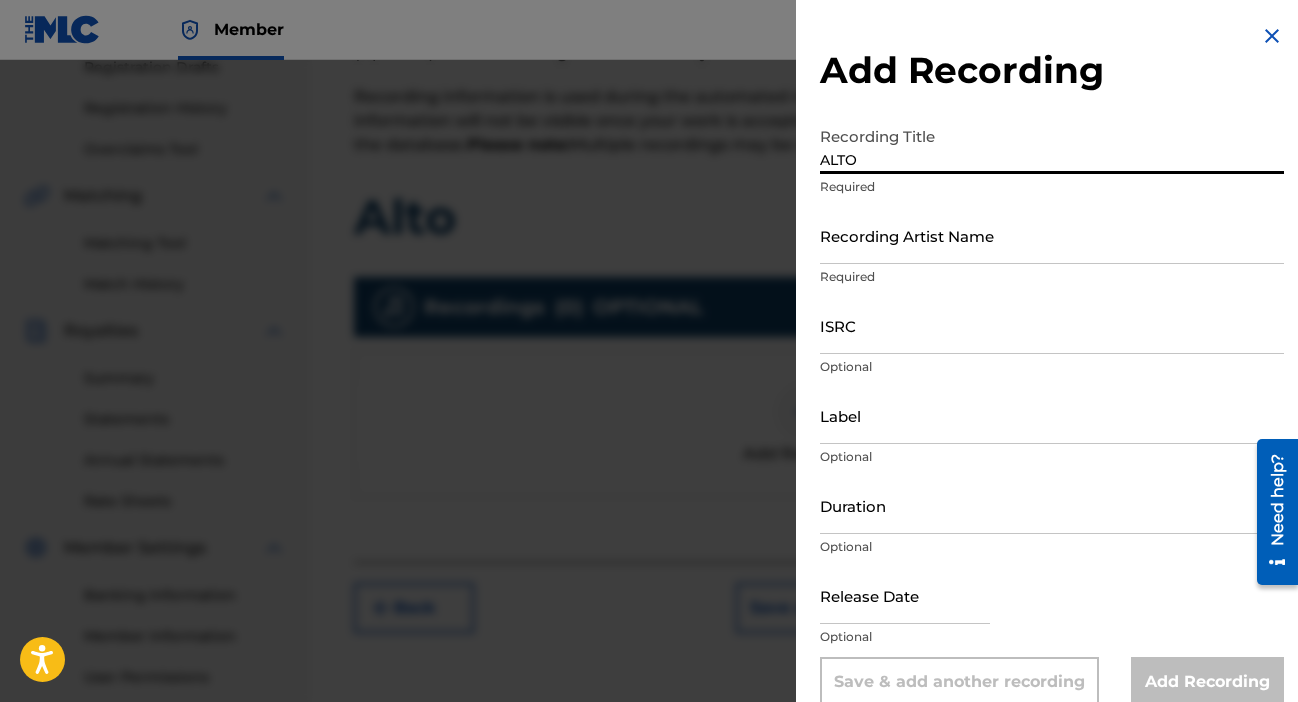 type on "ALTO" 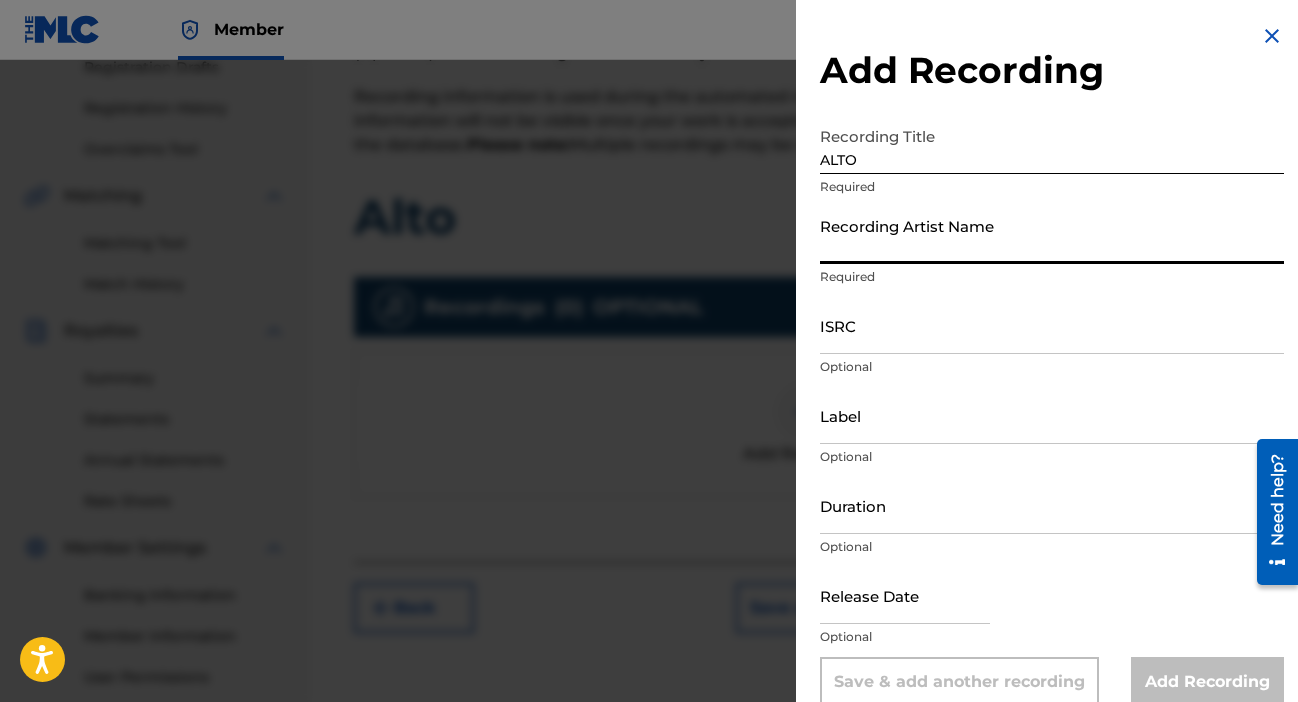 click on "Recording Artist Name" at bounding box center (1052, 235) 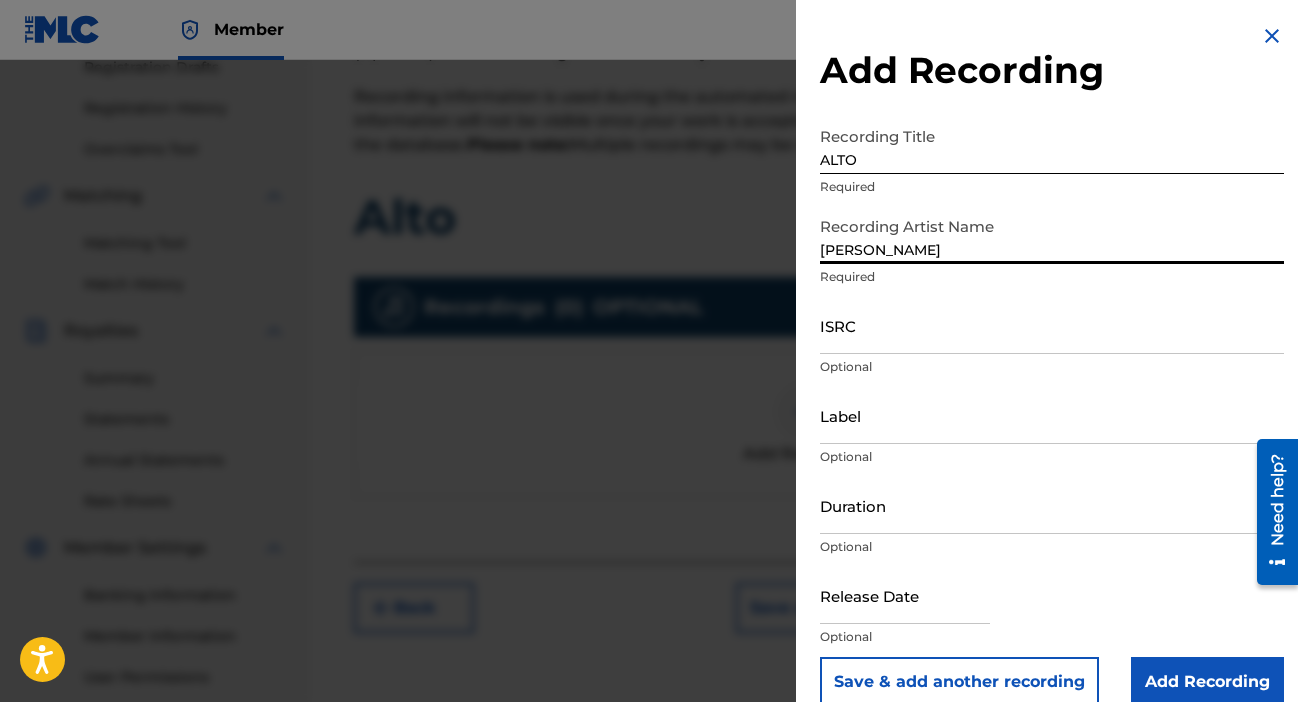 type on "[PERSON_NAME]" 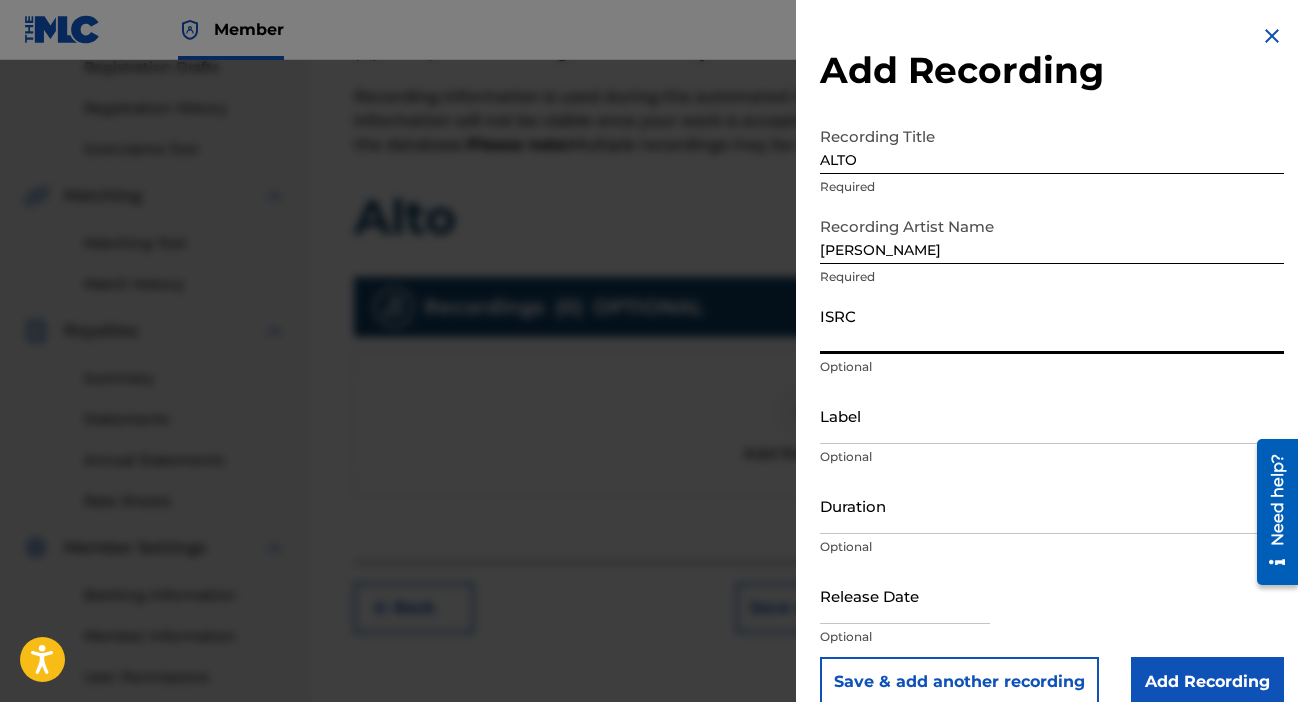 click on "ISRC" at bounding box center (1052, 325) 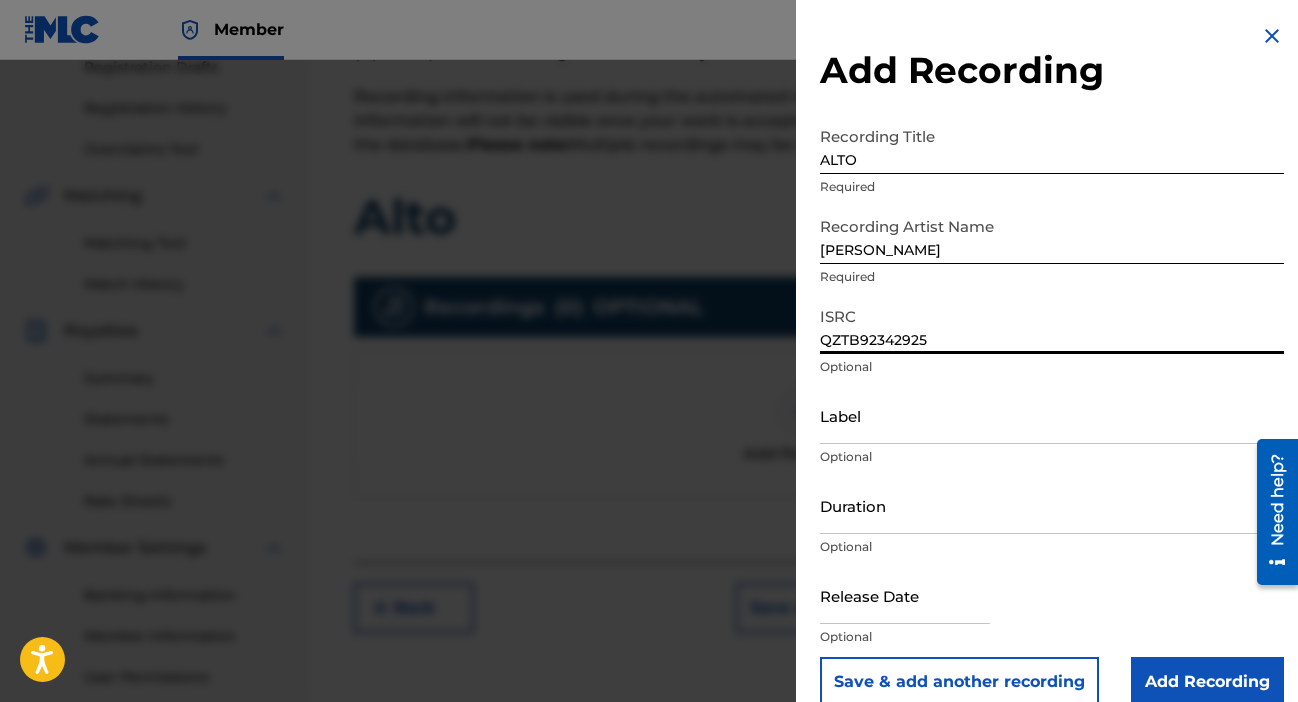 type on "QZTB92342925" 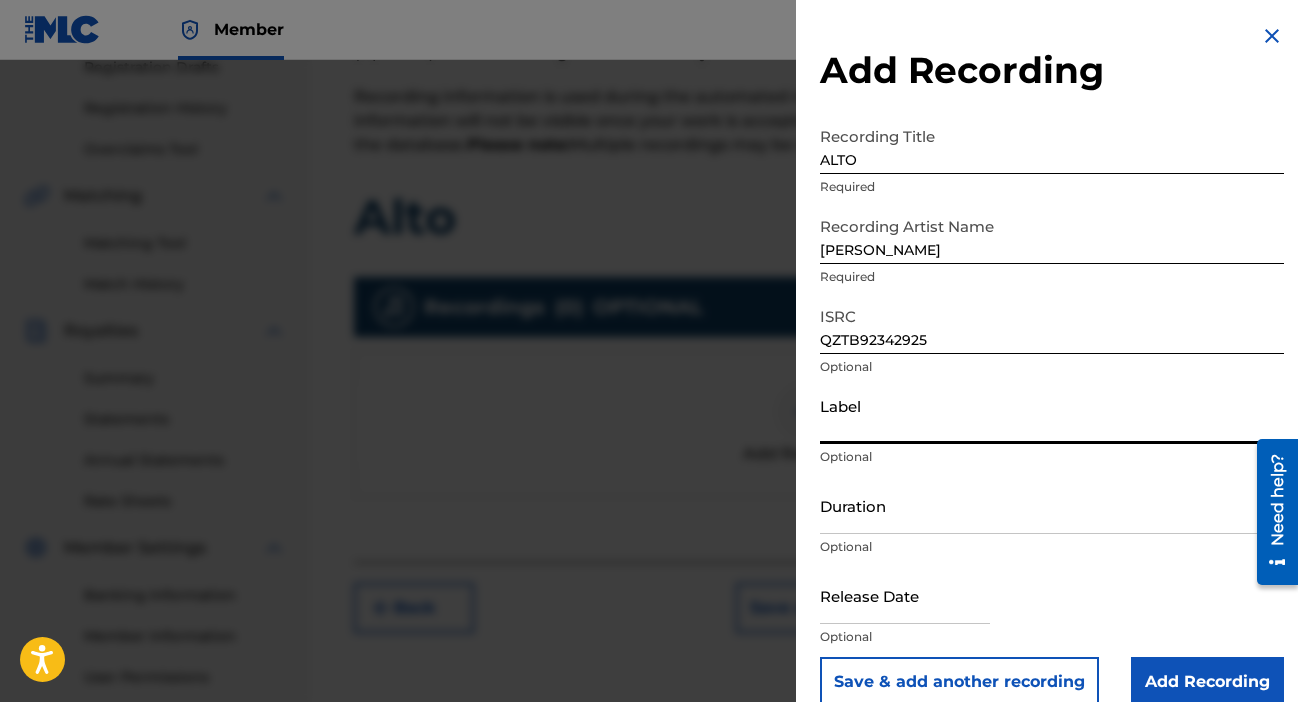 click on "Label" at bounding box center [1052, 415] 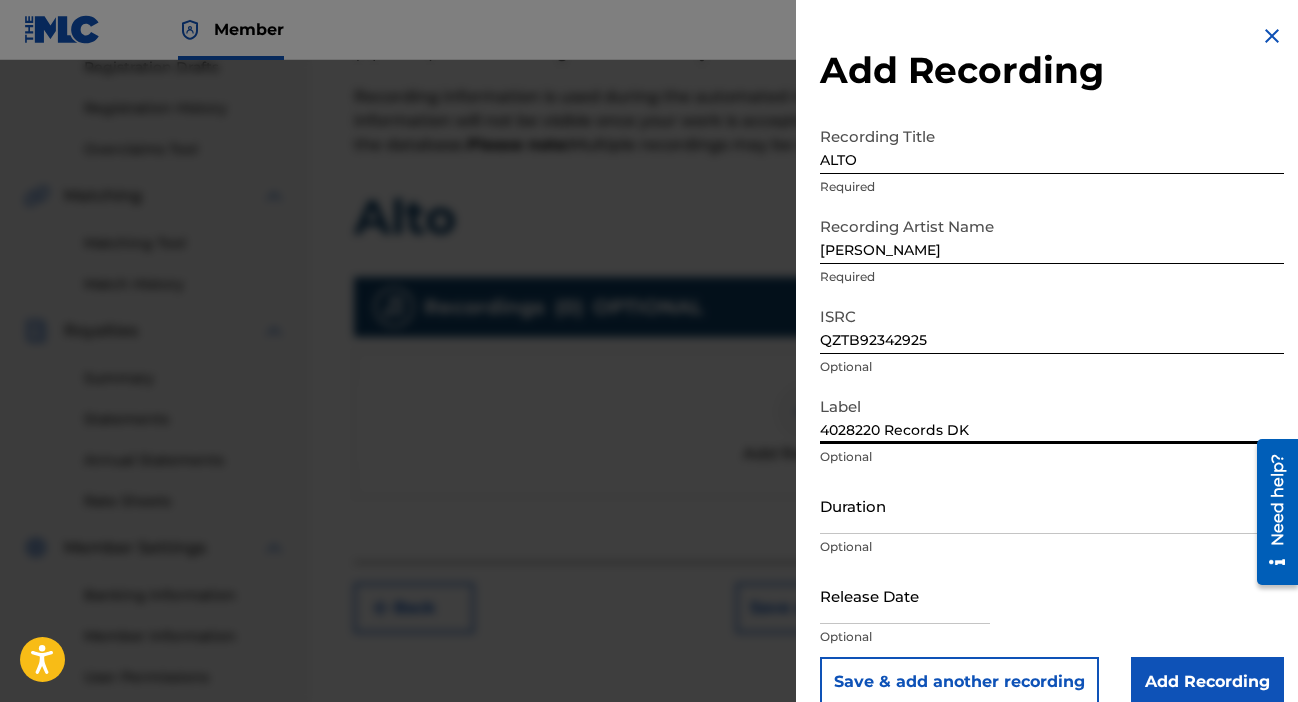 type on "4028220 Records DK" 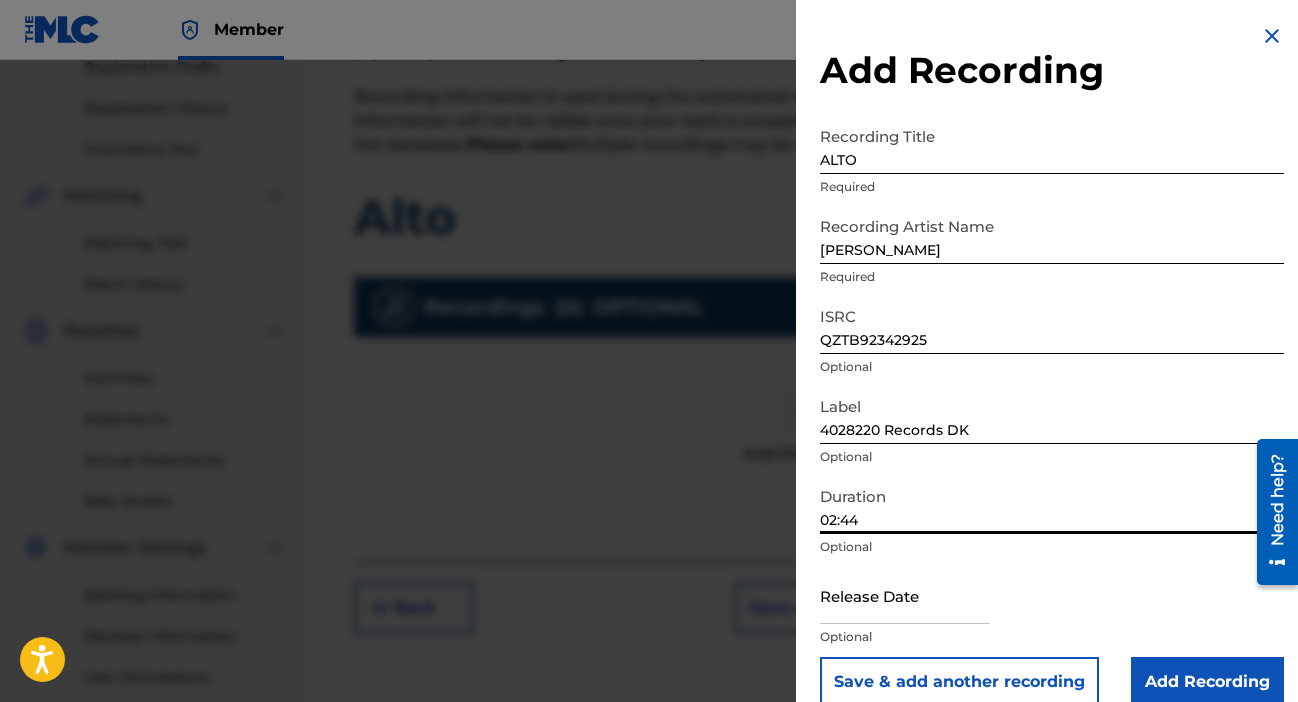 type on "02:44" 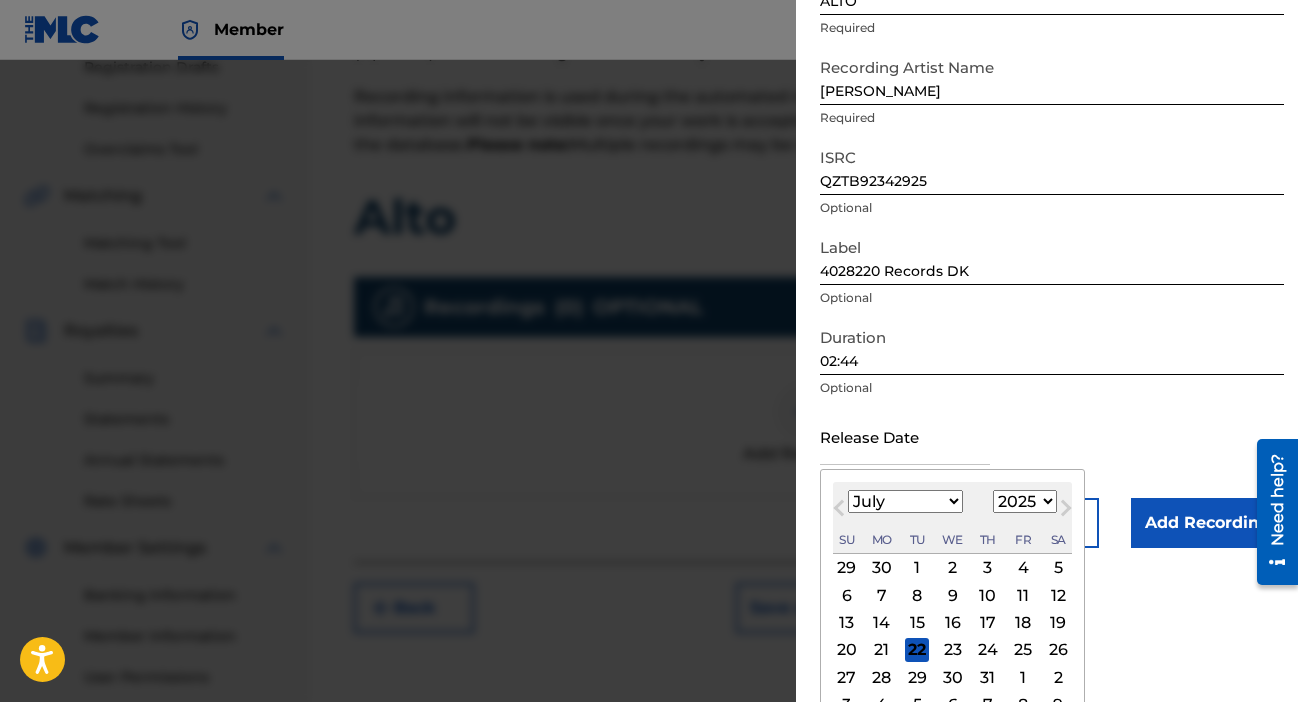scroll, scrollTop: 185, scrollLeft: 0, axis: vertical 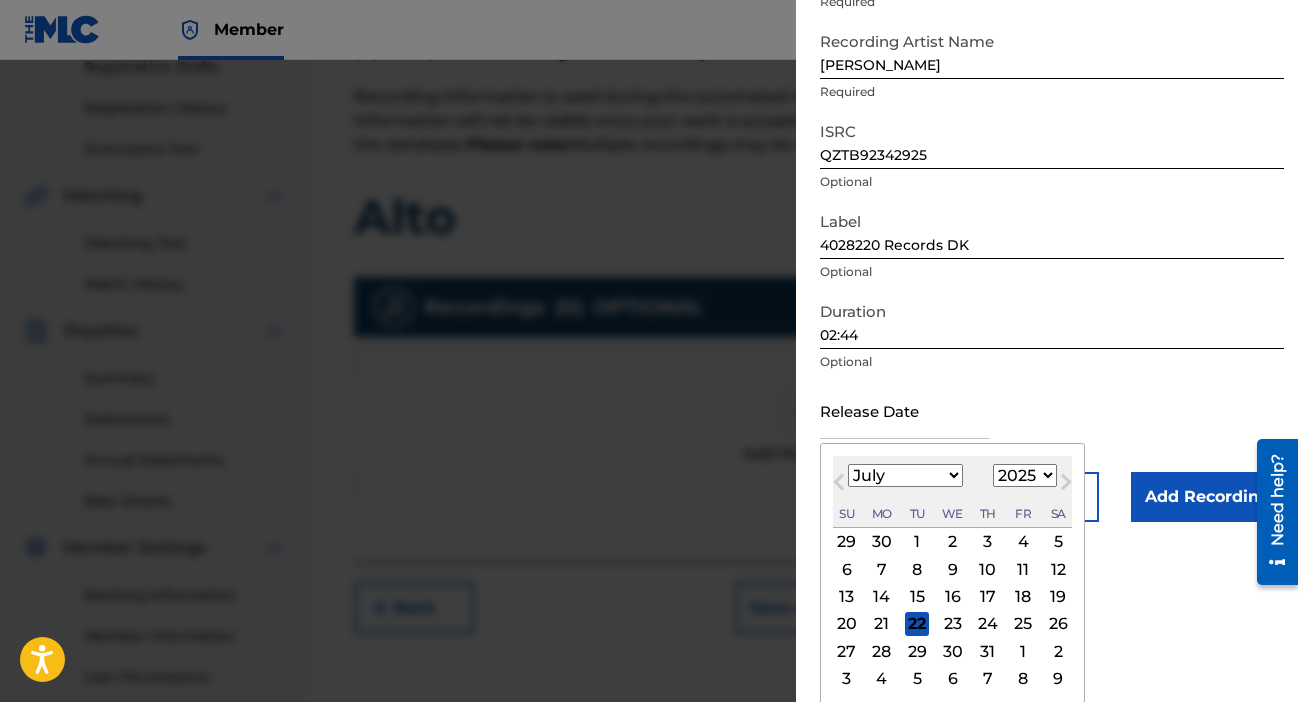 select on "2023" 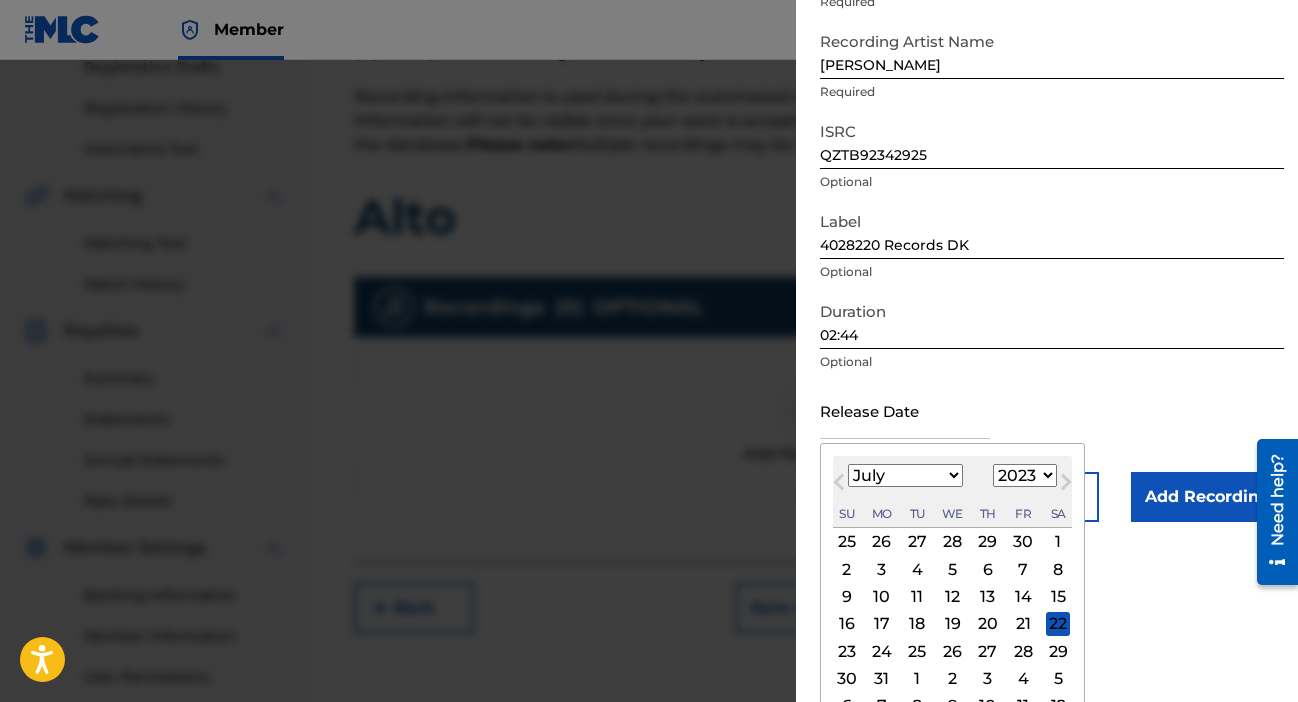 select on "9" 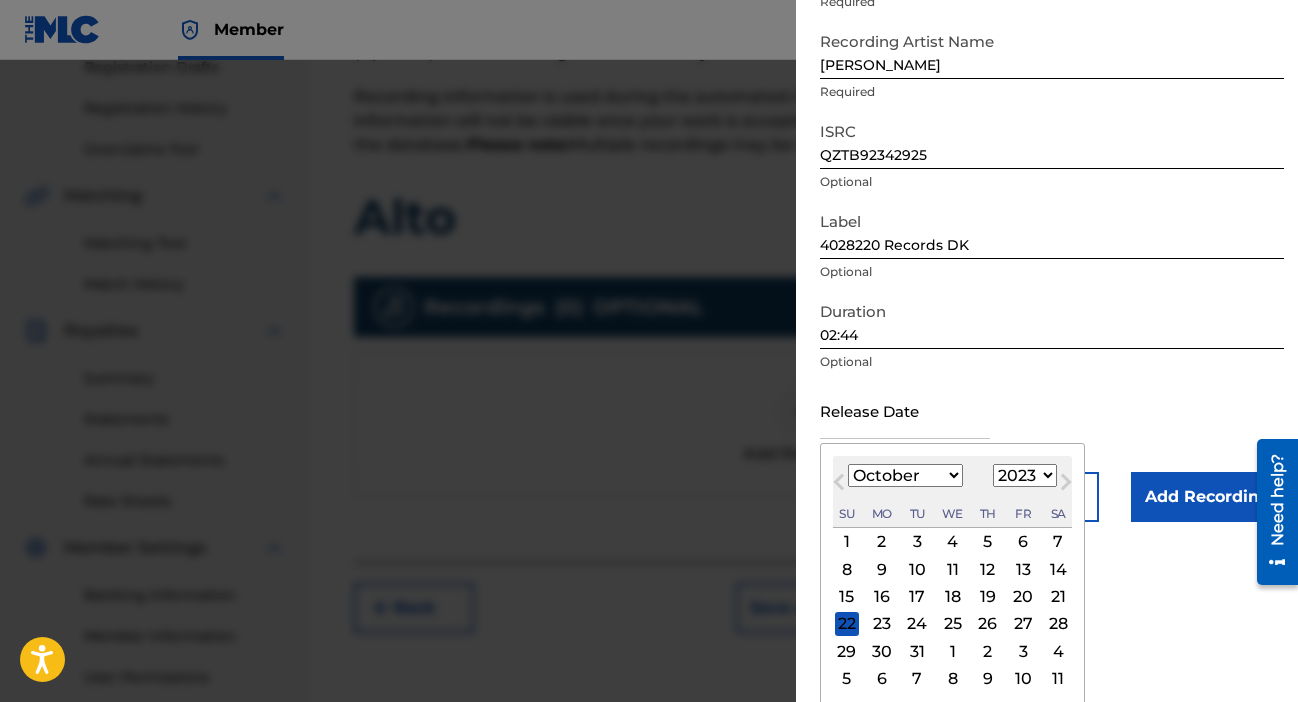 click on "19" at bounding box center [988, 597] 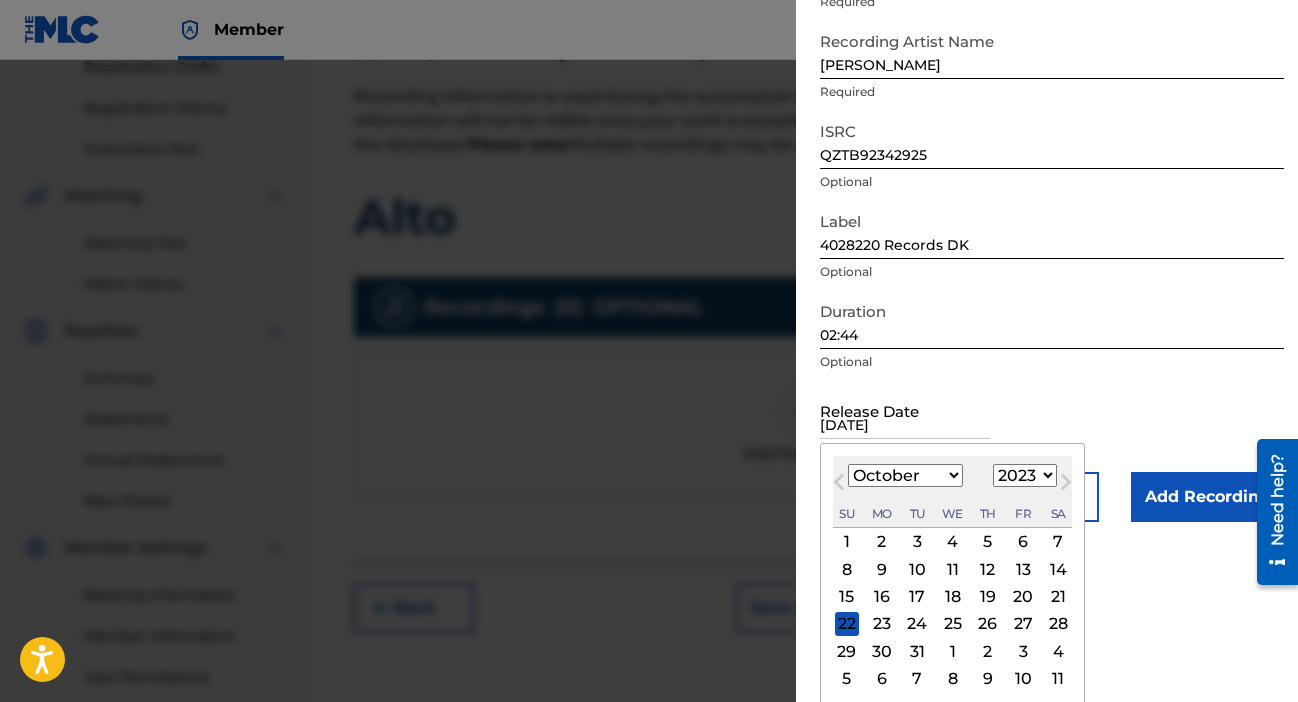 scroll, scrollTop: 29, scrollLeft: 0, axis: vertical 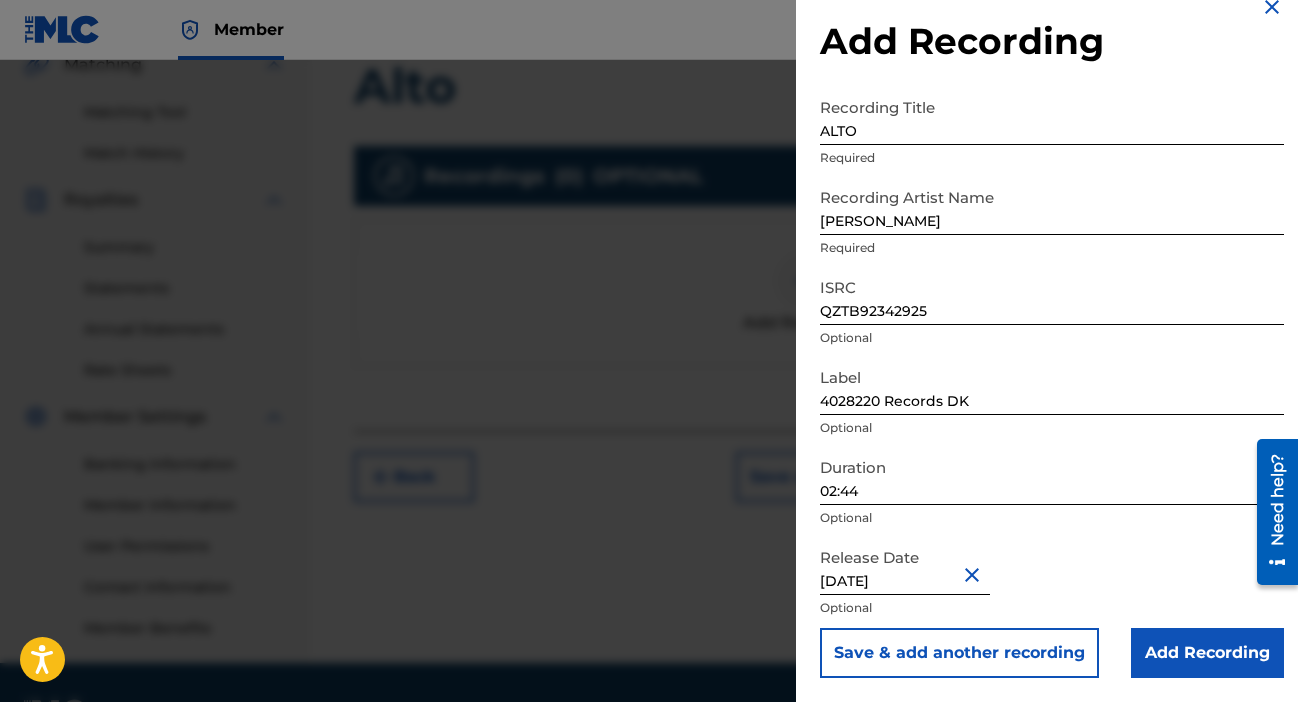 click on "Add Recording" at bounding box center [1207, 653] 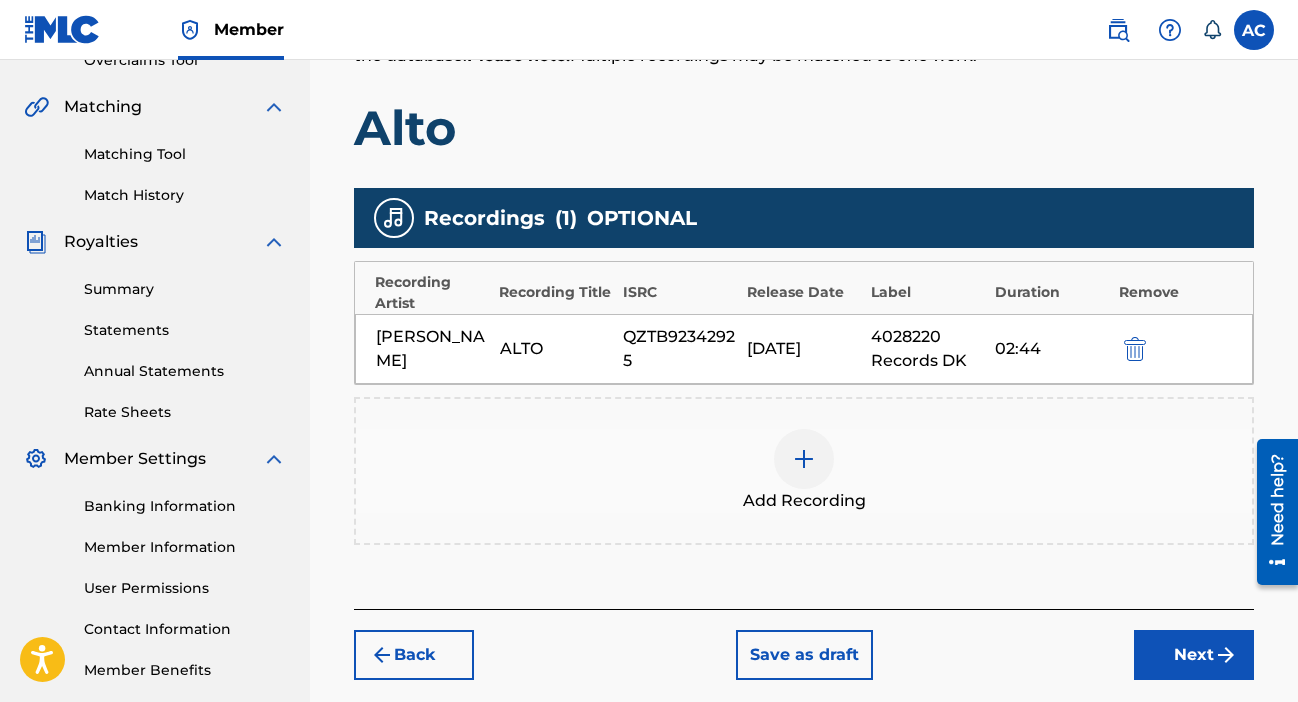 scroll, scrollTop: 455, scrollLeft: 0, axis: vertical 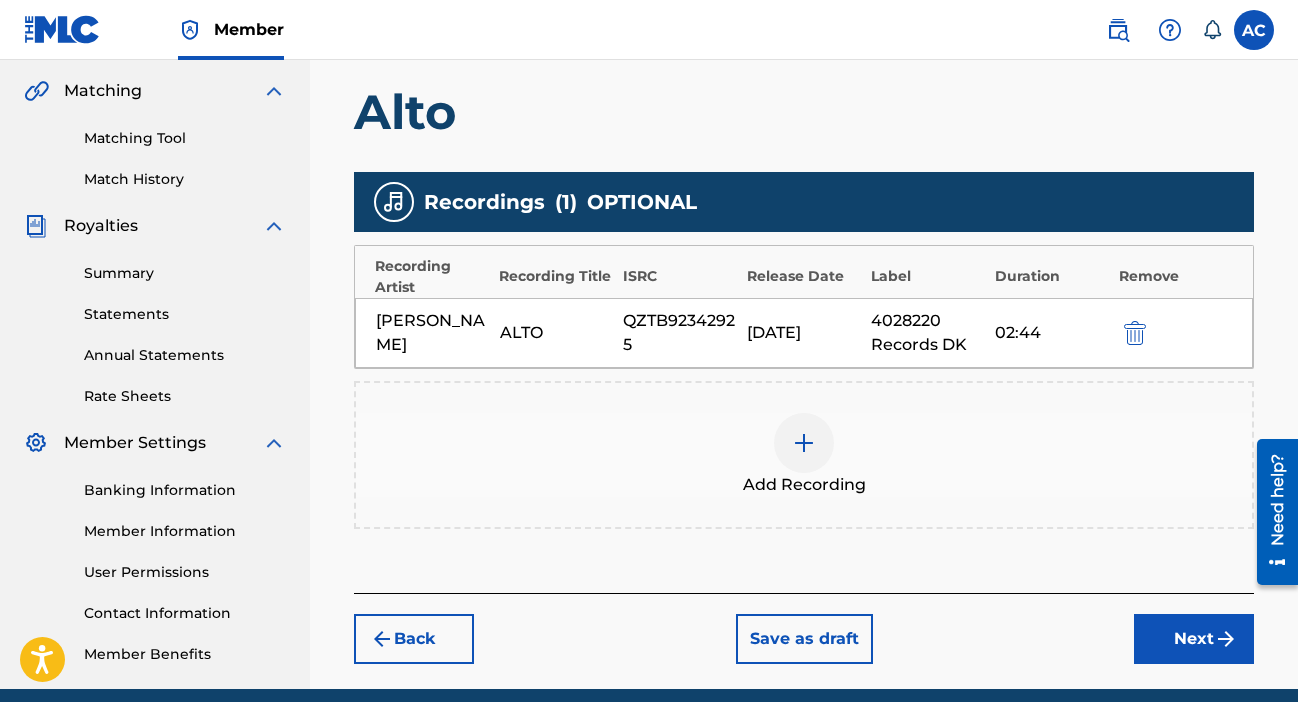 click on "Next" at bounding box center [1194, 639] 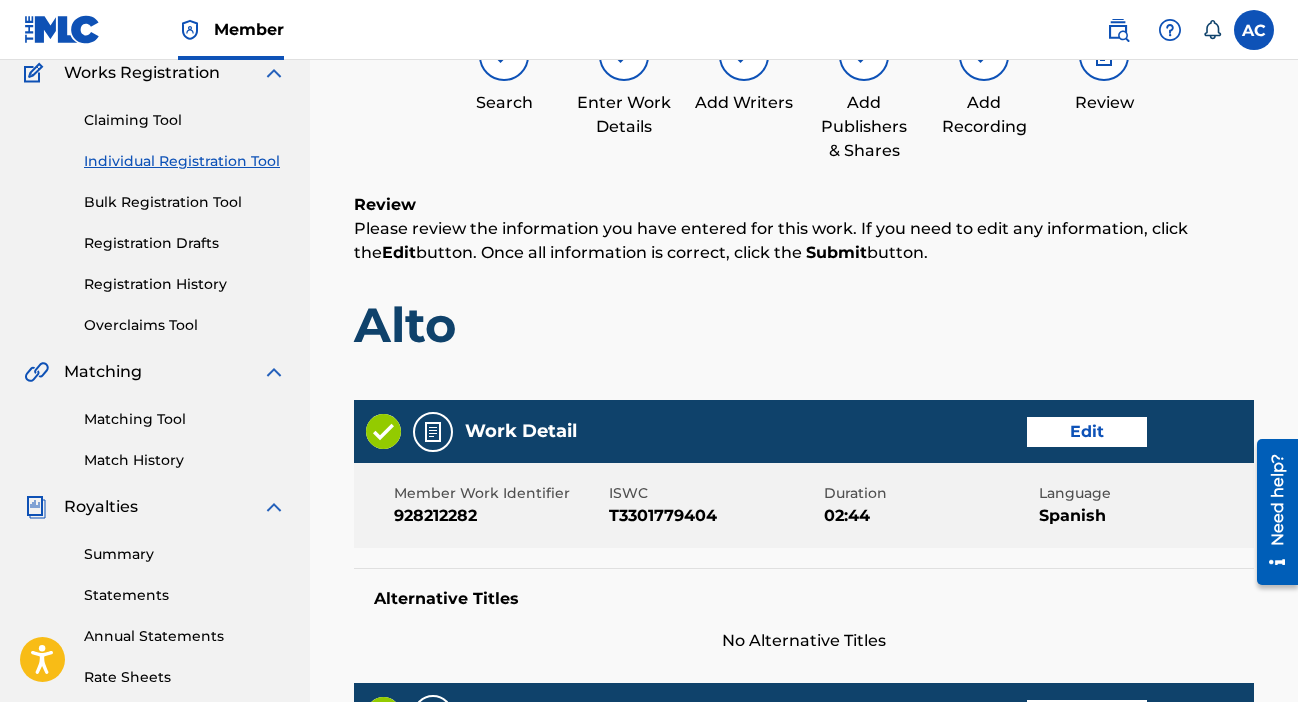 scroll, scrollTop: 190, scrollLeft: 0, axis: vertical 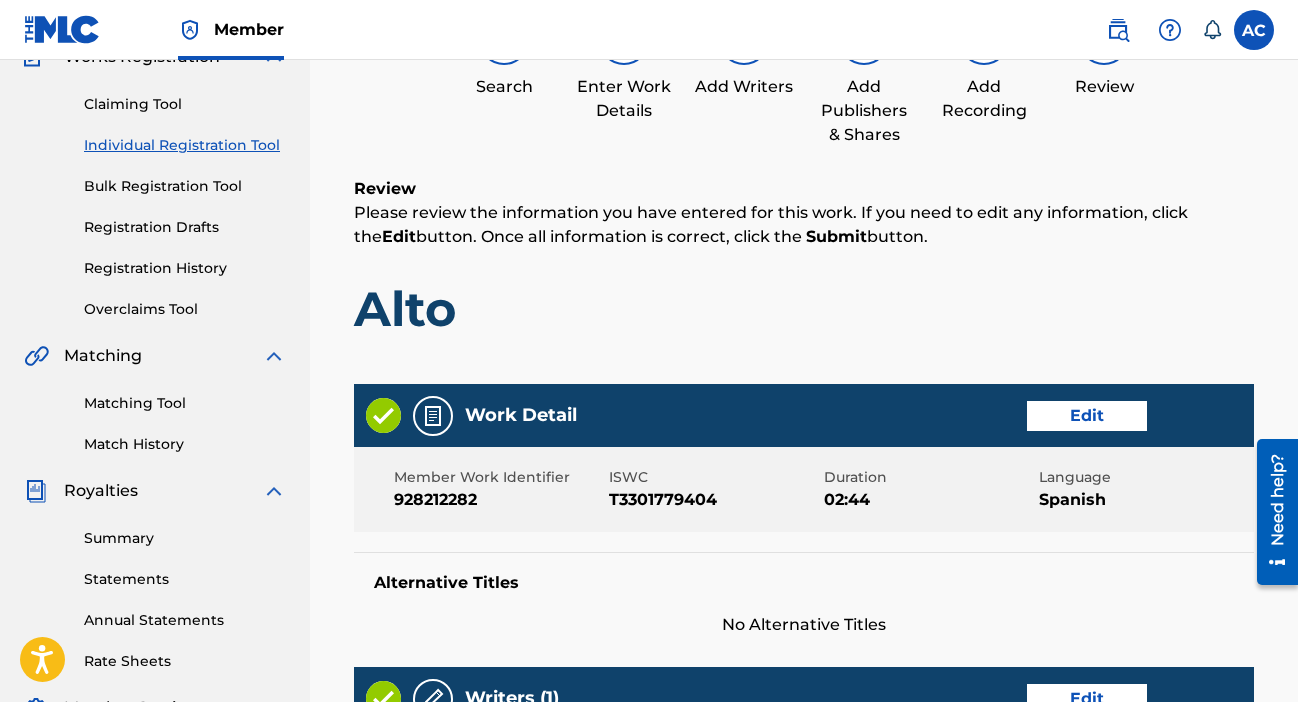 click on "Edit" at bounding box center (1087, 416) 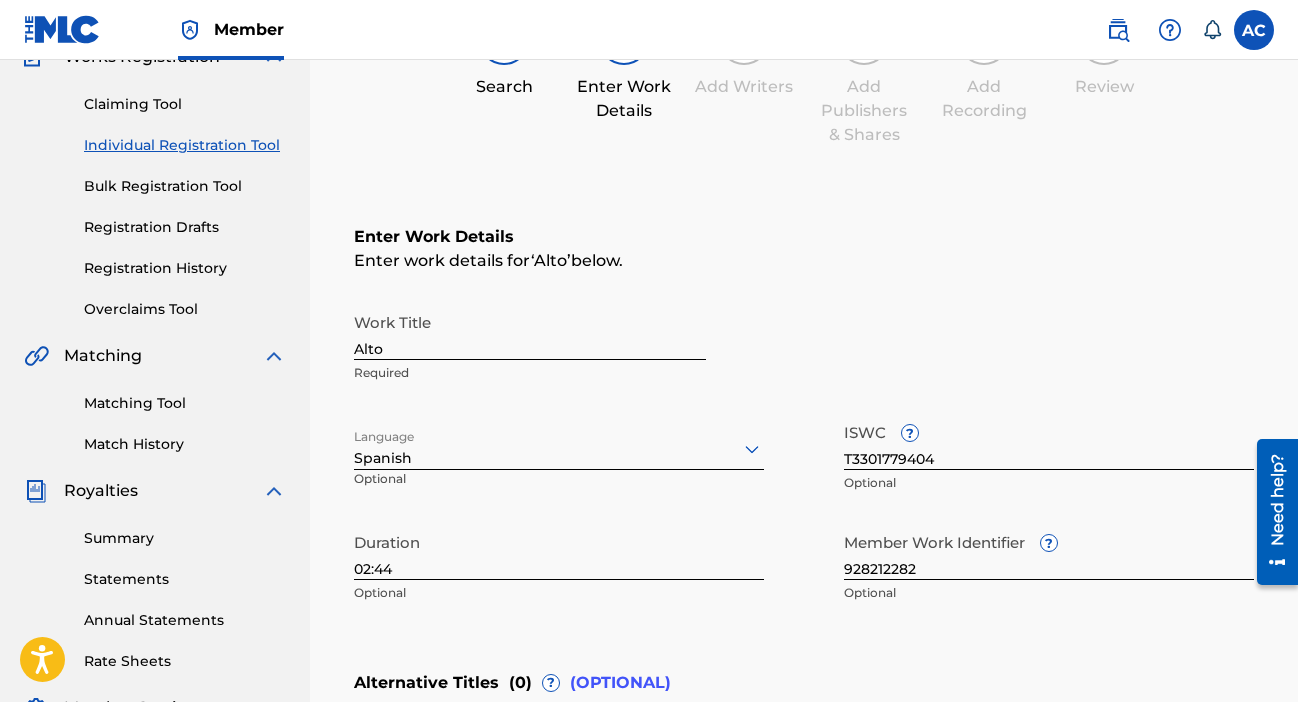 click on "Alto" at bounding box center (530, 331) 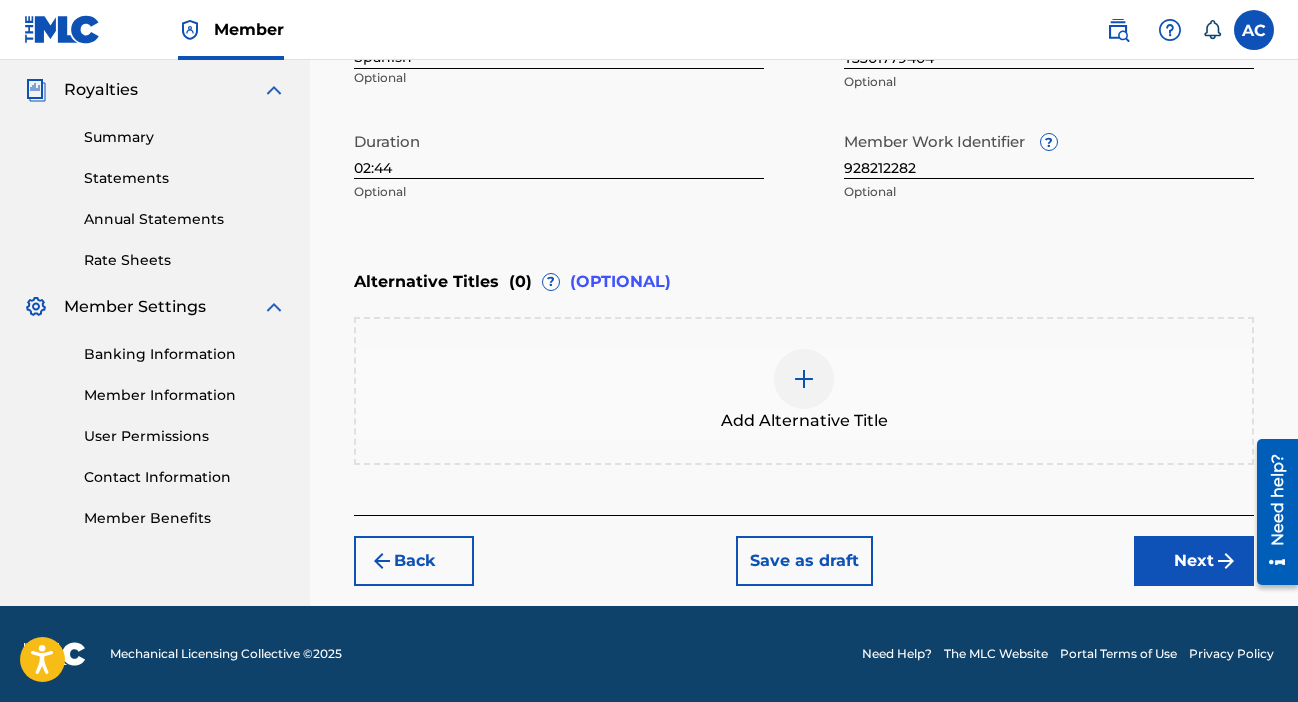 scroll, scrollTop: 591, scrollLeft: 0, axis: vertical 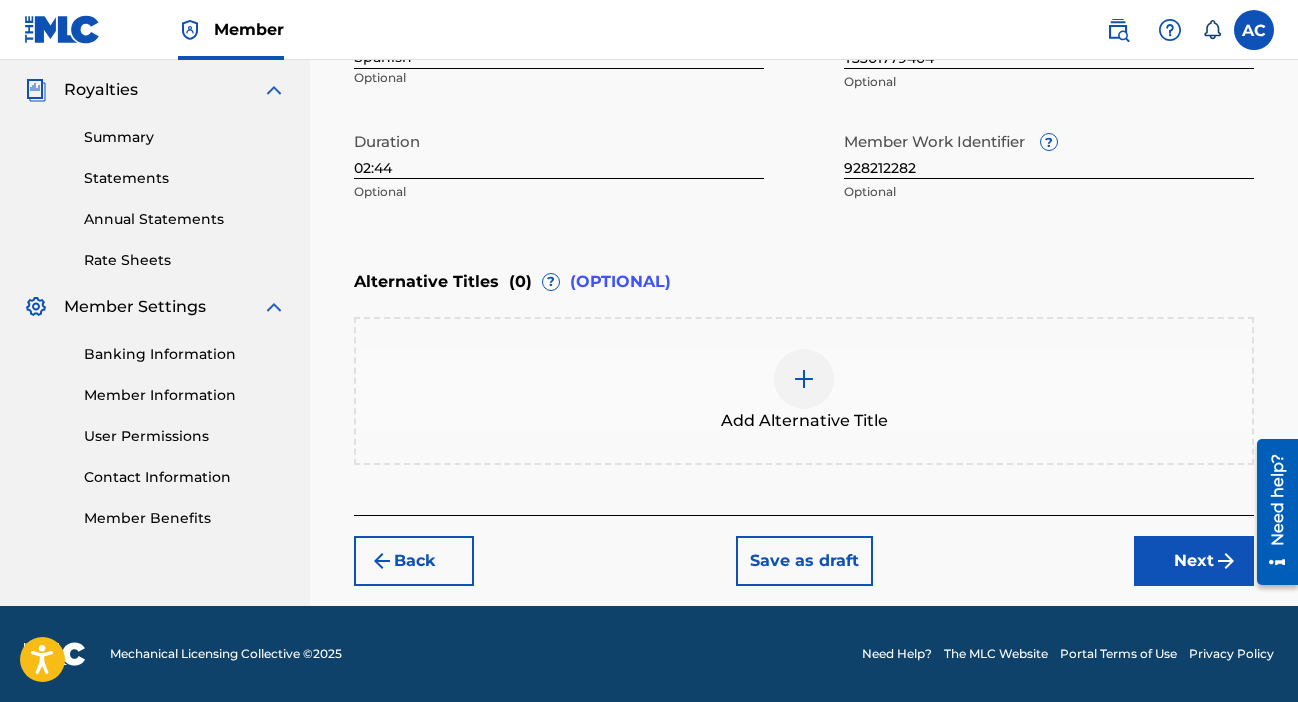 type on "ALTO" 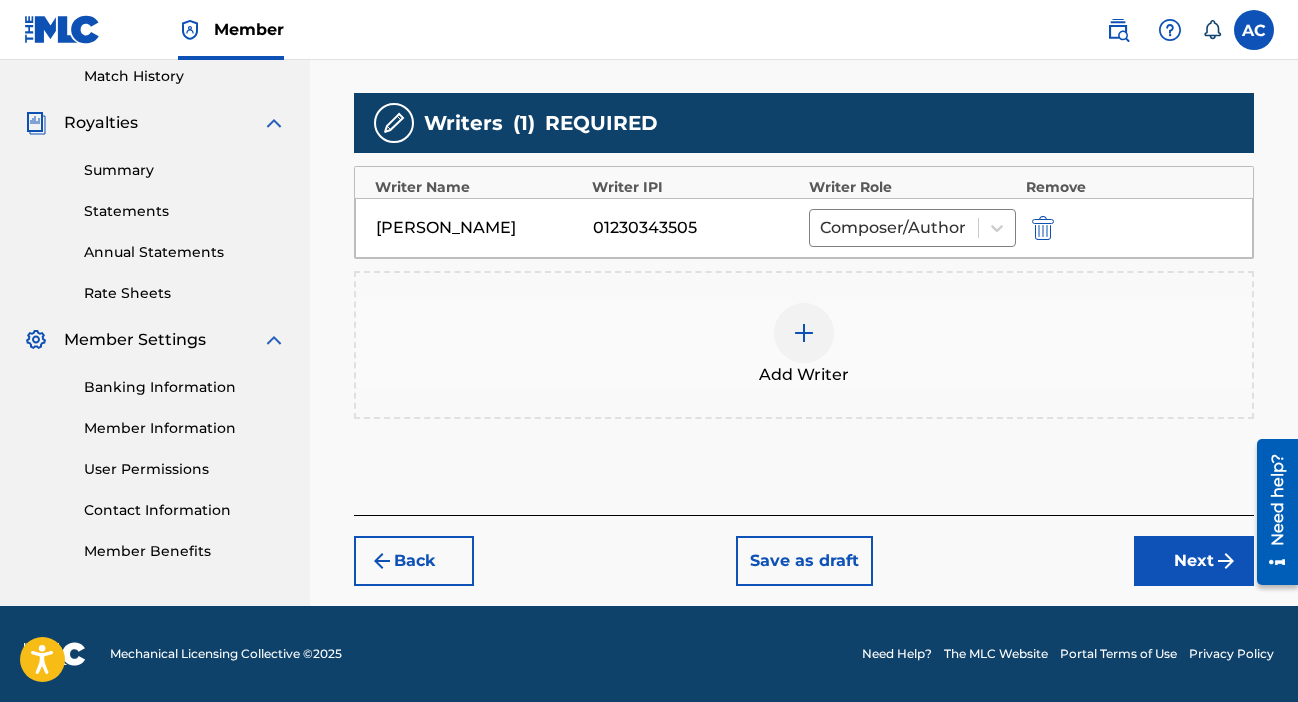 click on "Next" at bounding box center [1194, 561] 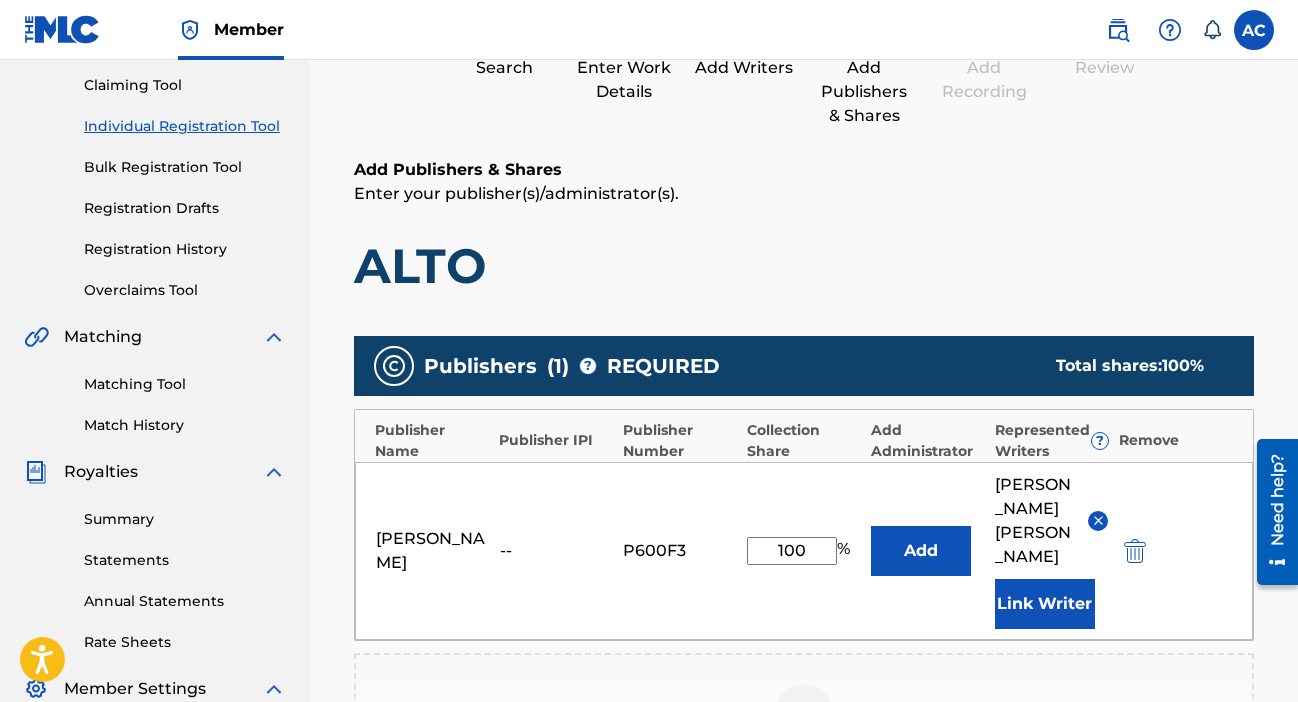 scroll, scrollTop: 90, scrollLeft: 0, axis: vertical 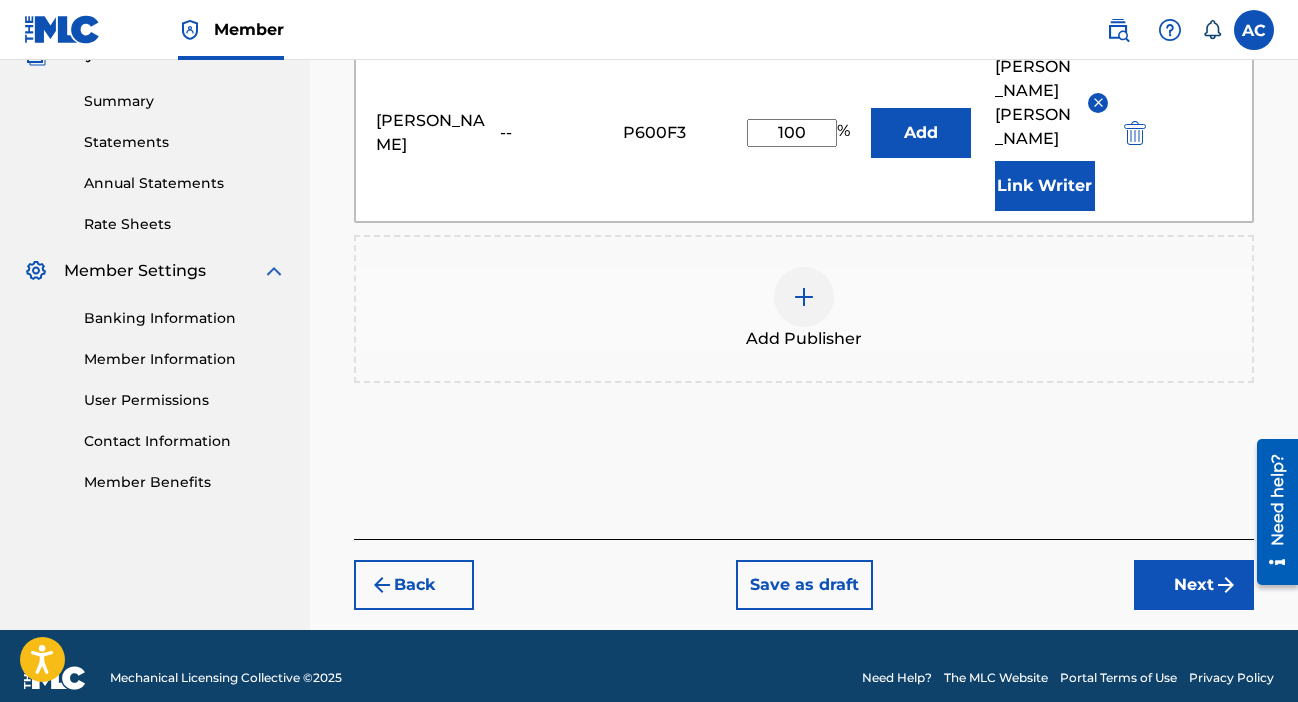 click at bounding box center (1226, 585) 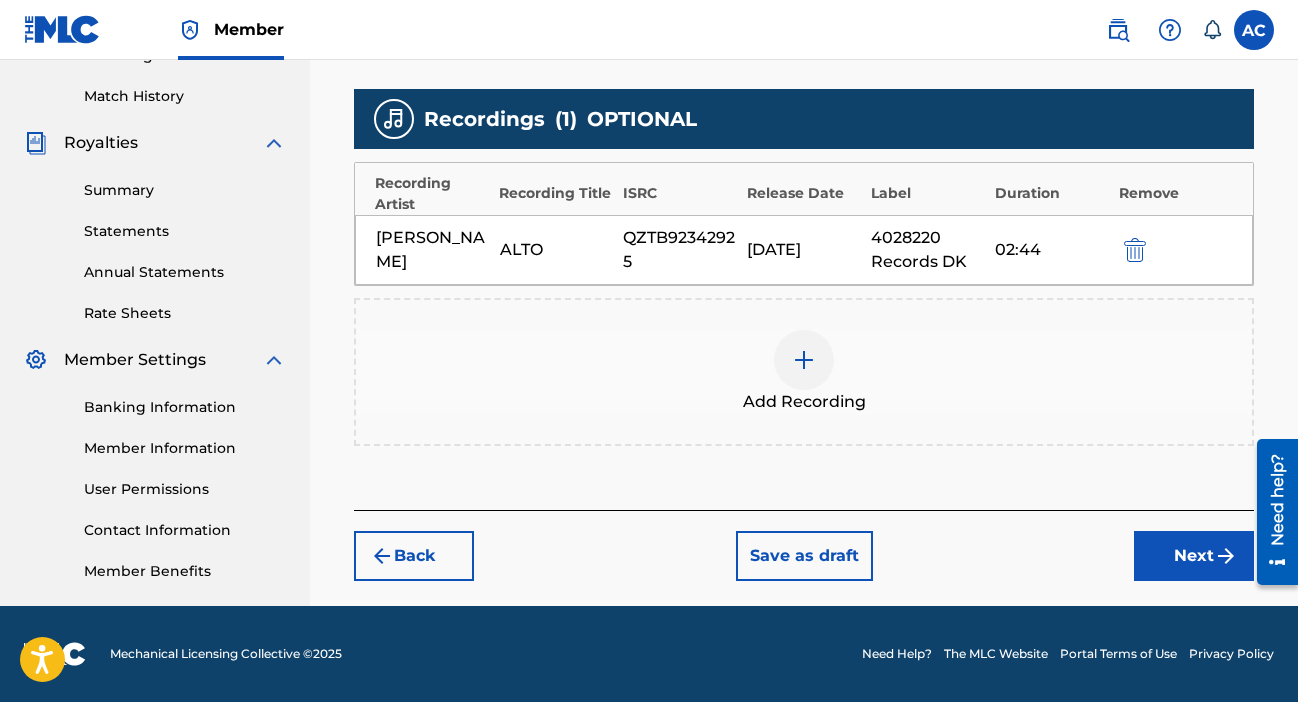 click at bounding box center [1226, 556] 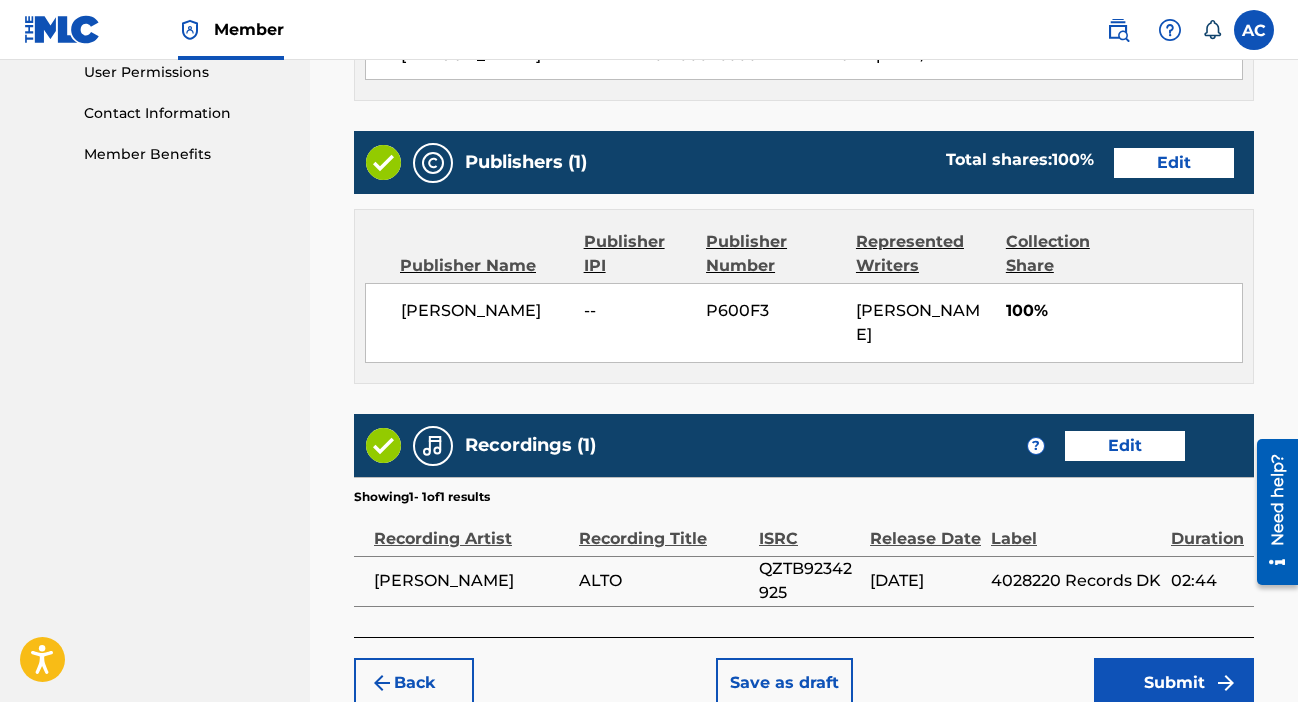 scroll, scrollTop: 1066, scrollLeft: 0, axis: vertical 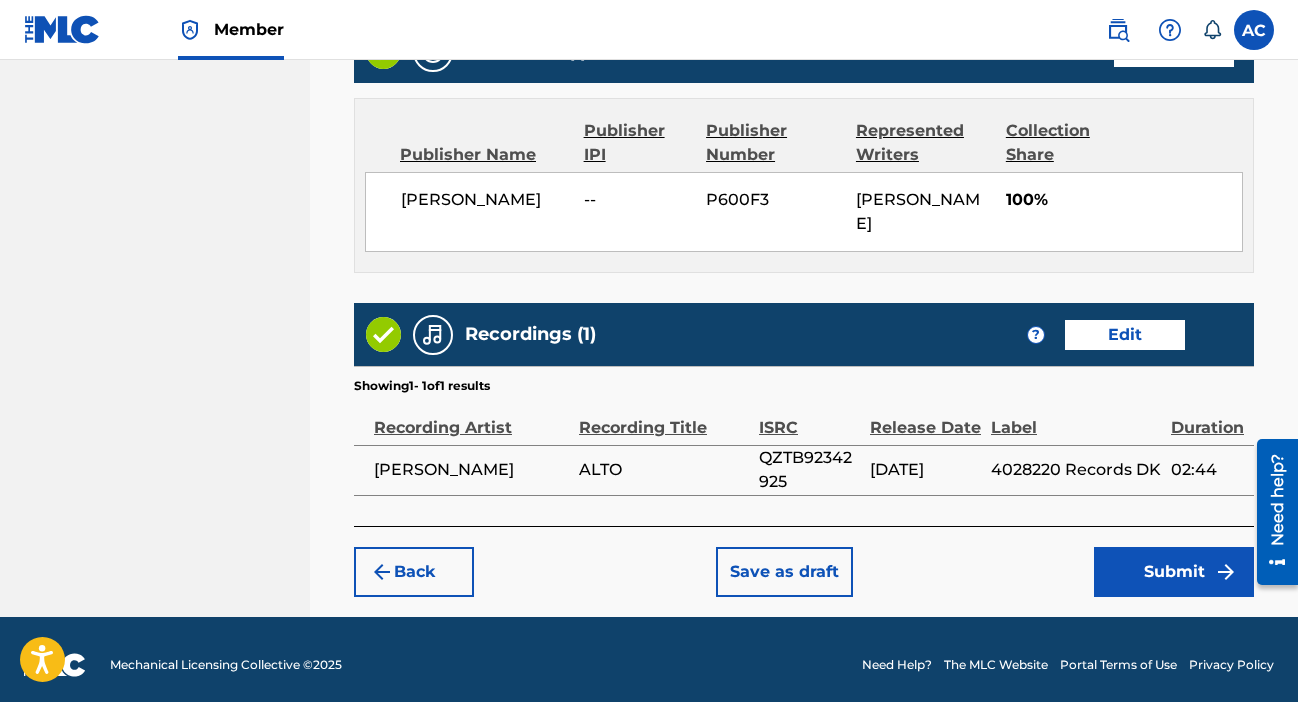click on "Submit" at bounding box center [1174, 572] 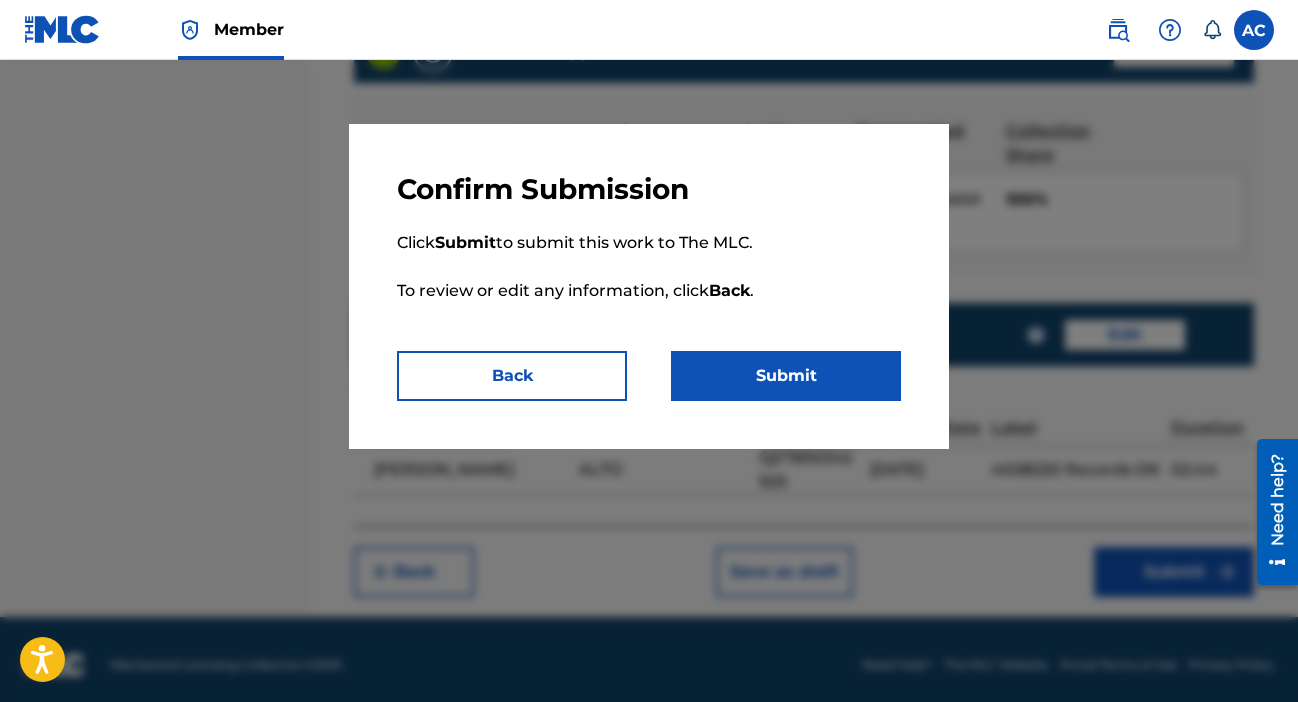 click on "Submit" at bounding box center (786, 376) 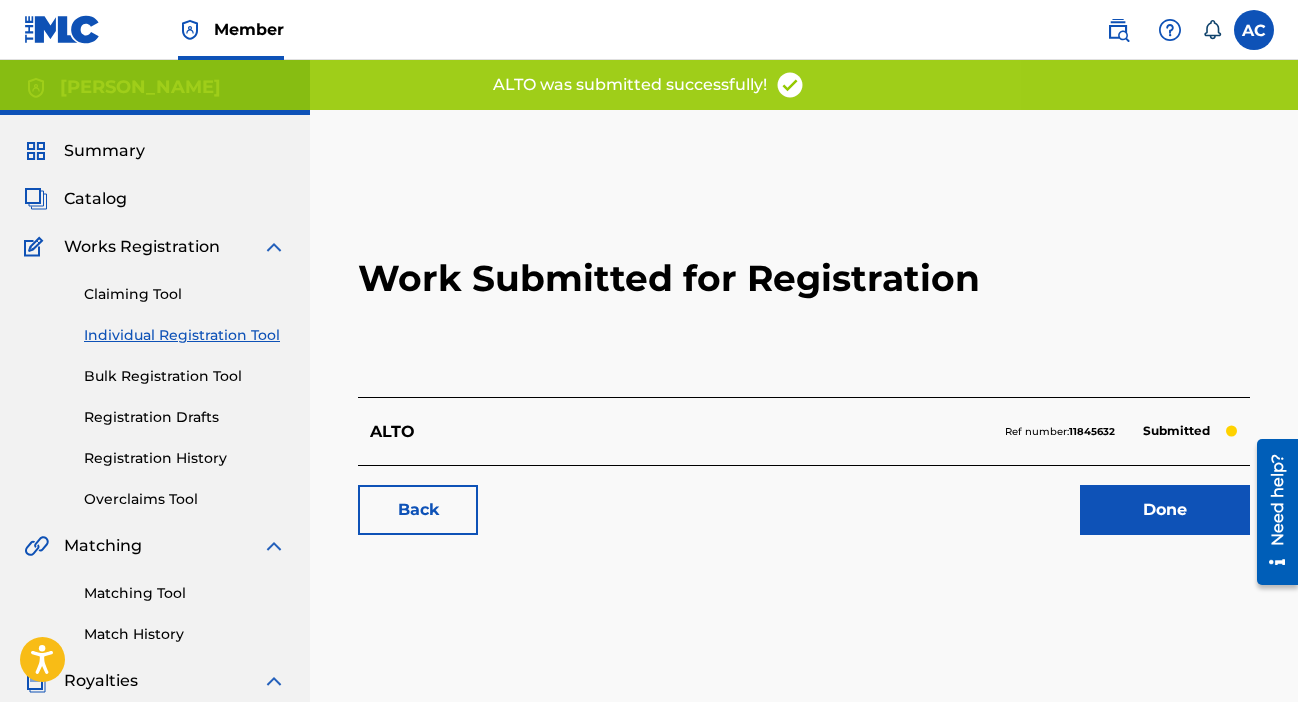 click on "Done" at bounding box center [1165, 510] 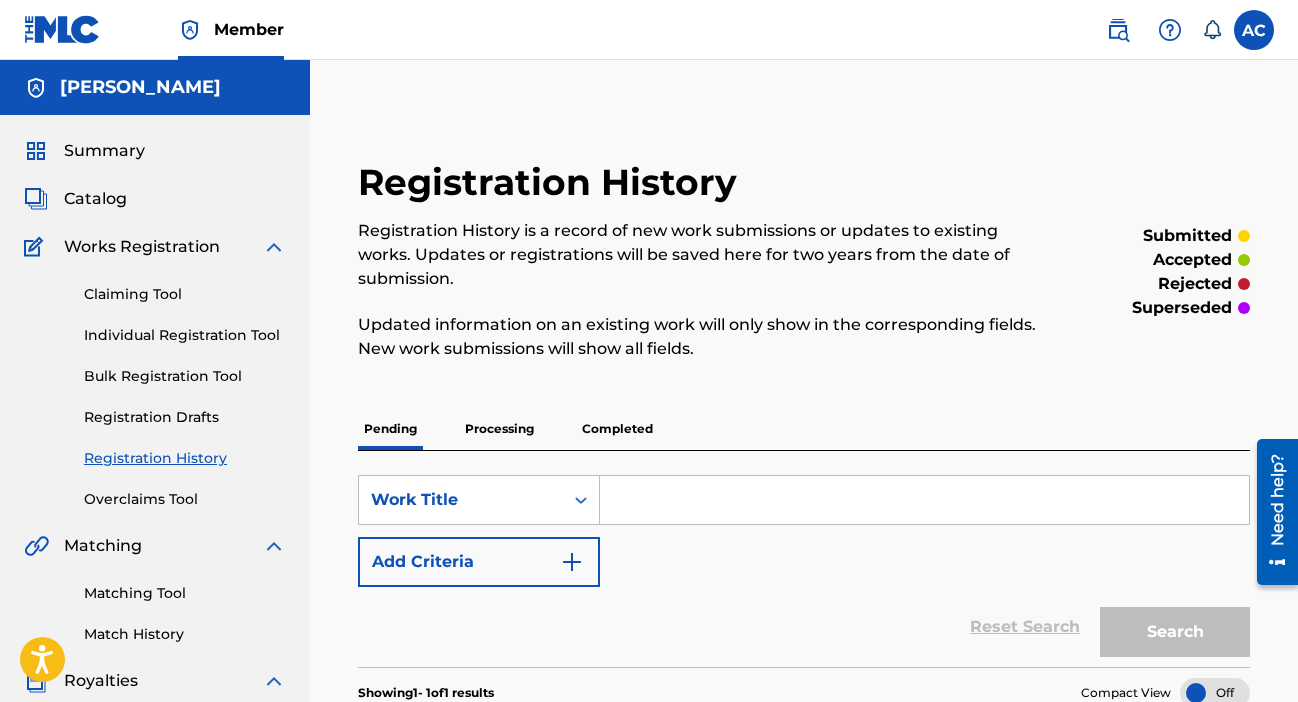 click on "Processing" at bounding box center [499, 429] 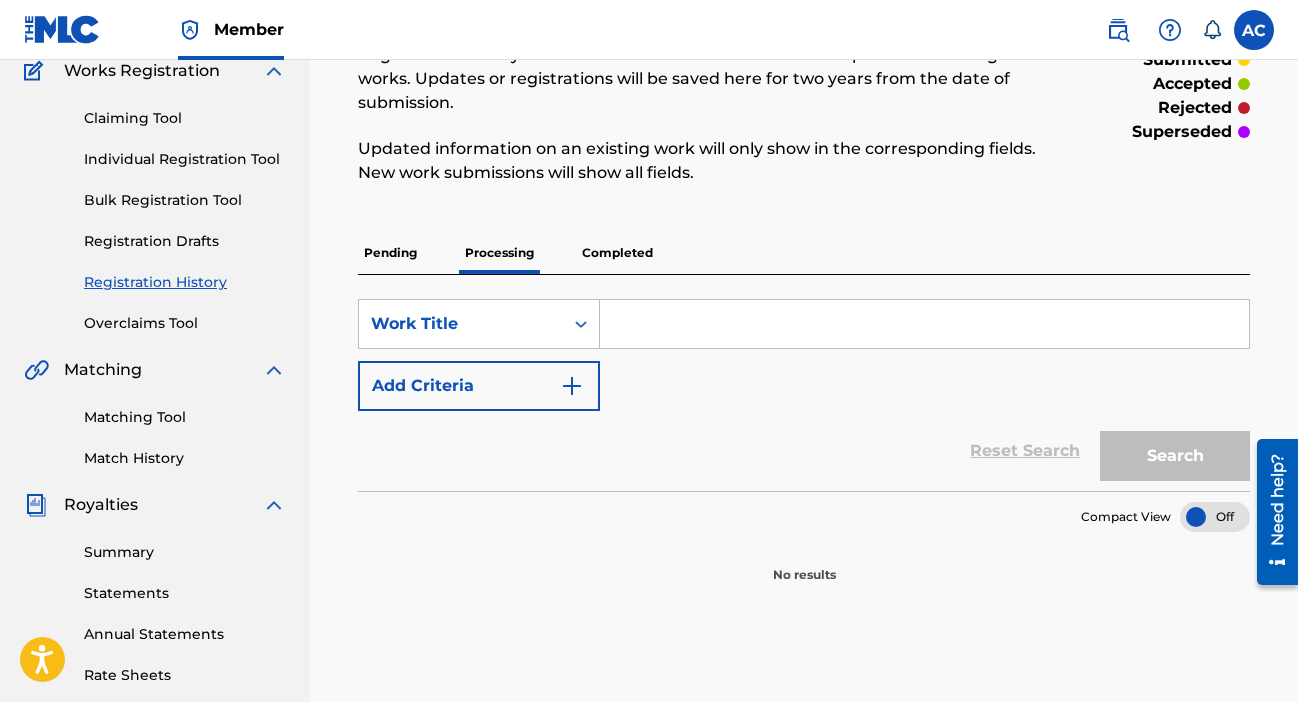 scroll, scrollTop: 179, scrollLeft: 0, axis: vertical 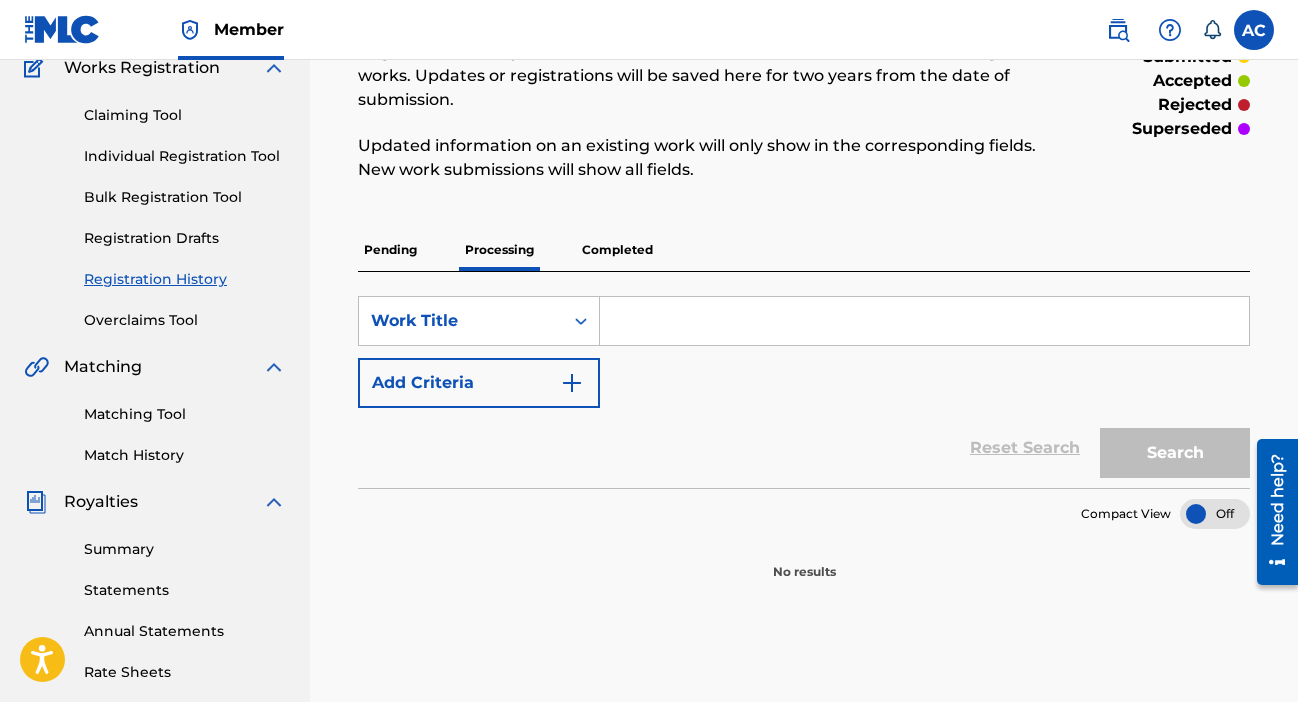 click on "Completed" at bounding box center [617, 250] 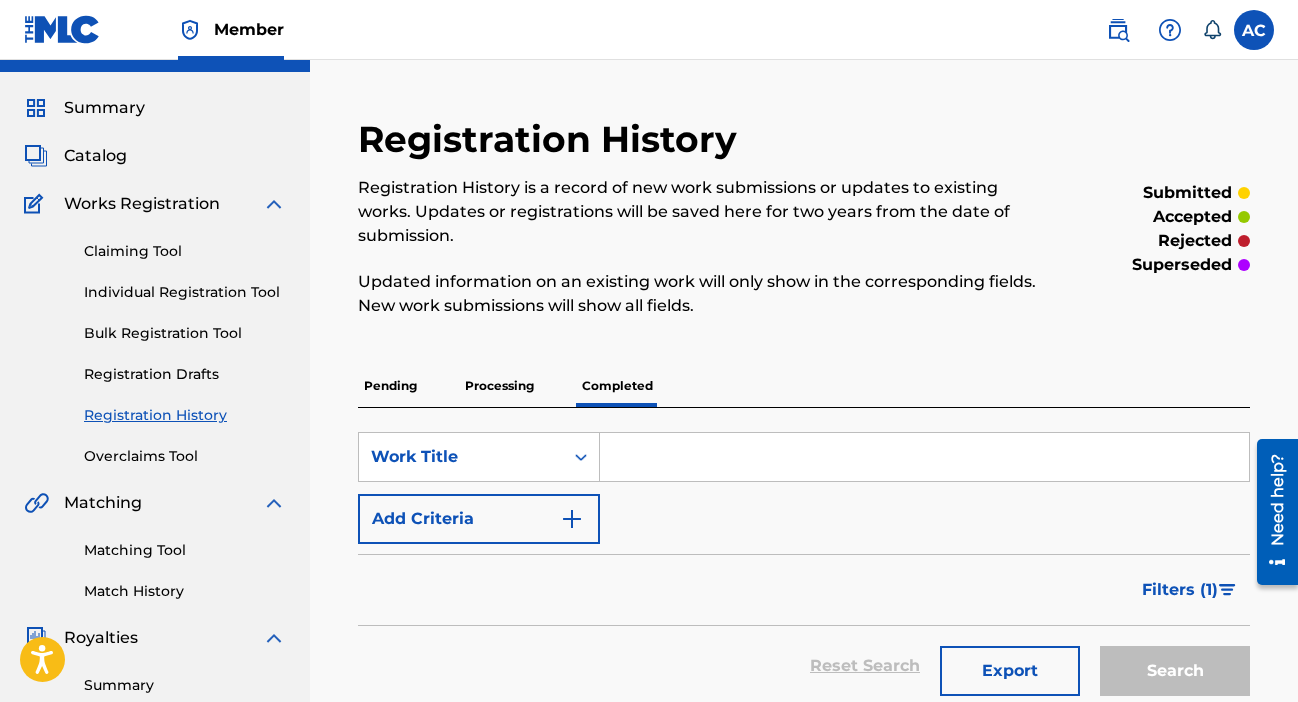 scroll, scrollTop: 0, scrollLeft: 0, axis: both 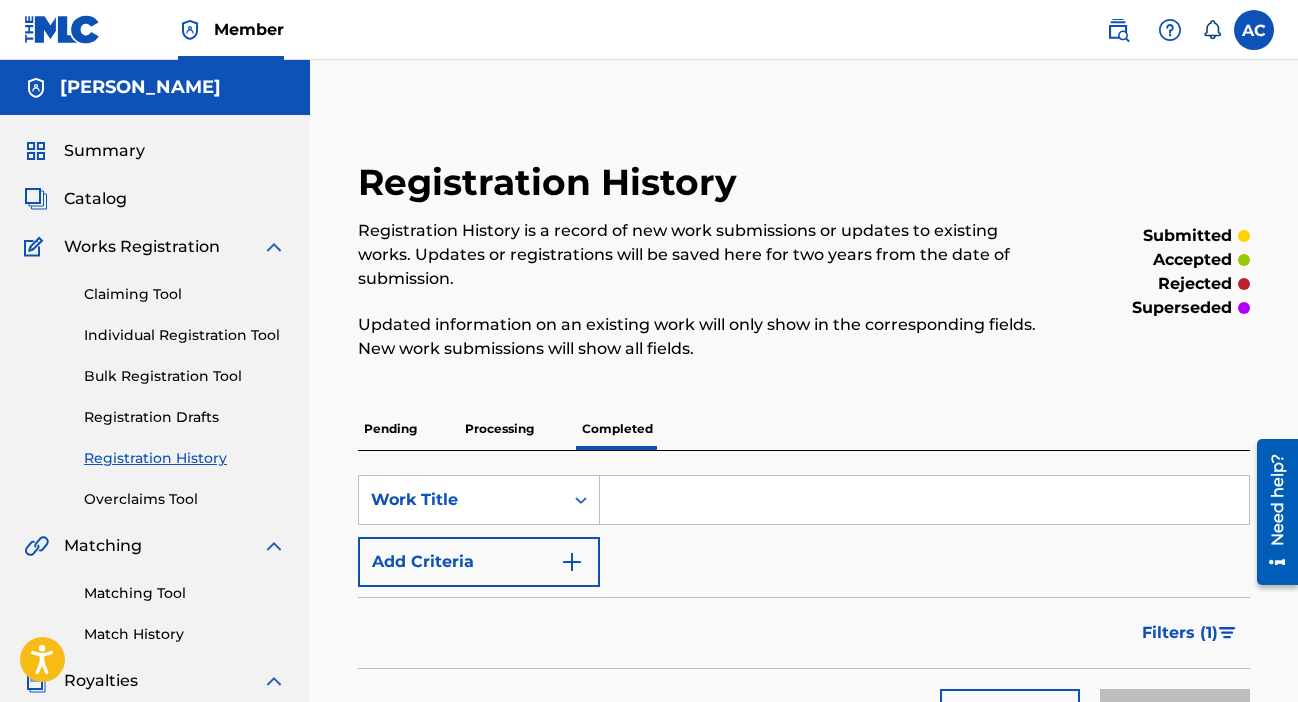 click on "Summary Catalog Works Registration Claiming Tool Individual Registration Tool Bulk Registration Tool Registration Drafts Registration History Overclaims Tool Matching Matching Tool Match History Royalties Summary Statements Annual Statements Rate Sheets Member Settings Banking Information Member Information User Permissions Contact Information Member Benefits" at bounding box center (155, 629) 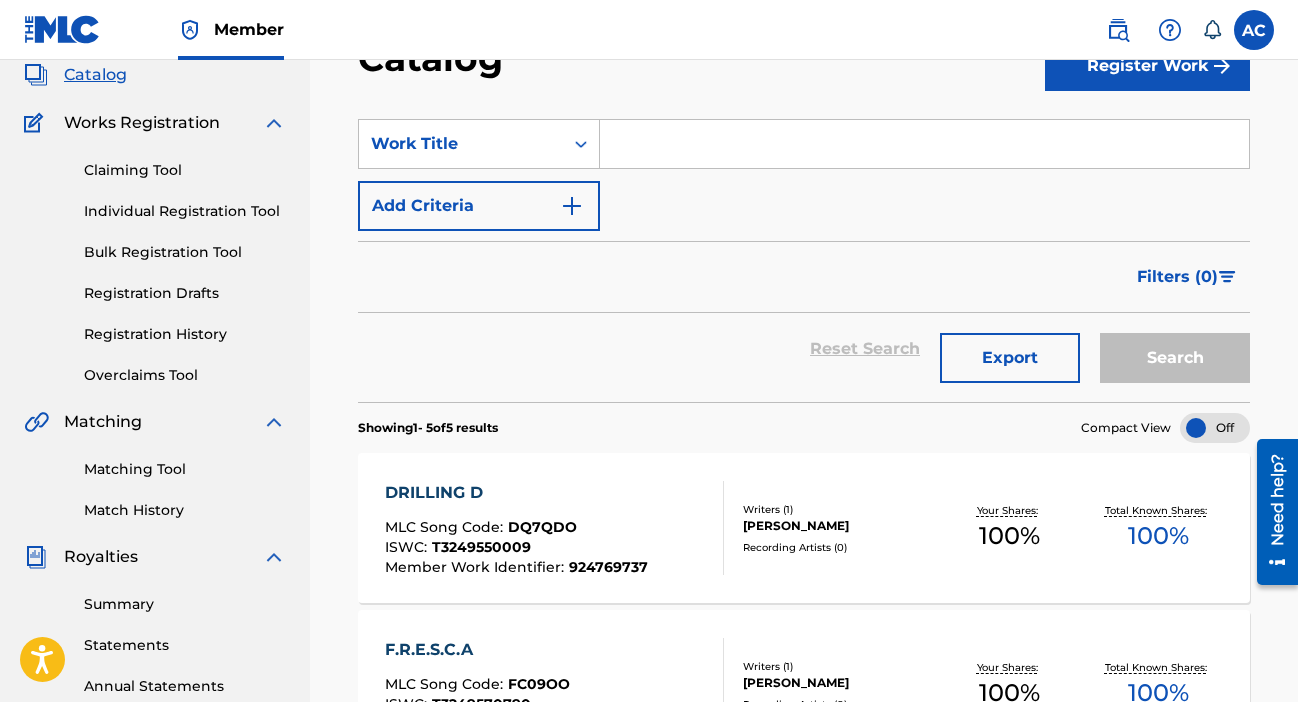 scroll, scrollTop: 184, scrollLeft: 0, axis: vertical 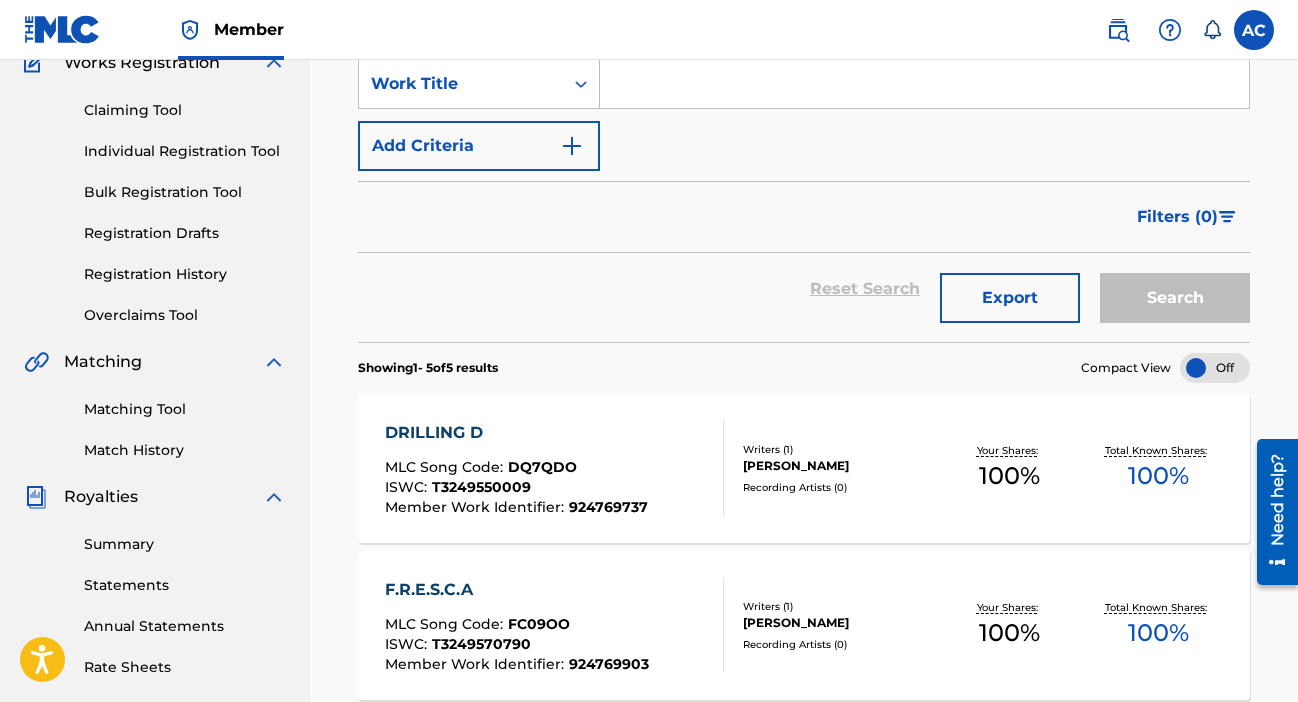 click on "Matching Tool" at bounding box center (185, 409) 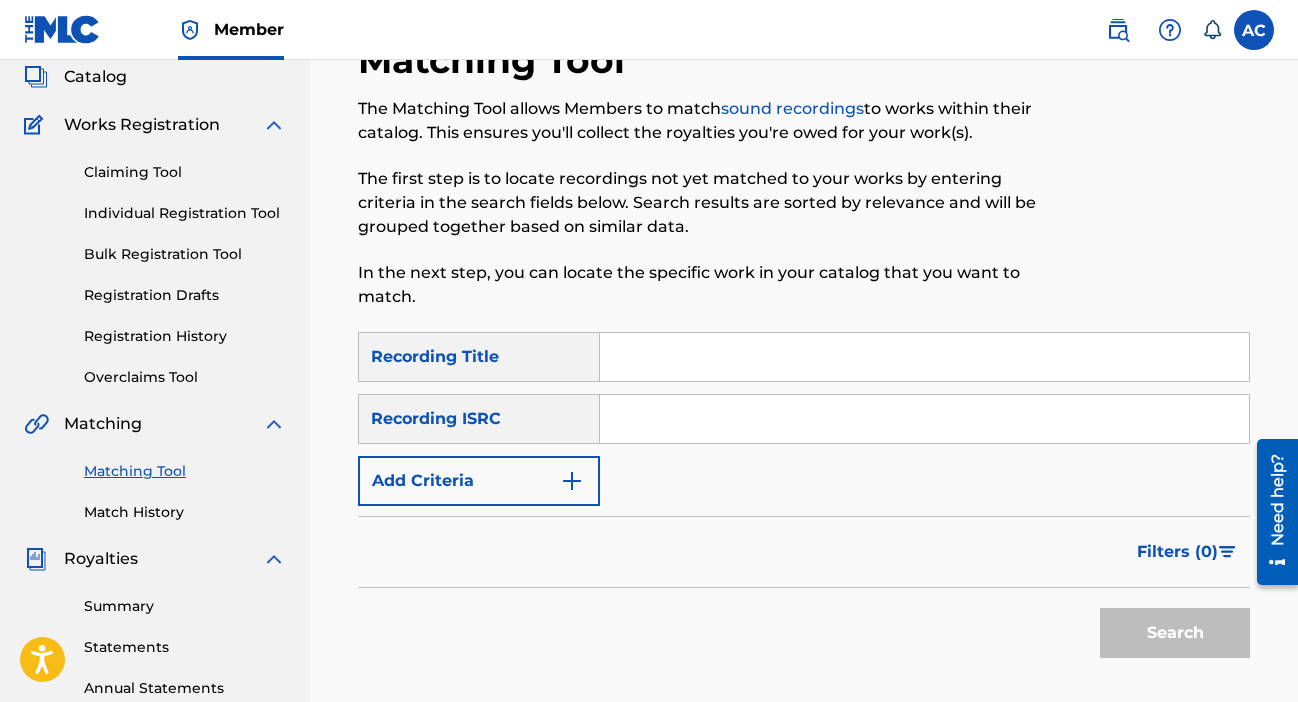 scroll, scrollTop: 121, scrollLeft: 0, axis: vertical 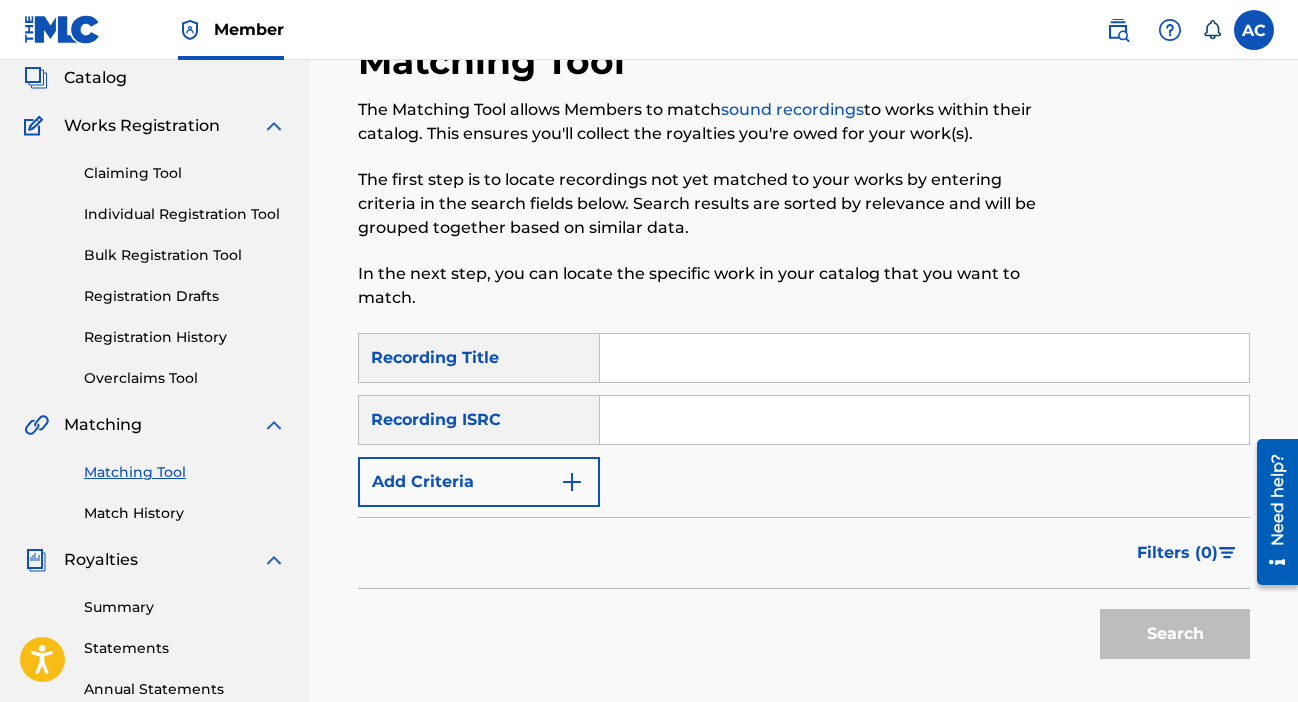 click on "Add Criteria" at bounding box center (479, 482) 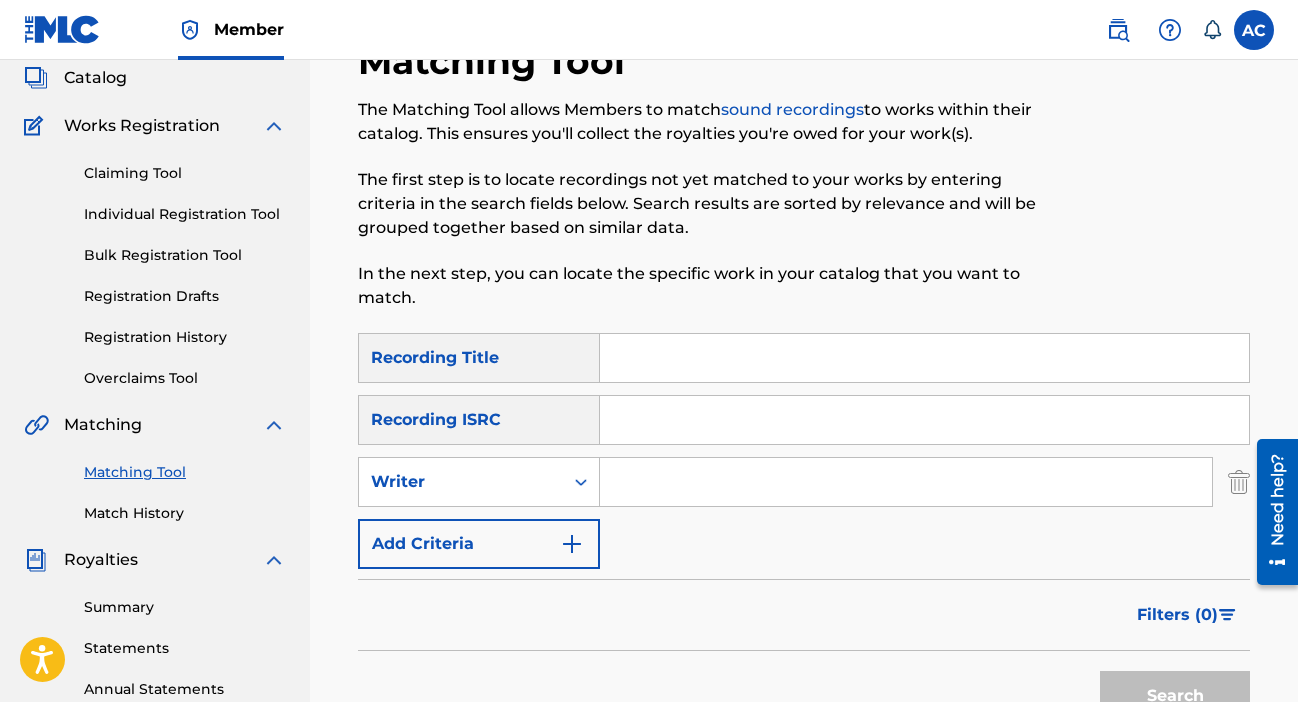 click at bounding box center [906, 482] 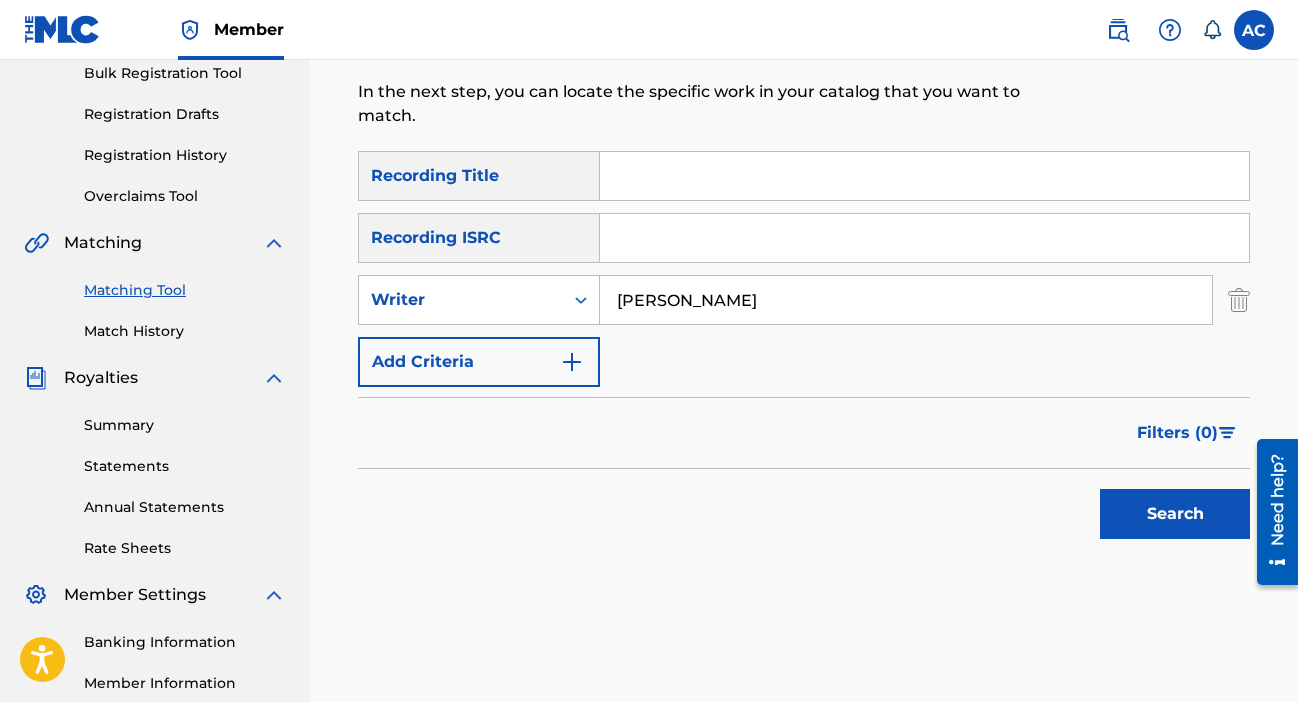 scroll, scrollTop: 302, scrollLeft: 0, axis: vertical 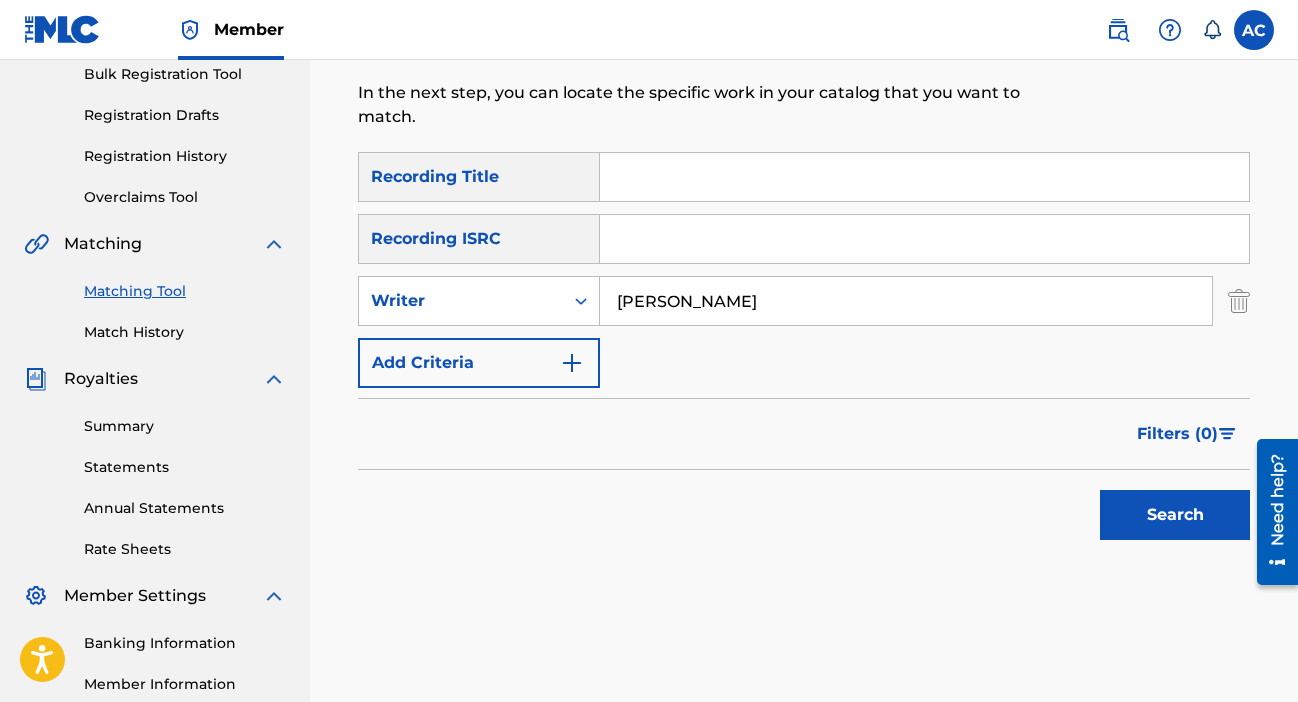 type on "[PERSON_NAME]" 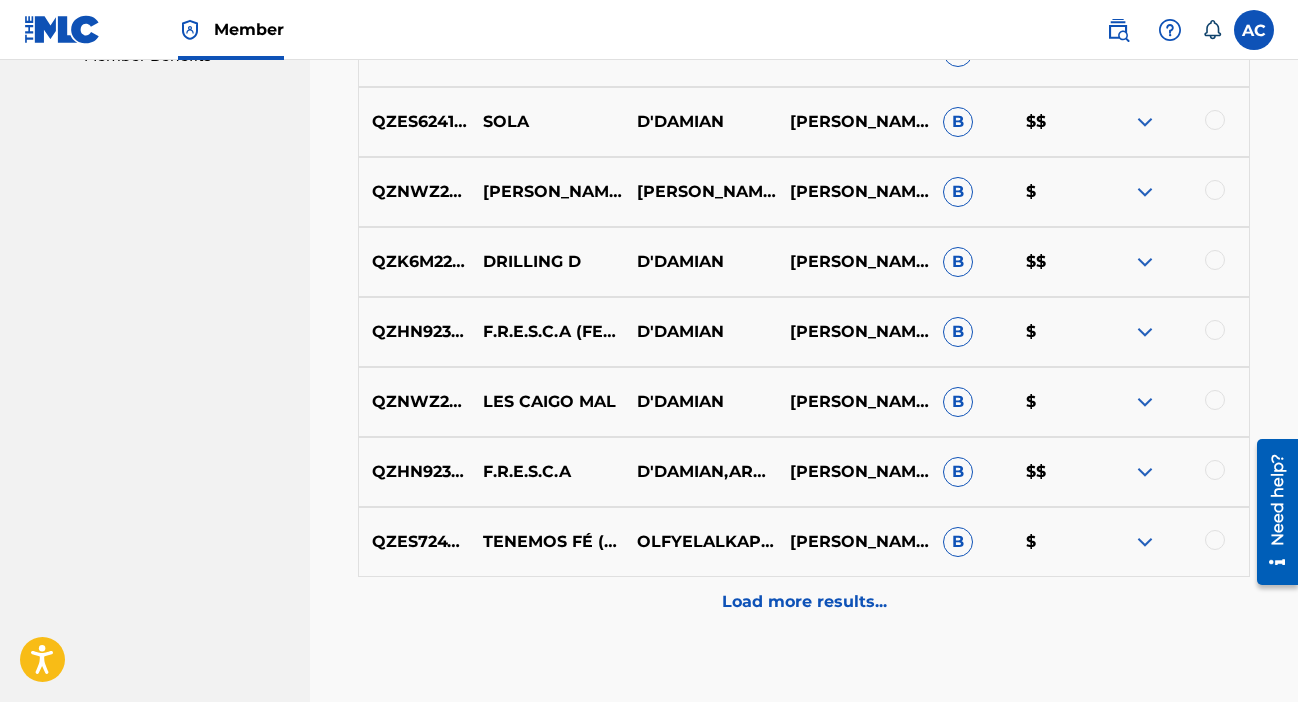 scroll, scrollTop: 1067, scrollLeft: 0, axis: vertical 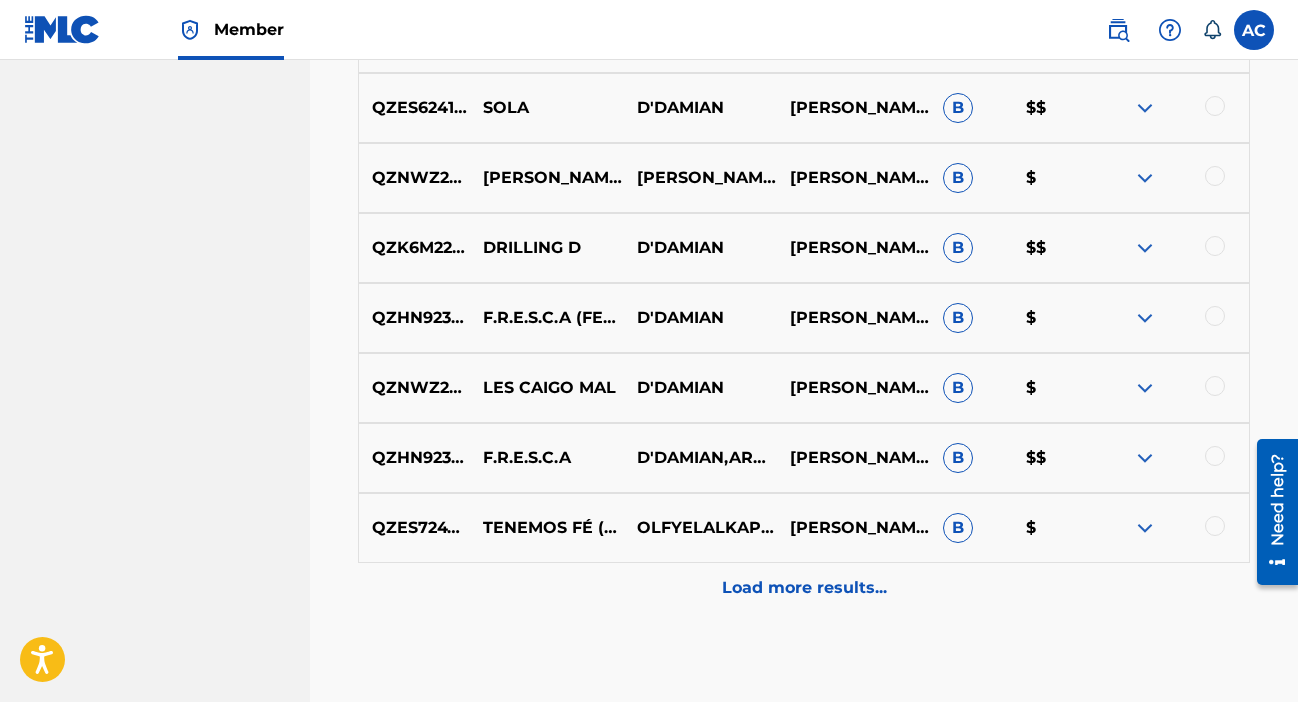 click at bounding box center (1145, 528) 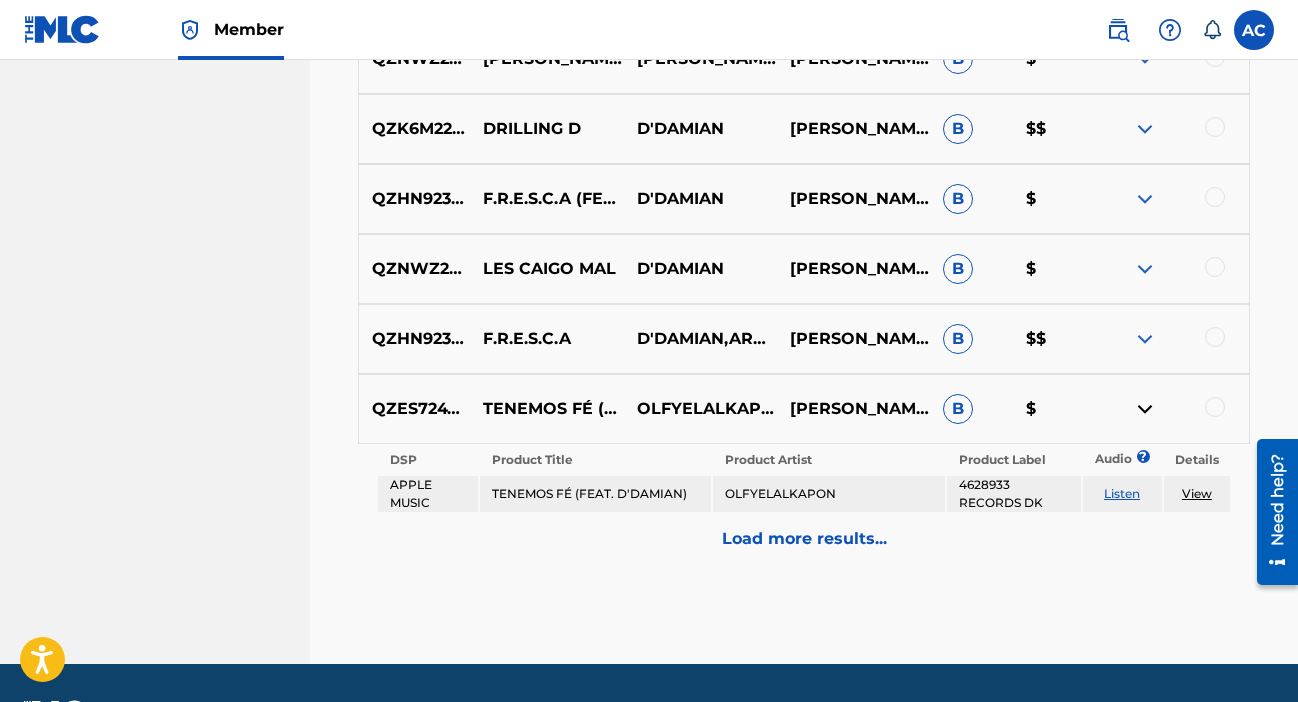 scroll, scrollTop: 1184, scrollLeft: 1, axis: both 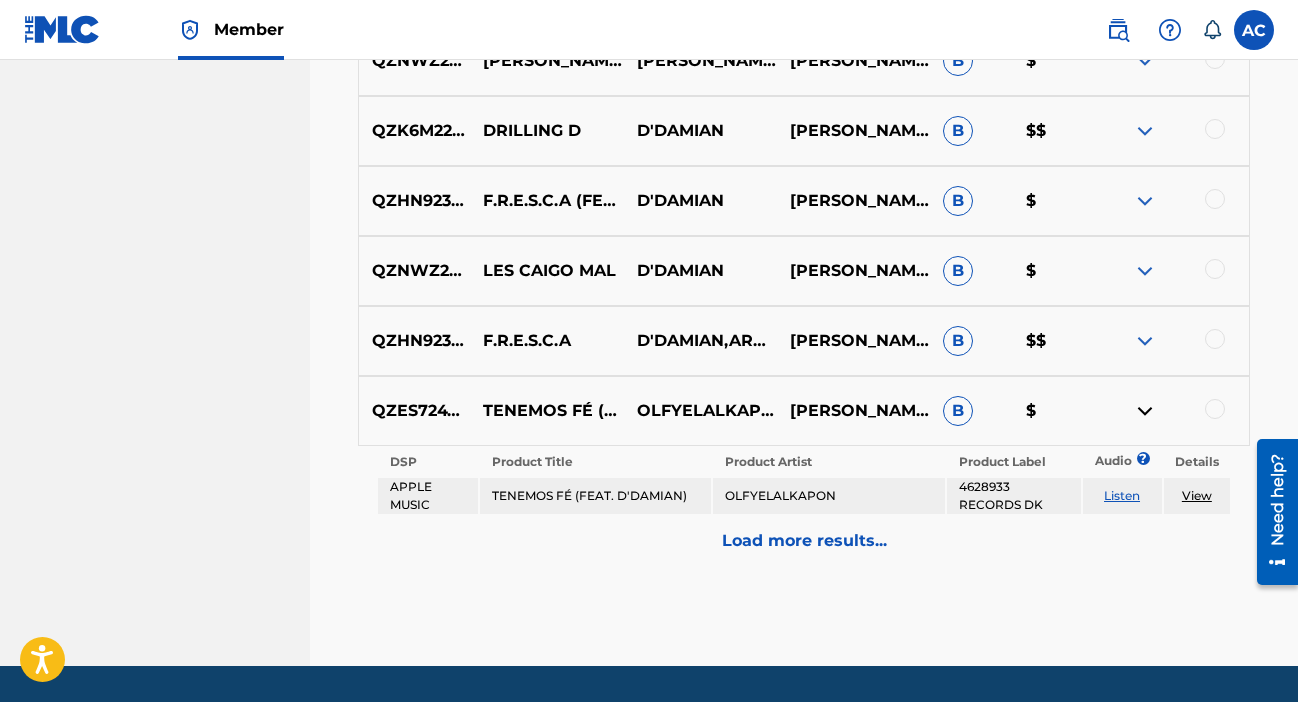 click on "Load more results..." at bounding box center [804, 541] 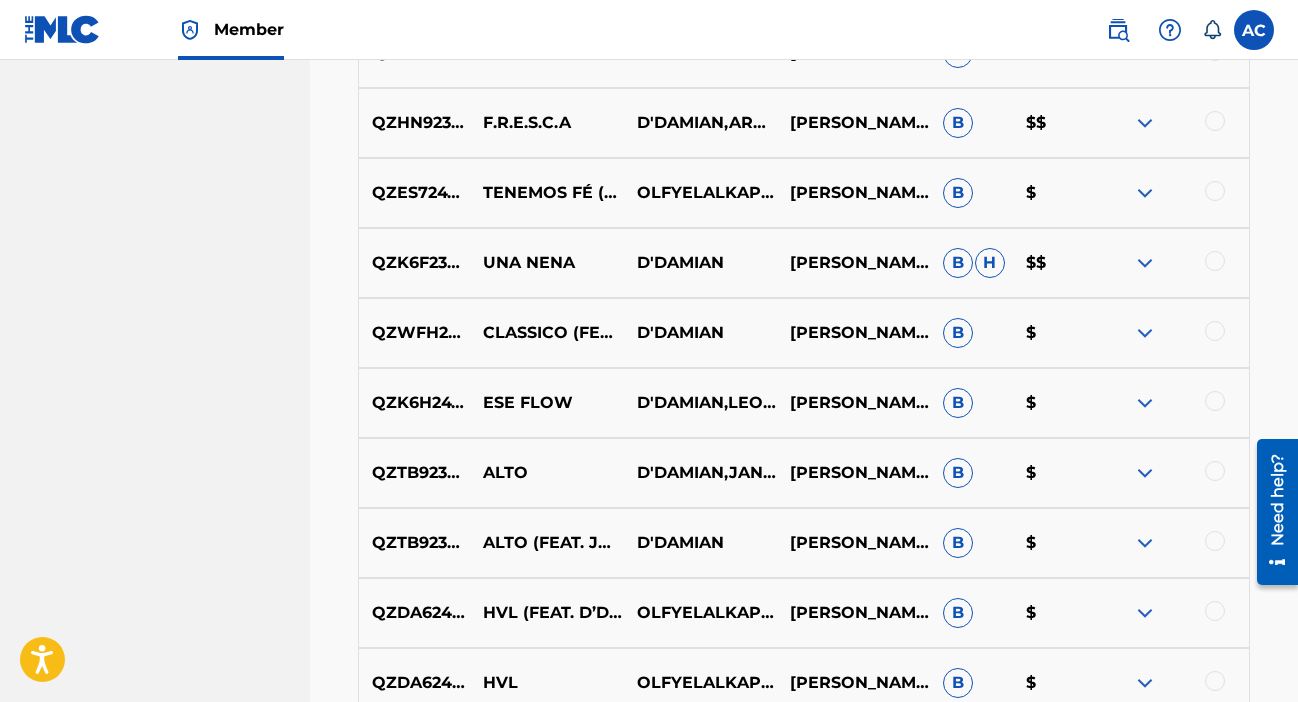 scroll, scrollTop: 1401, scrollLeft: 0, axis: vertical 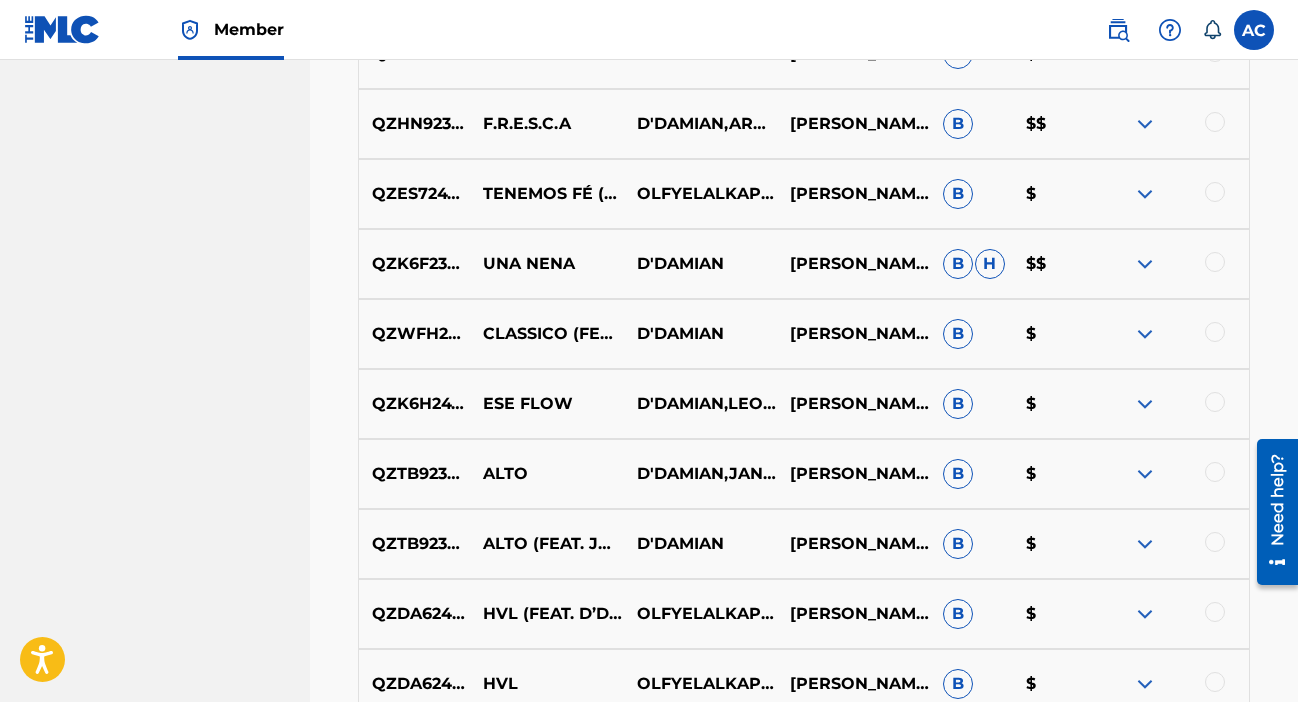 click at bounding box center [1215, 472] 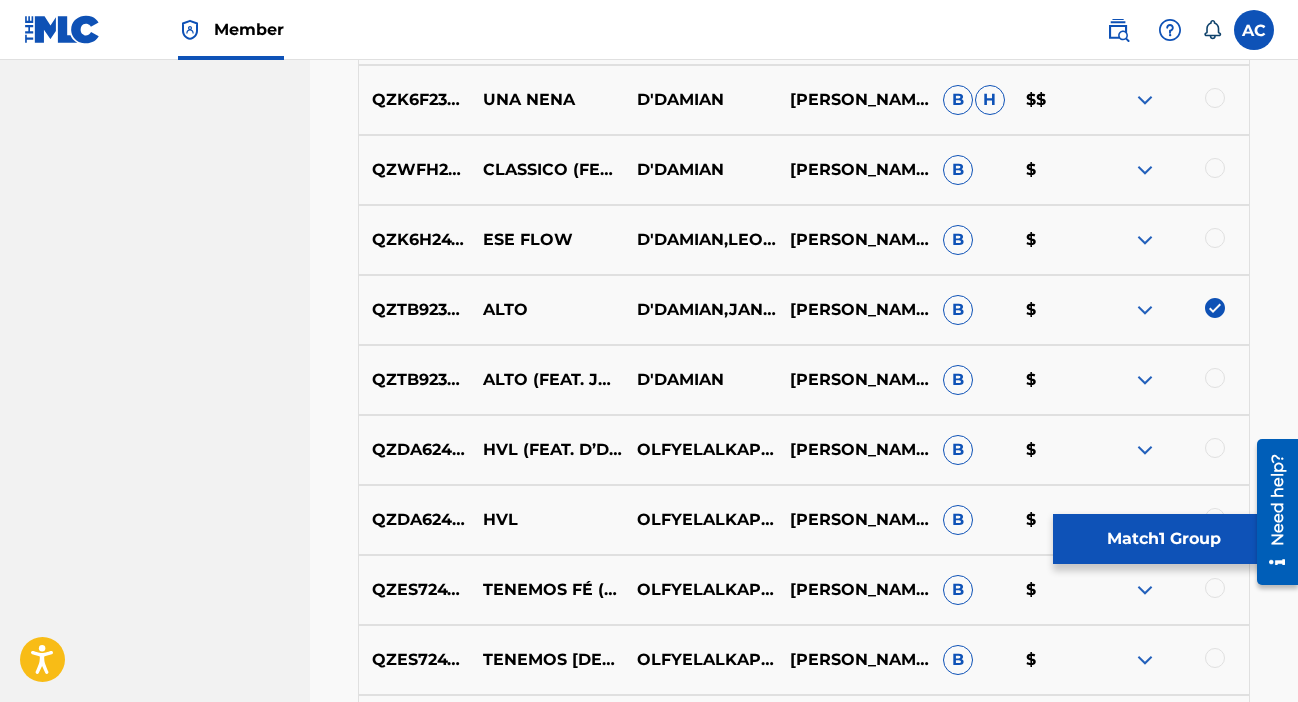 scroll, scrollTop: 1565, scrollLeft: 0, axis: vertical 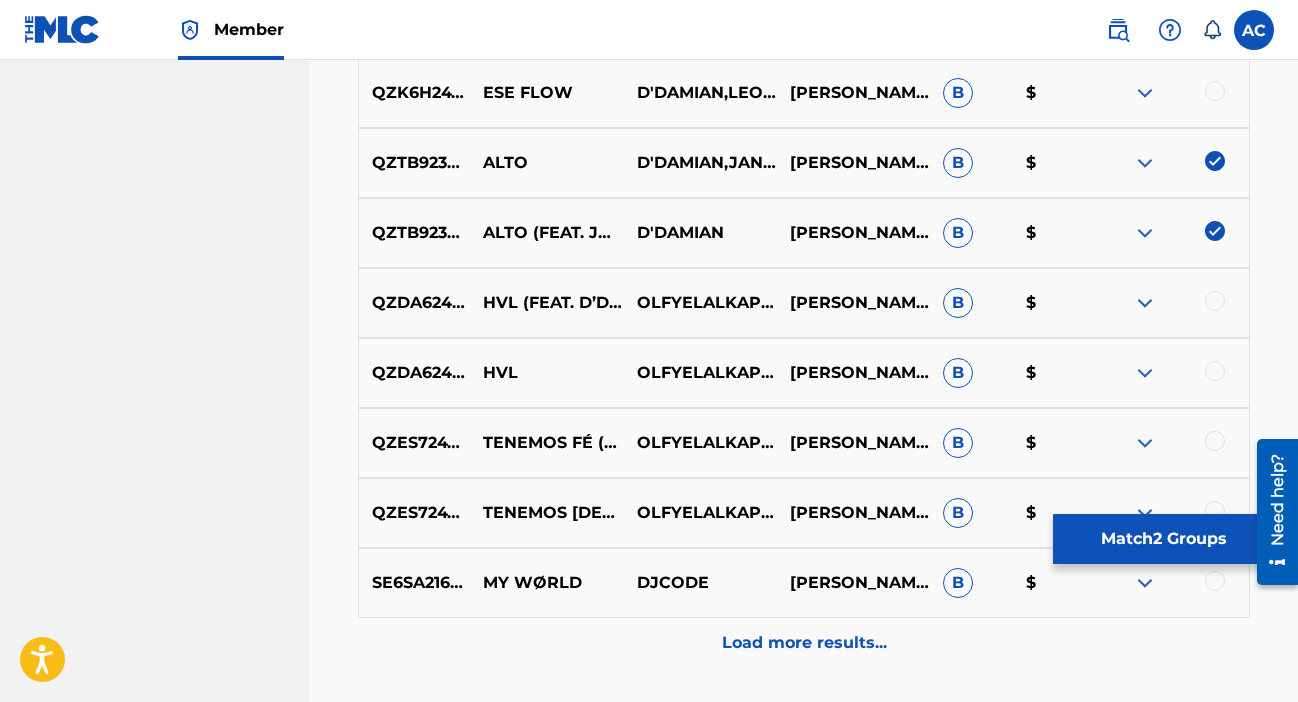 click on "Match  2 Groups" at bounding box center (1163, 539) 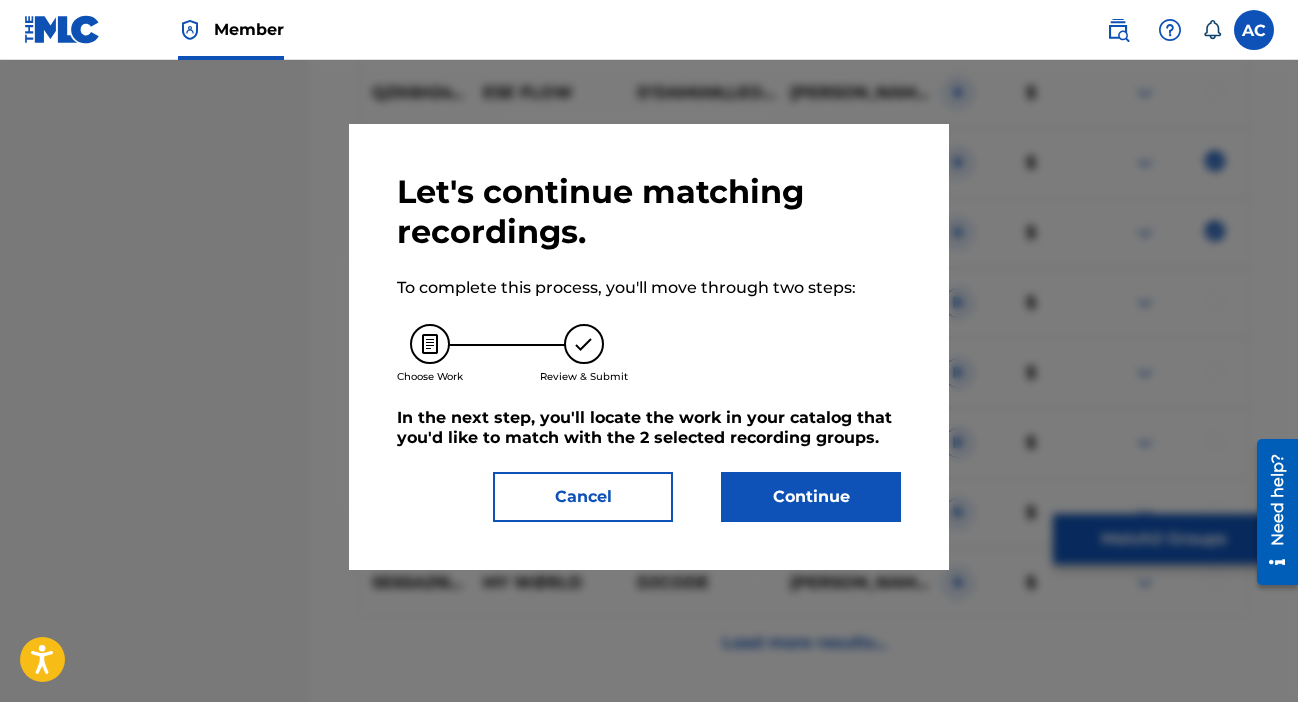 click on "Continue" at bounding box center [811, 497] 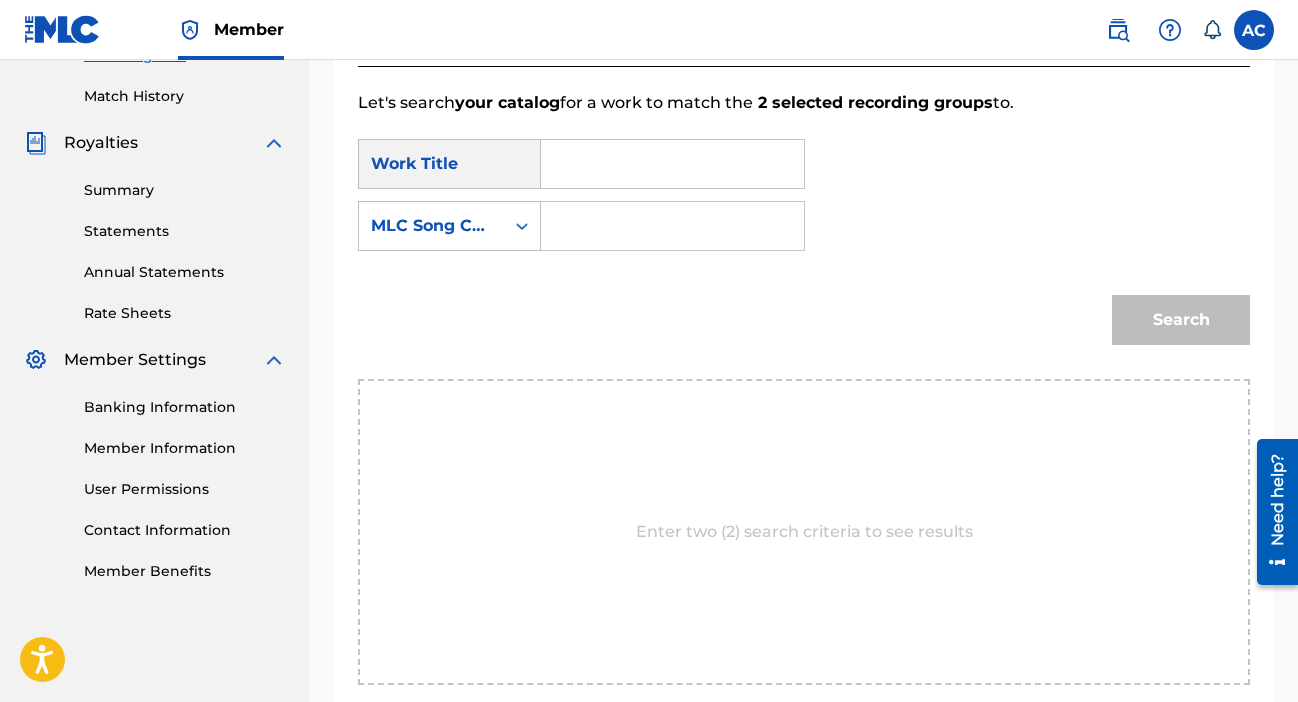 click at bounding box center [672, 164] 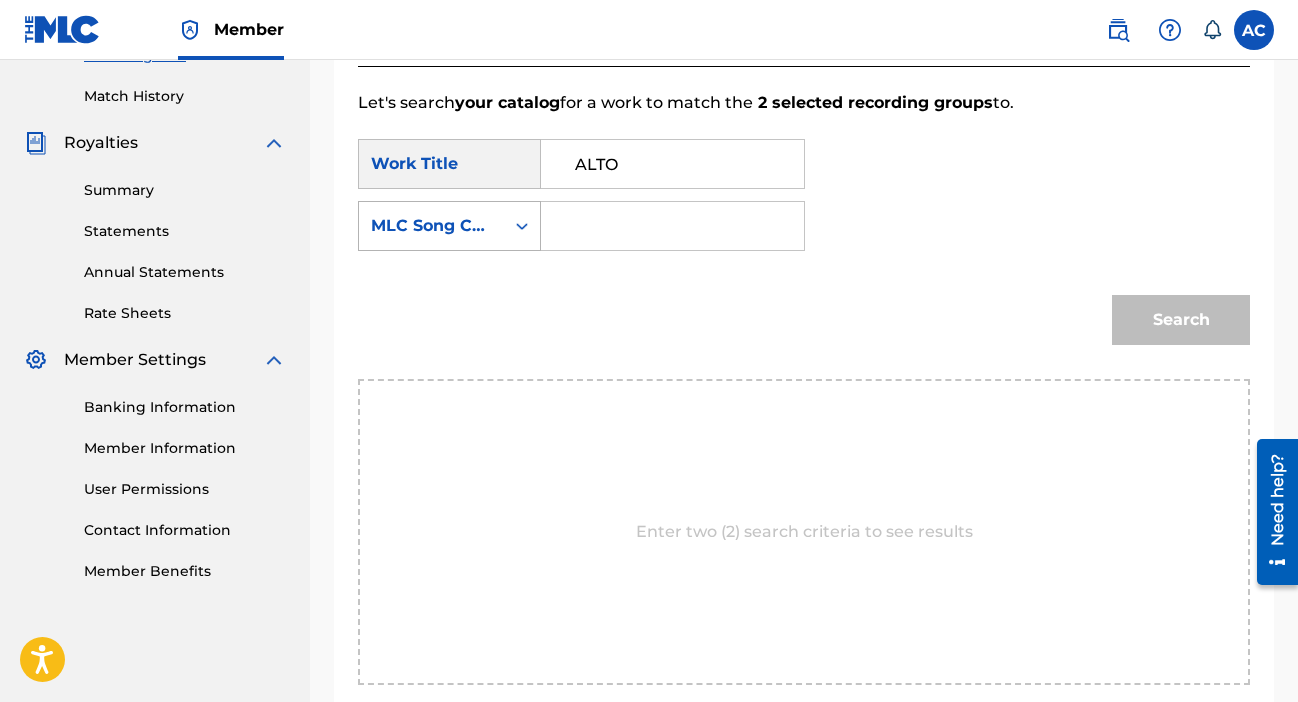 type on "ALTO" 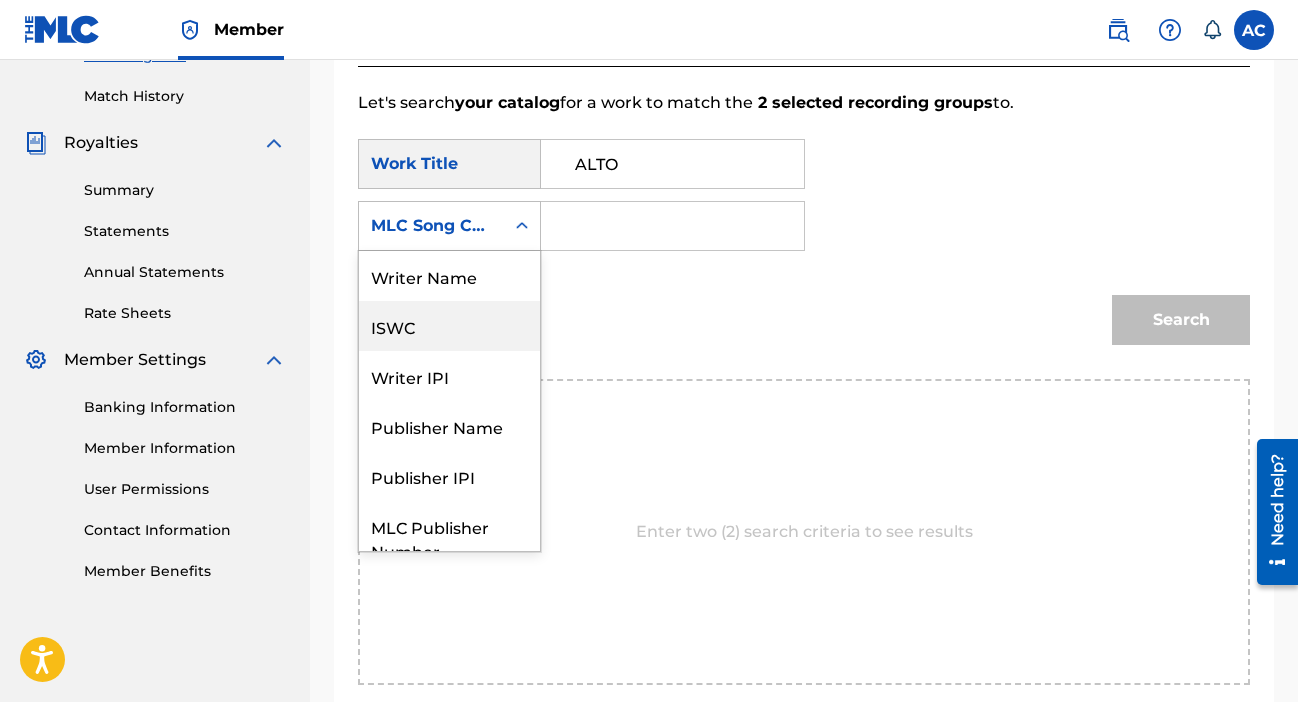 scroll, scrollTop: 1, scrollLeft: 0, axis: vertical 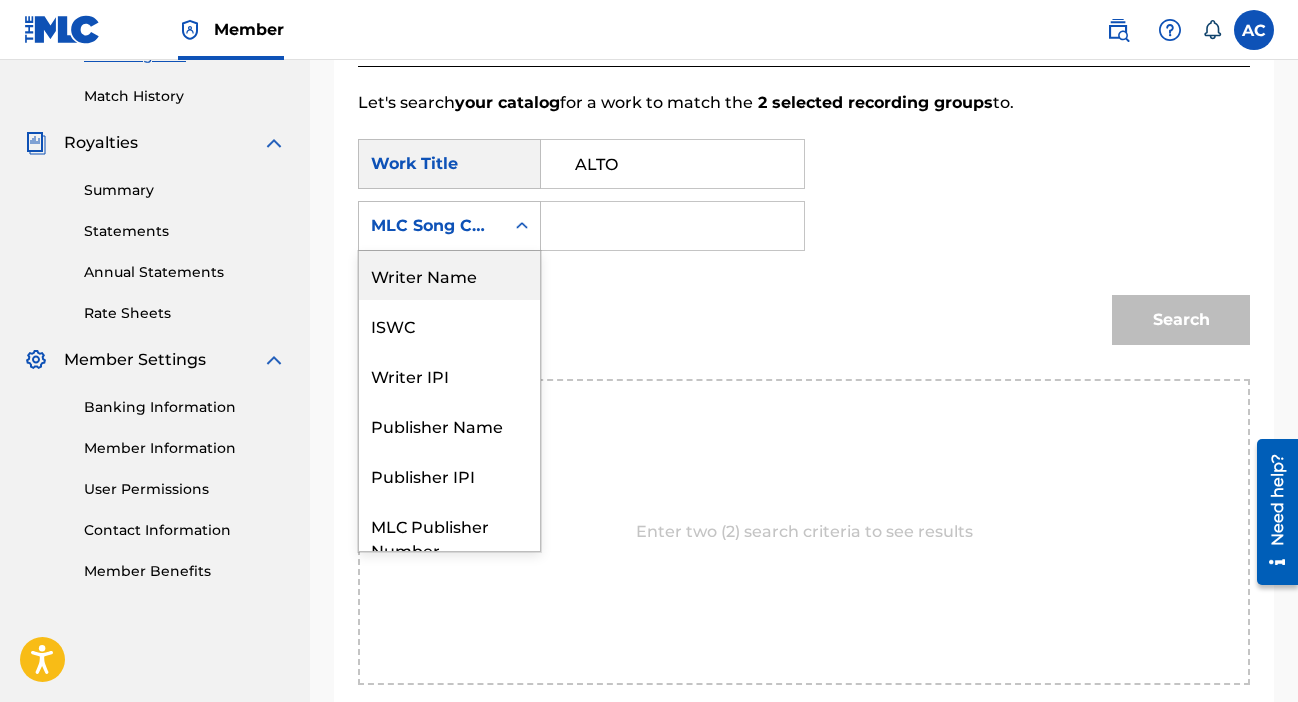 click on "Writer Name" at bounding box center (449, 275) 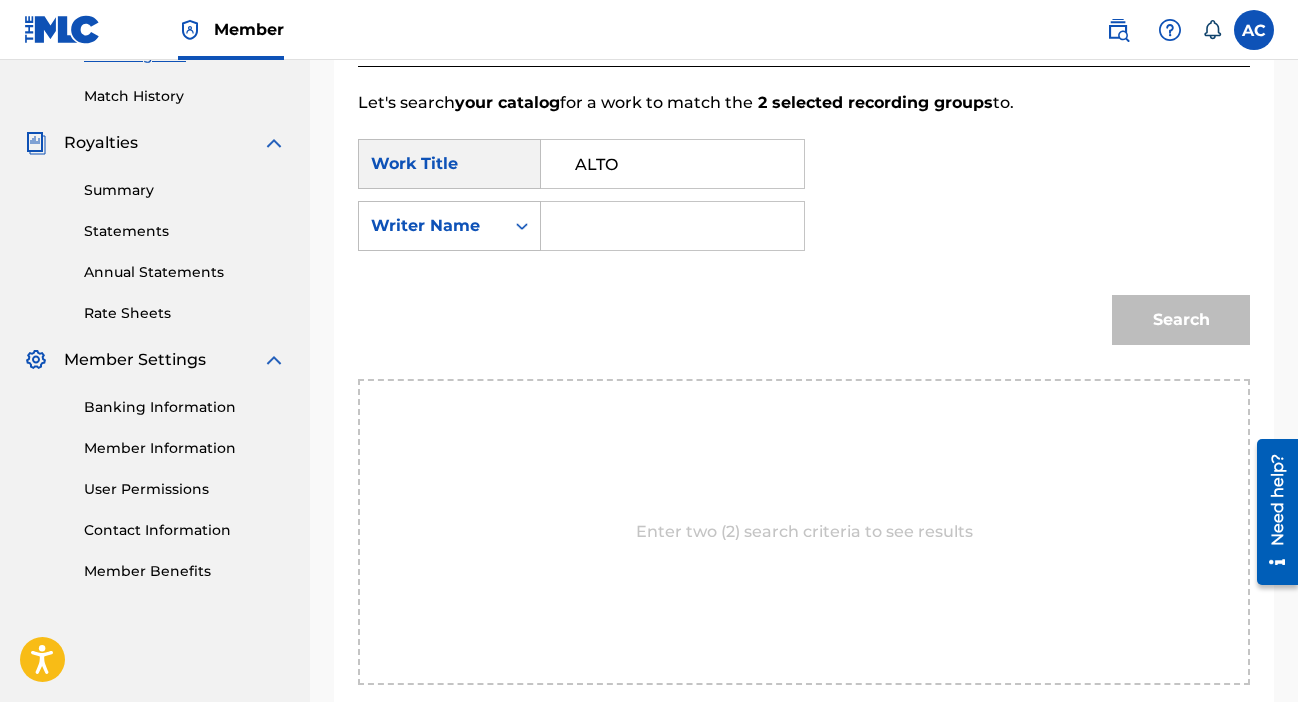 click at bounding box center [672, 226] 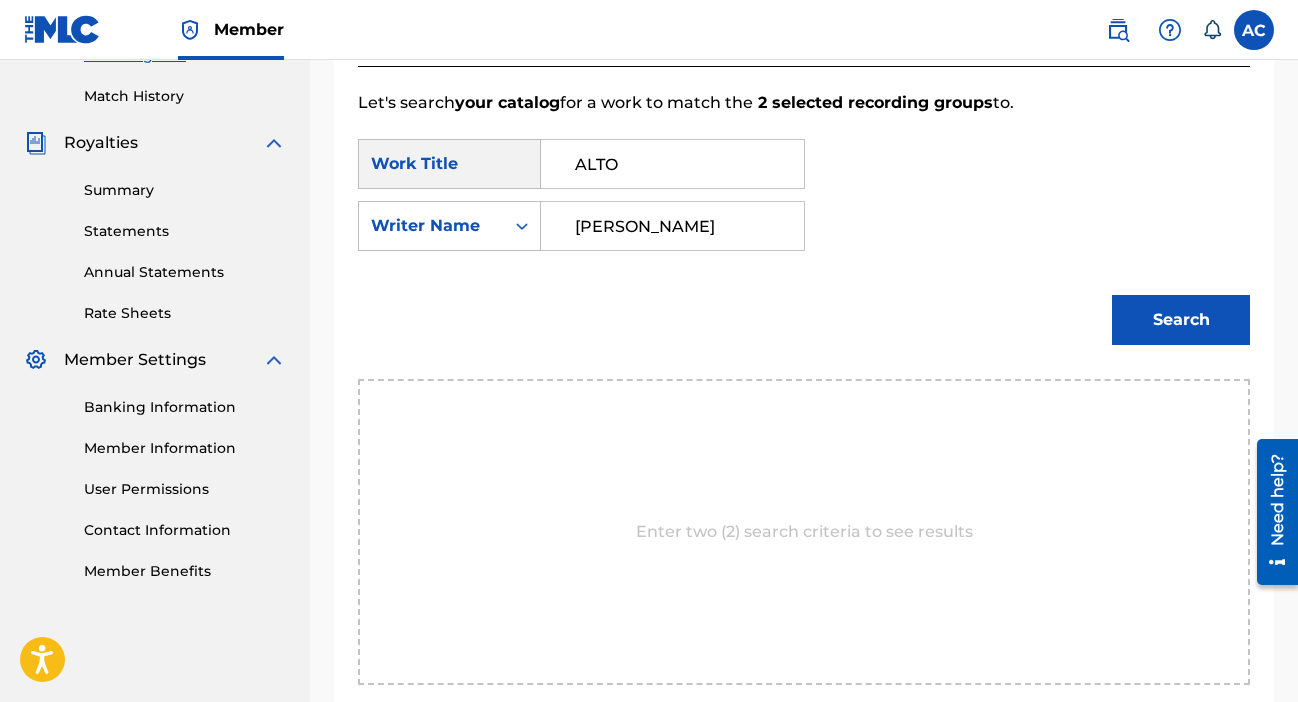 click on "[PERSON_NAME]" at bounding box center [672, 226] 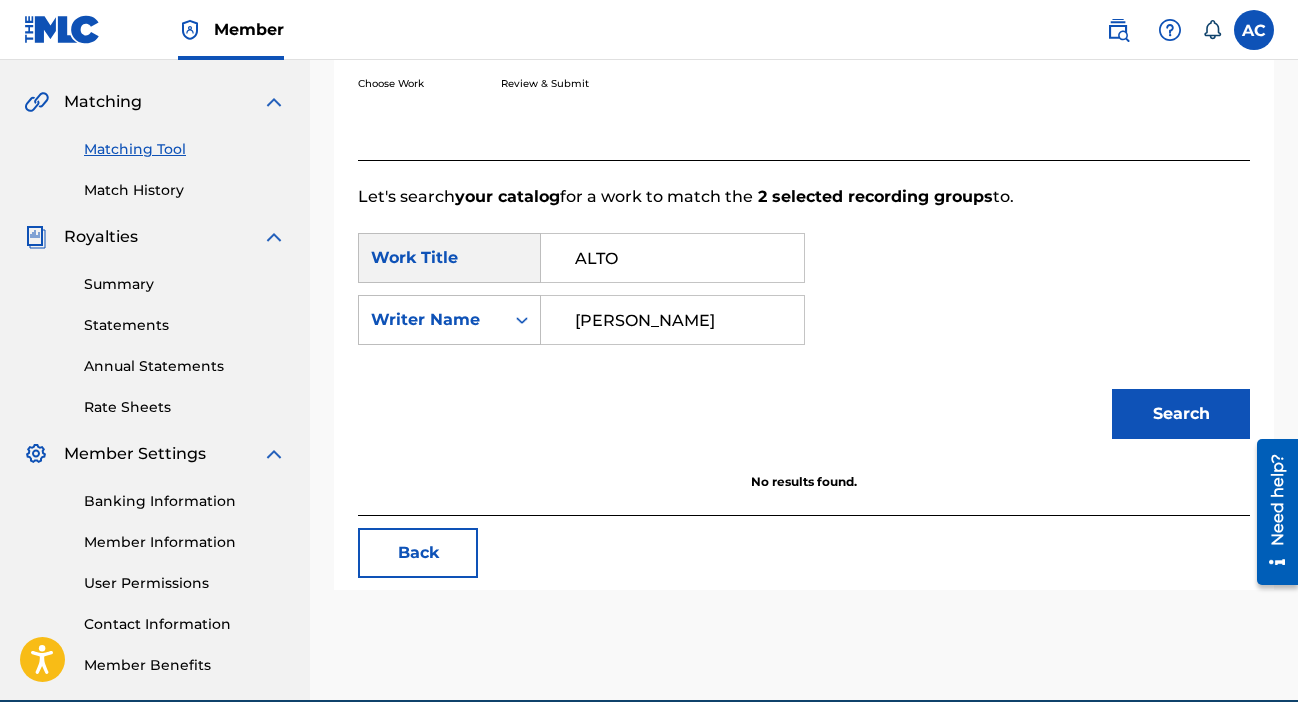 scroll, scrollTop: 441, scrollLeft: 0, axis: vertical 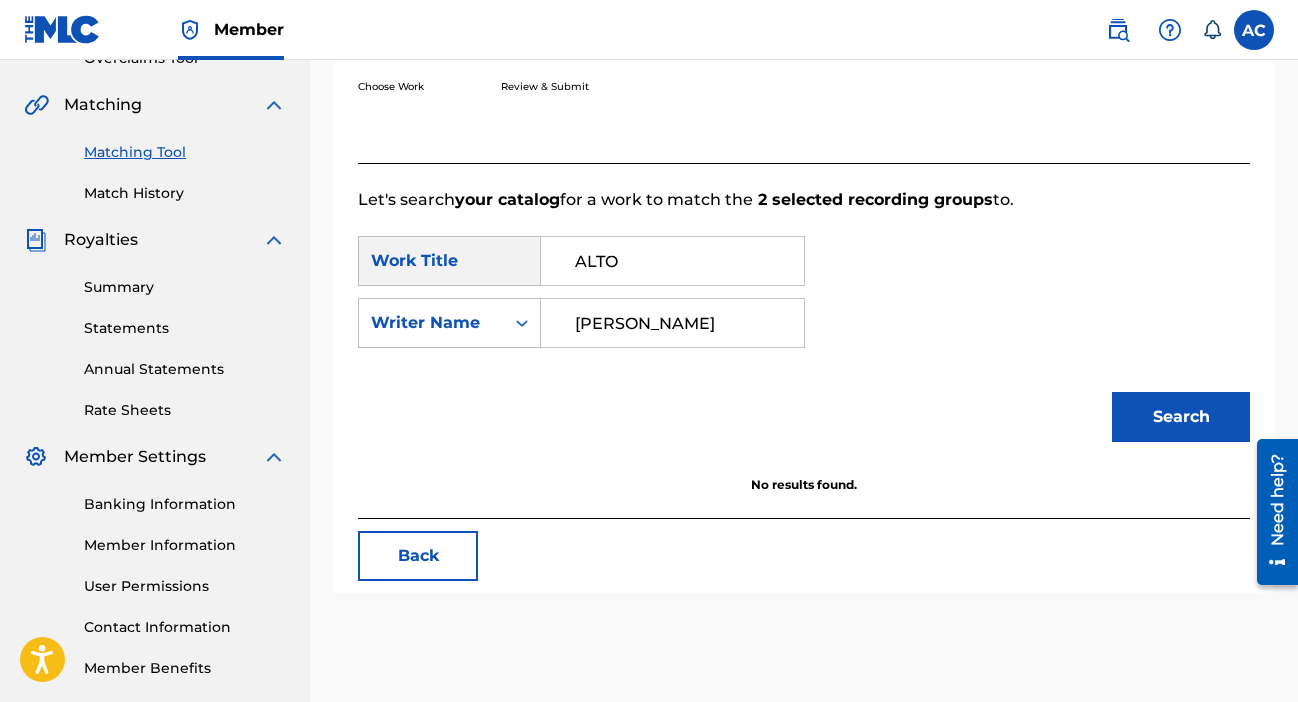 click on "Search" at bounding box center [1181, 417] 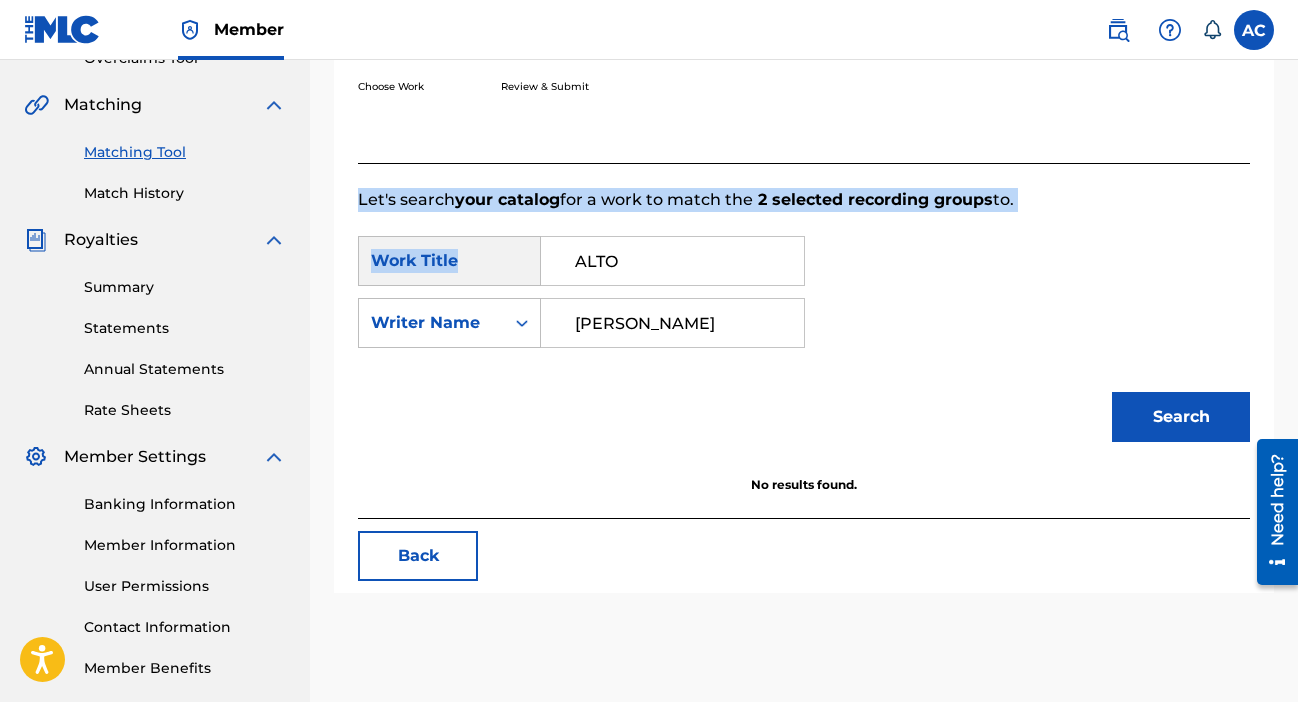 drag, startPoint x: 361, startPoint y: 193, endPoint x: 703, endPoint y: 220, distance: 343.06415 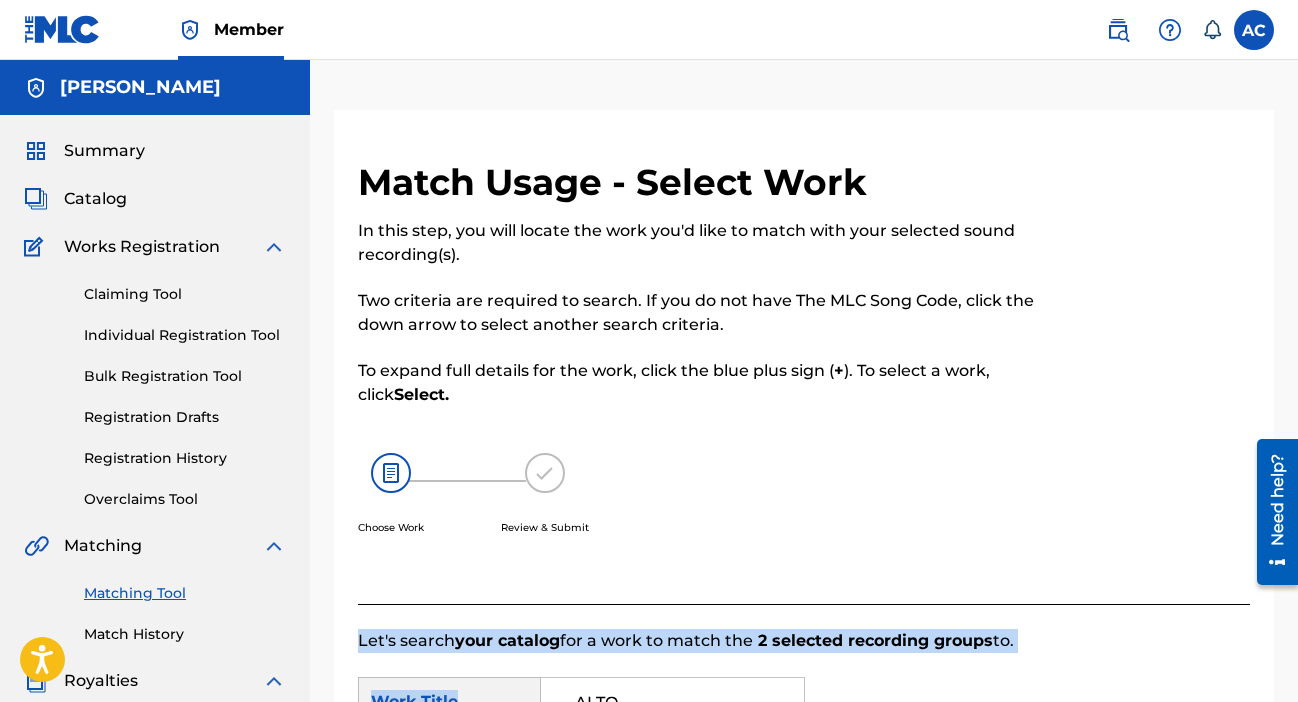 scroll, scrollTop: 0, scrollLeft: 0, axis: both 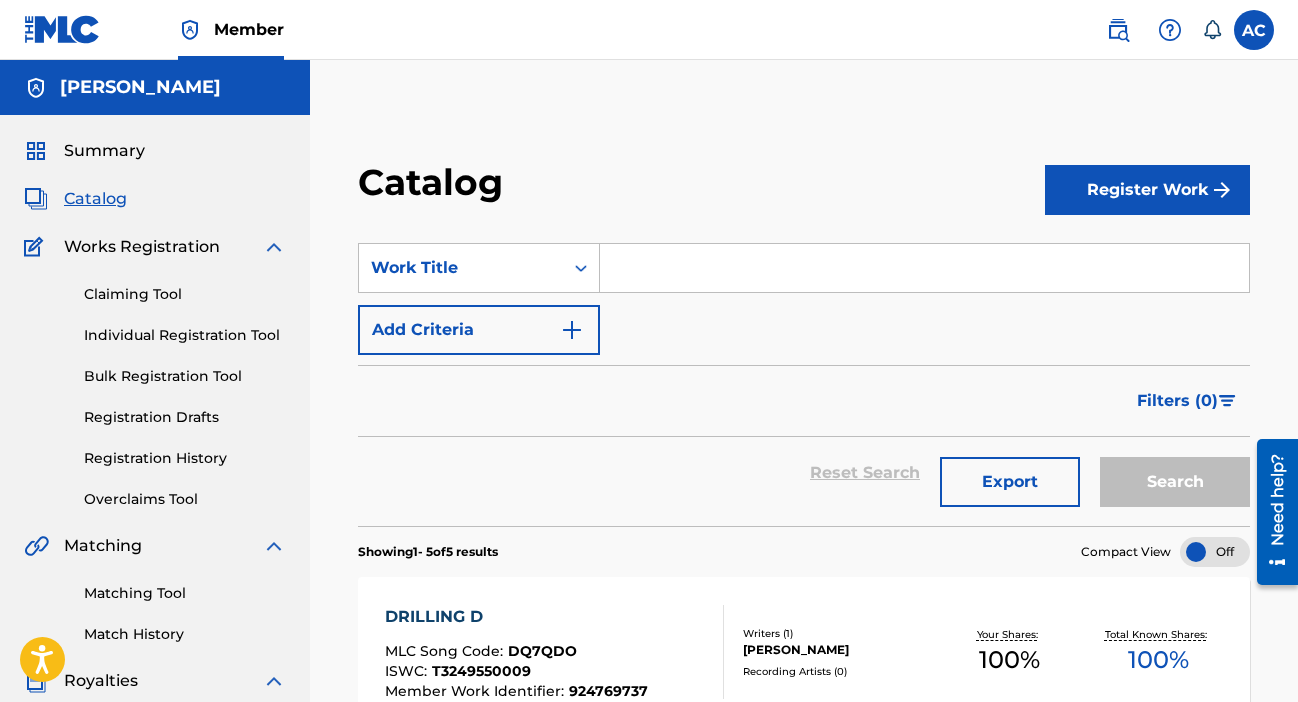 click on "Summary" at bounding box center [104, 151] 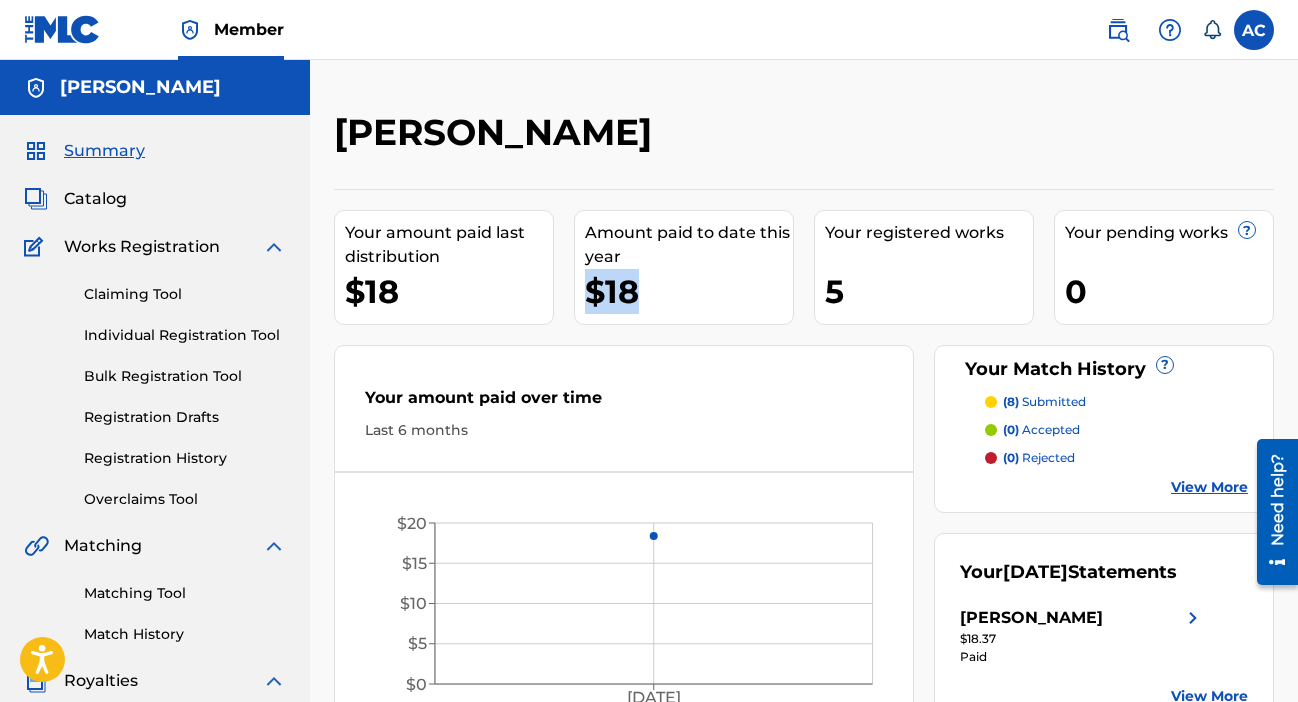 drag, startPoint x: 584, startPoint y: 298, endPoint x: 654, endPoint y: 295, distance: 70.064255 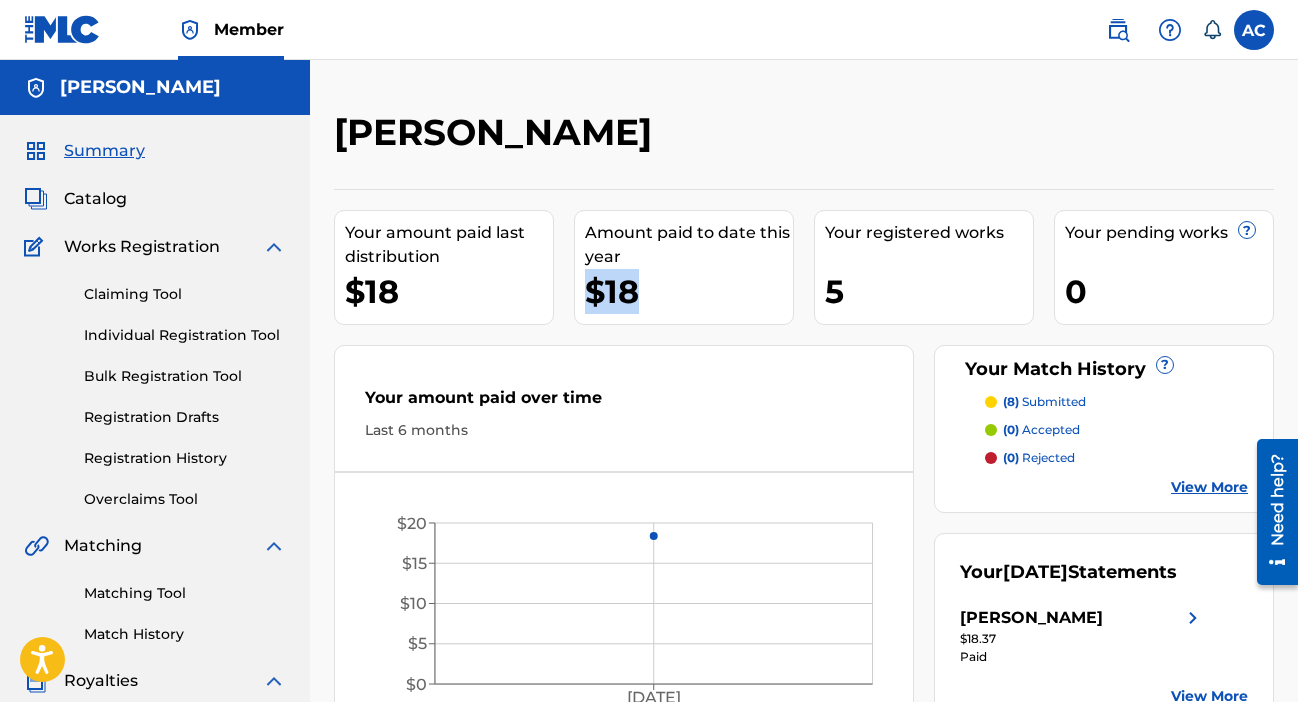 click on "$18" at bounding box center (689, 291) 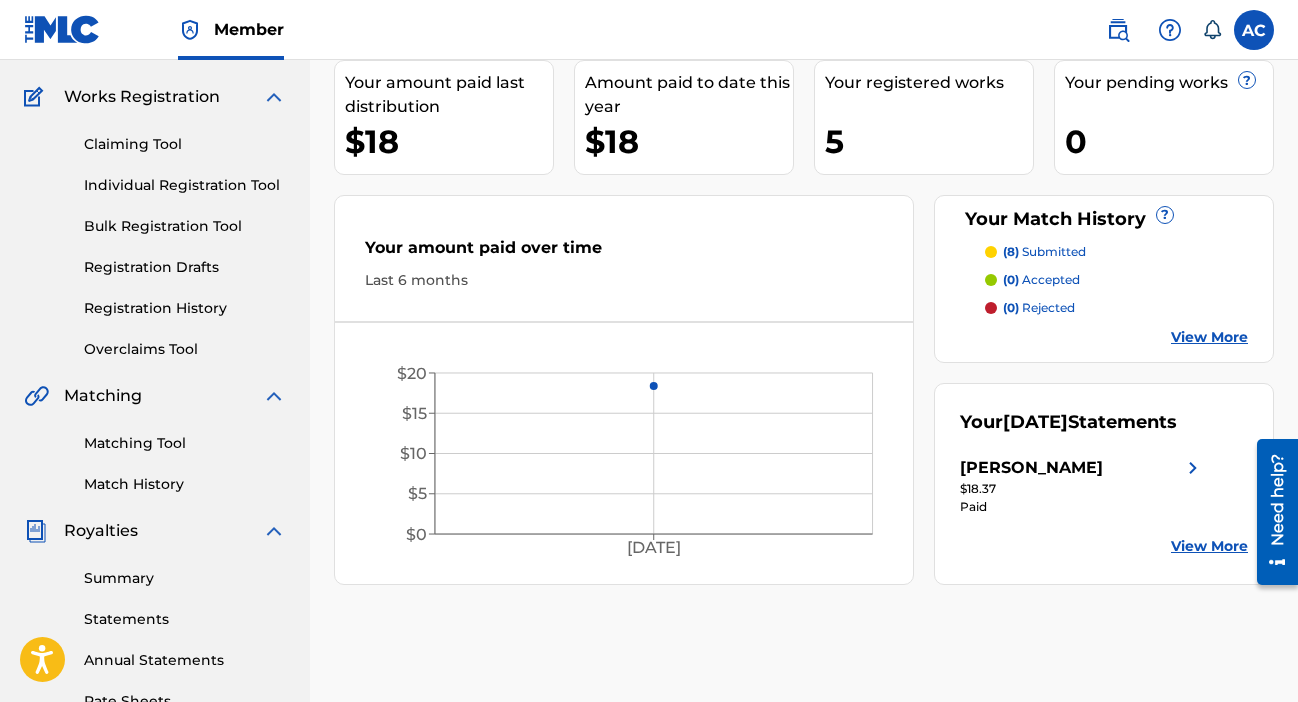 scroll, scrollTop: 152, scrollLeft: 0, axis: vertical 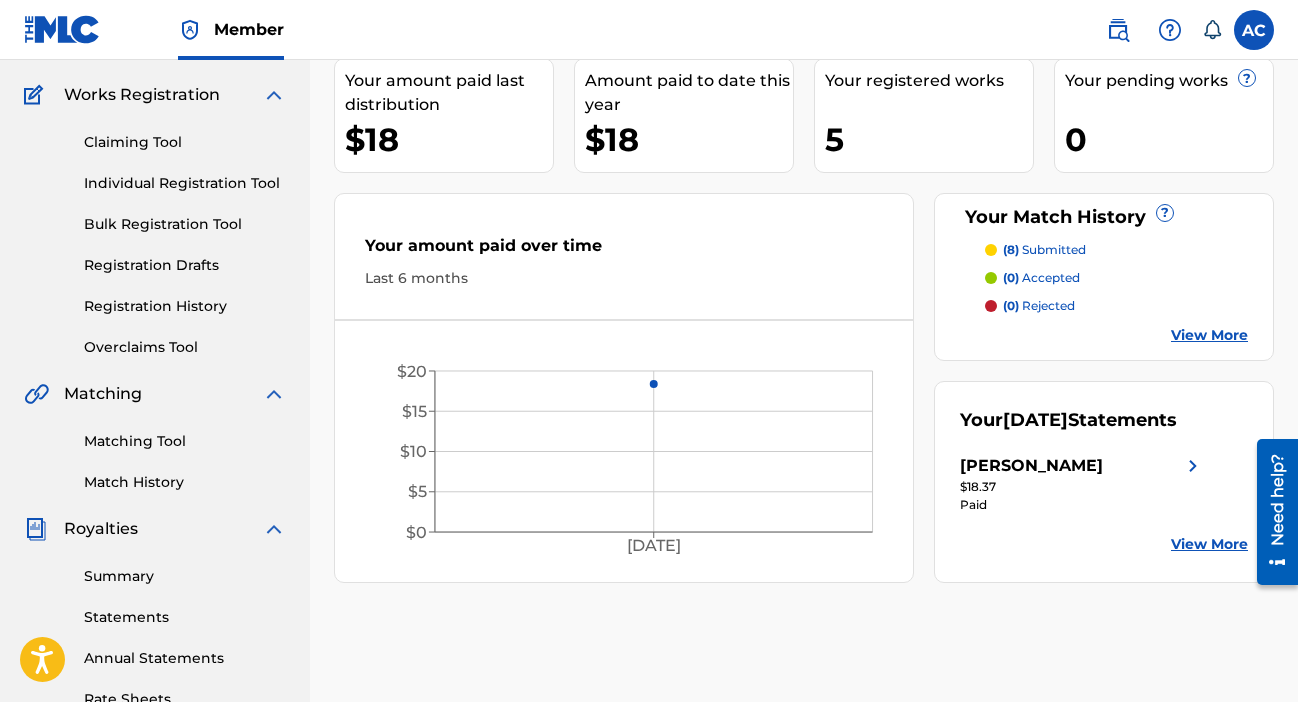 click on "View More" at bounding box center (1209, 544) 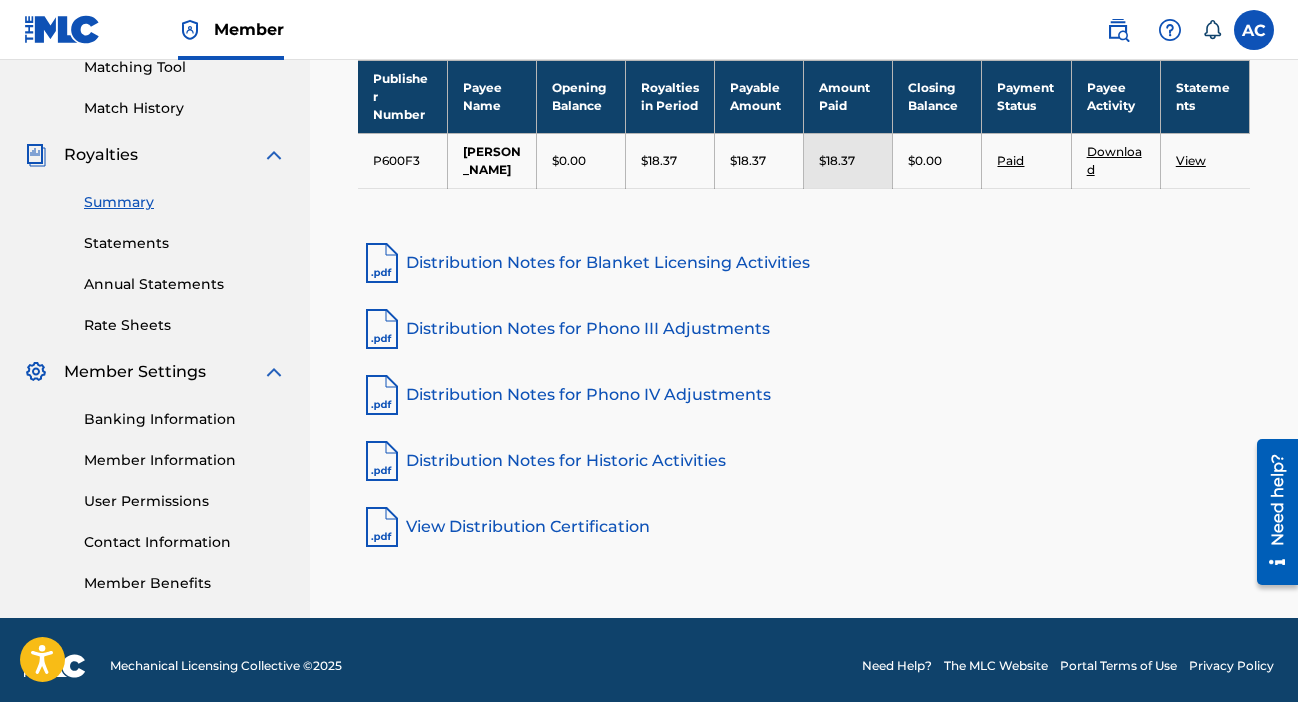 scroll, scrollTop: 538, scrollLeft: 0, axis: vertical 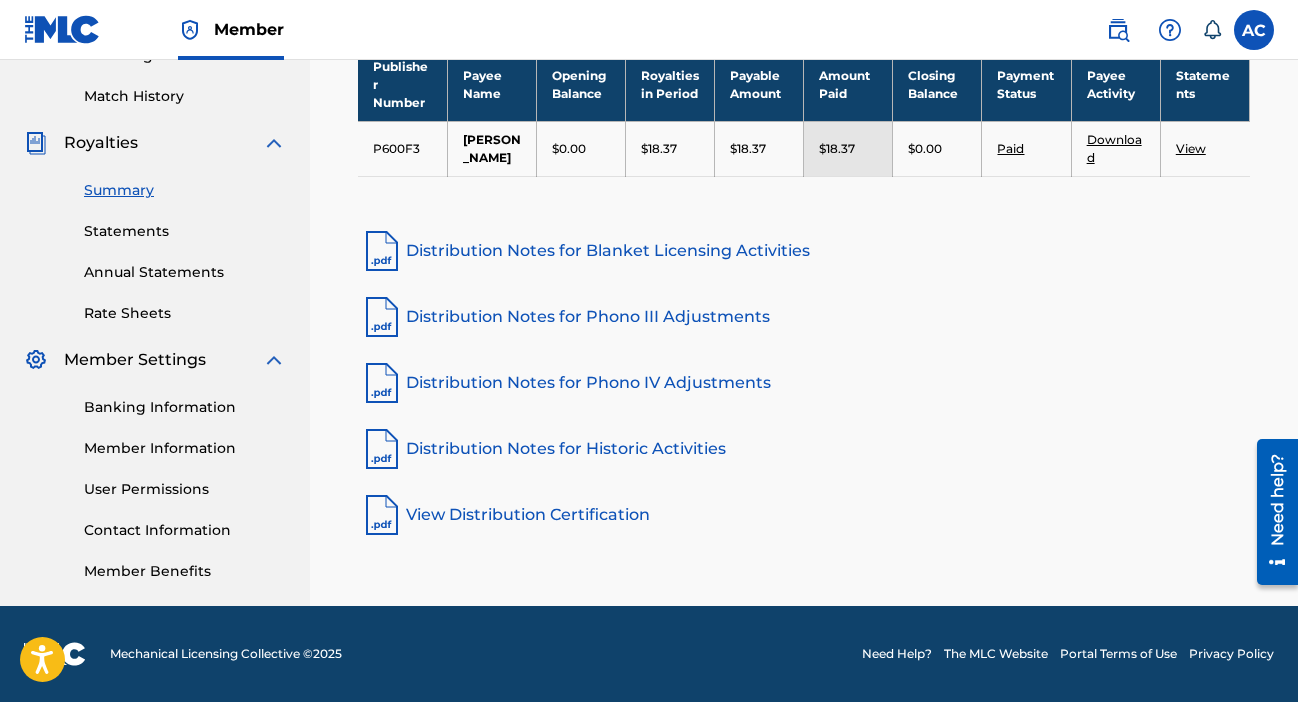 click on "Banking Information" at bounding box center [185, 407] 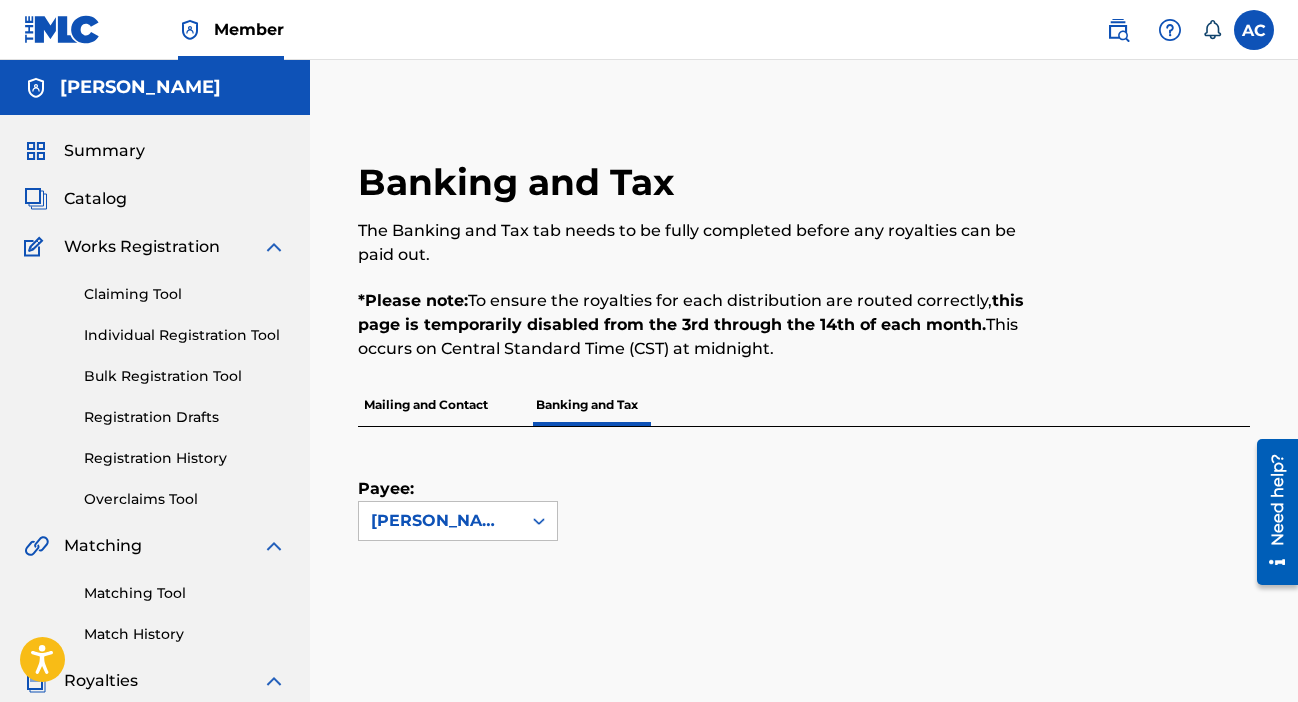 scroll, scrollTop: 0, scrollLeft: 0, axis: both 